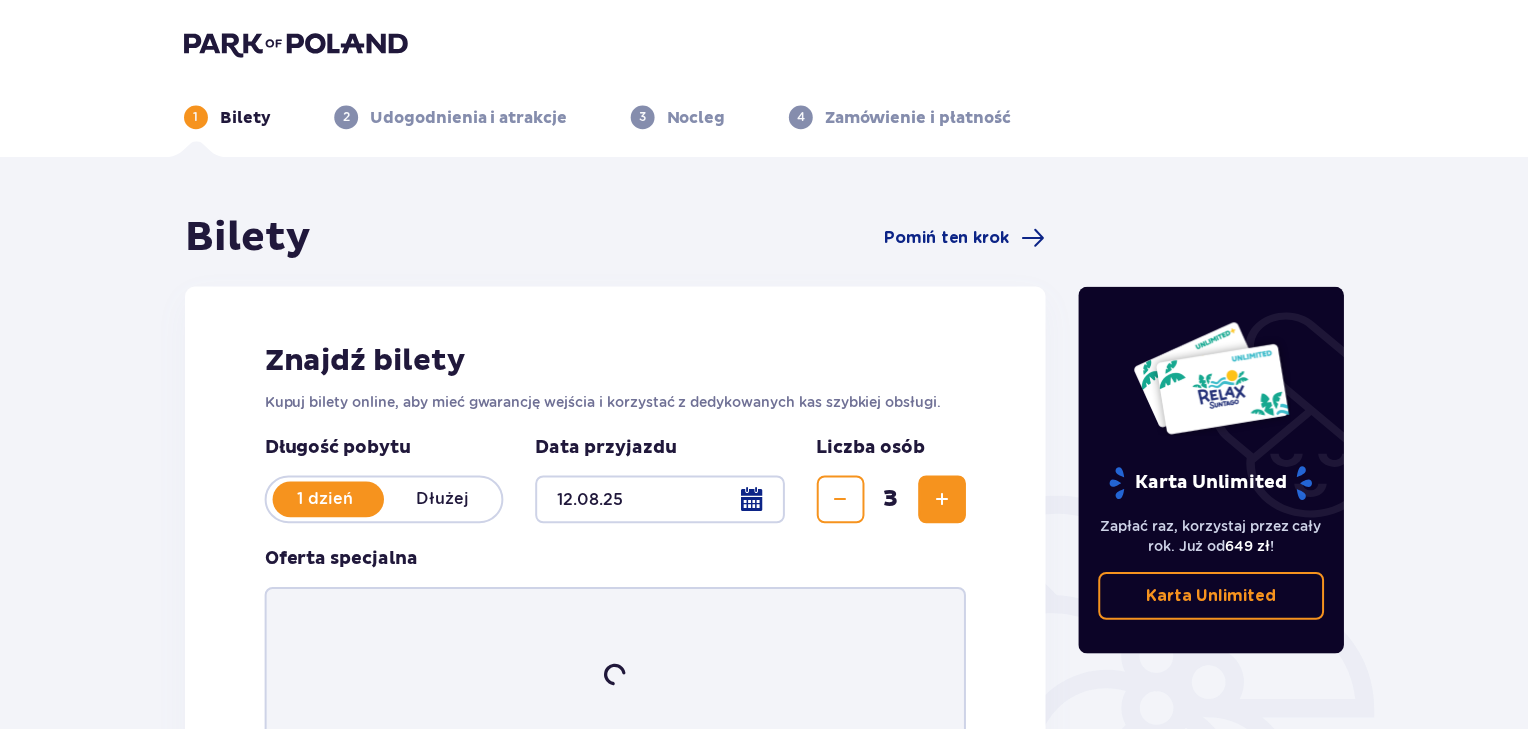 scroll, scrollTop: 0, scrollLeft: 0, axis: both 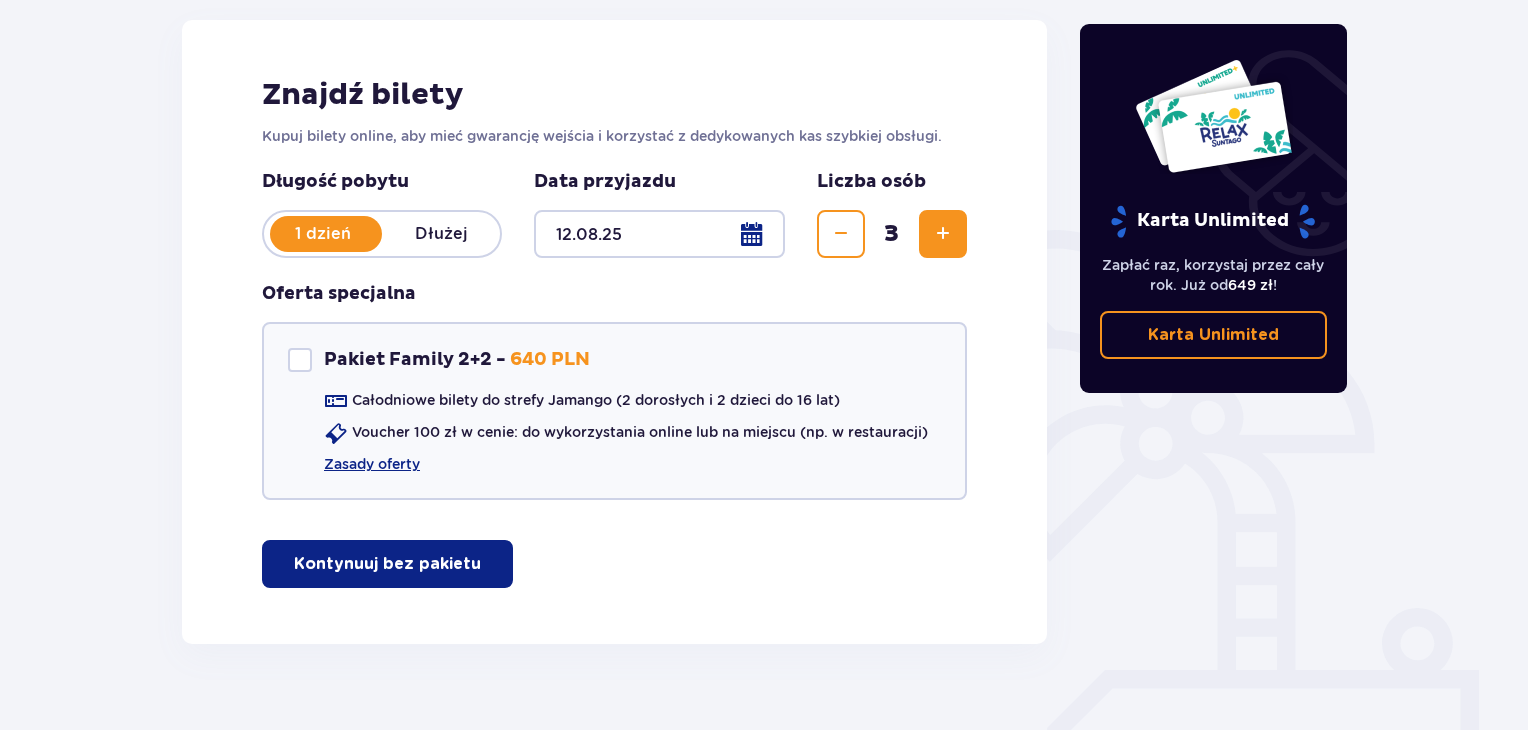 click on "Kontynuuj bez pakietu" at bounding box center (387, 564) 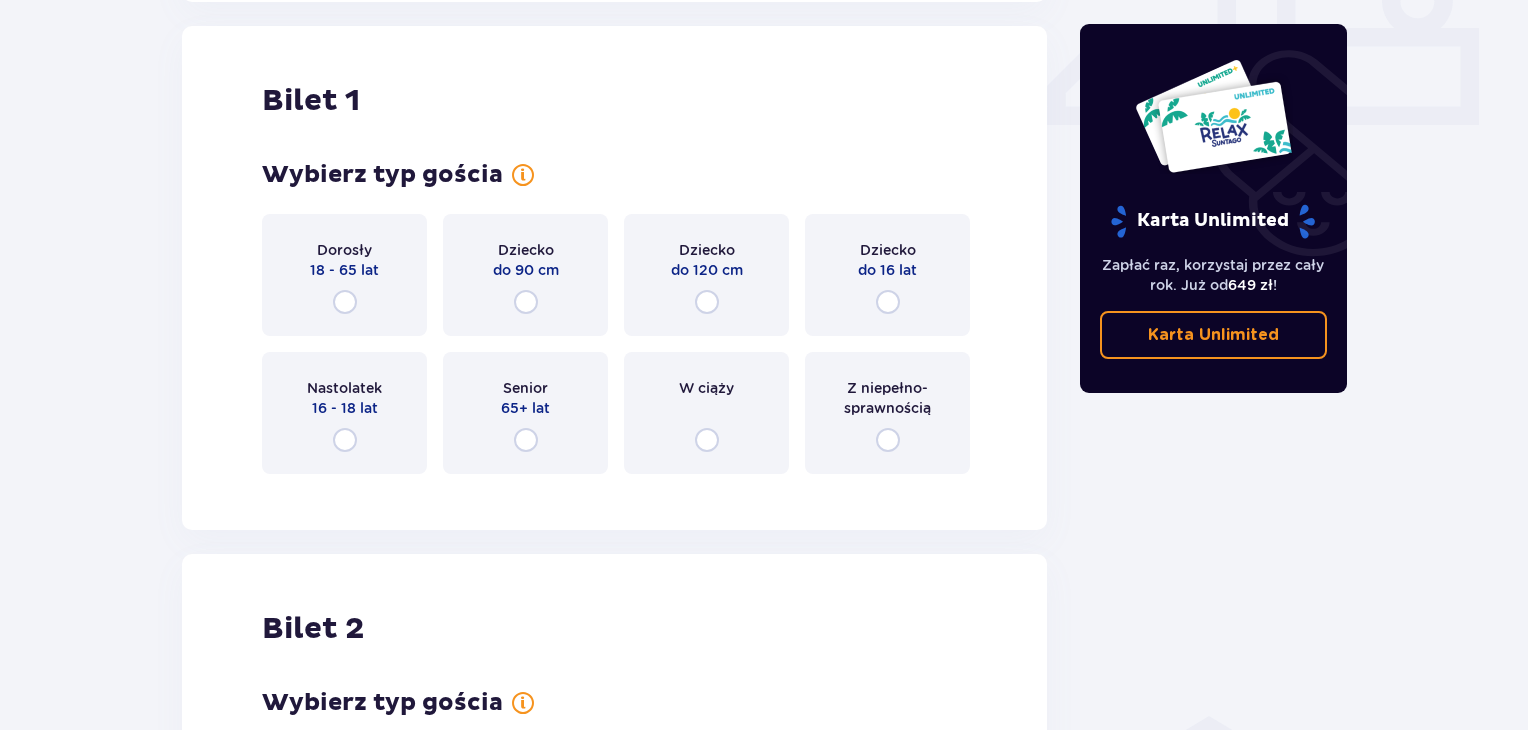 scroll, scrollTop: 909, scrollLeft: 0, axis: vertical 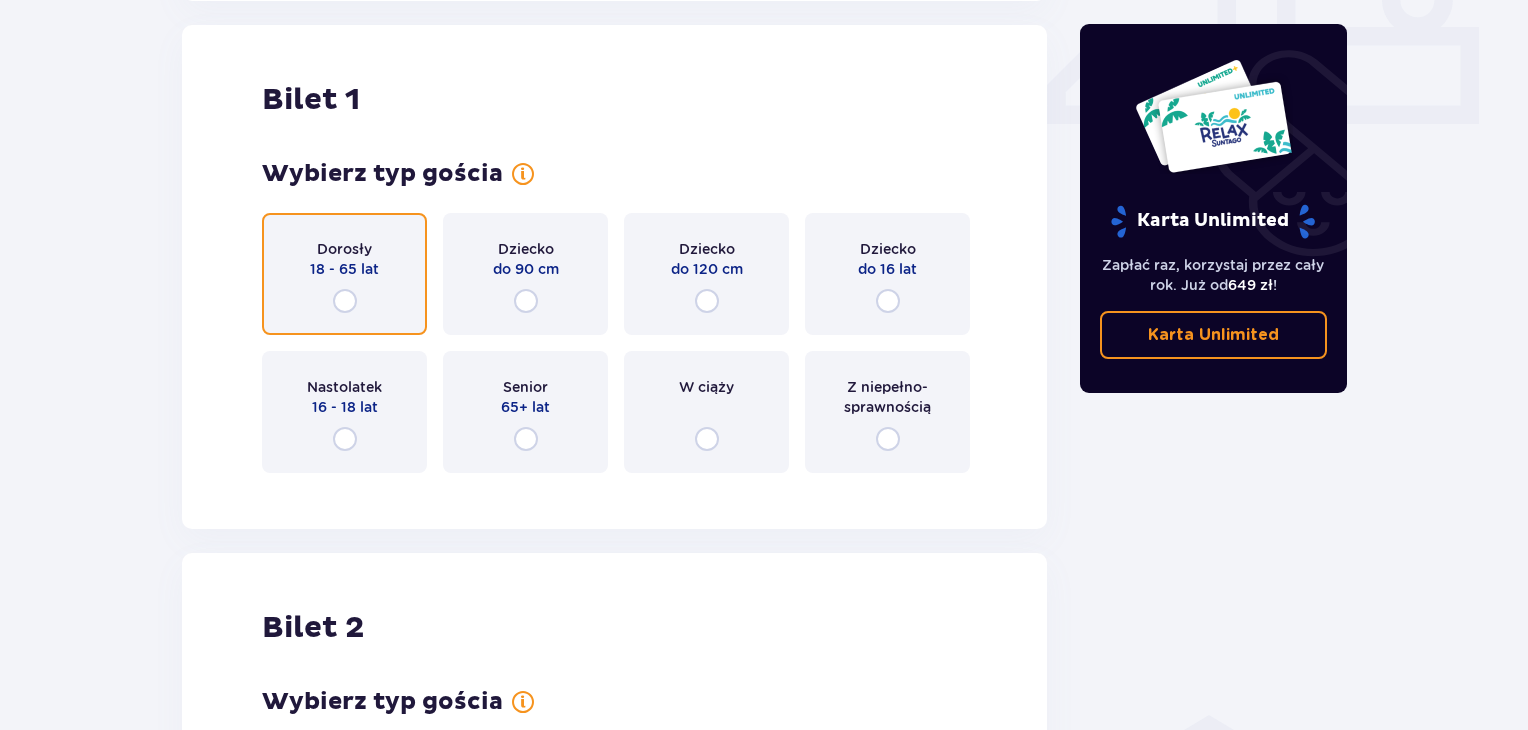 click at bounding box center [345, 301] 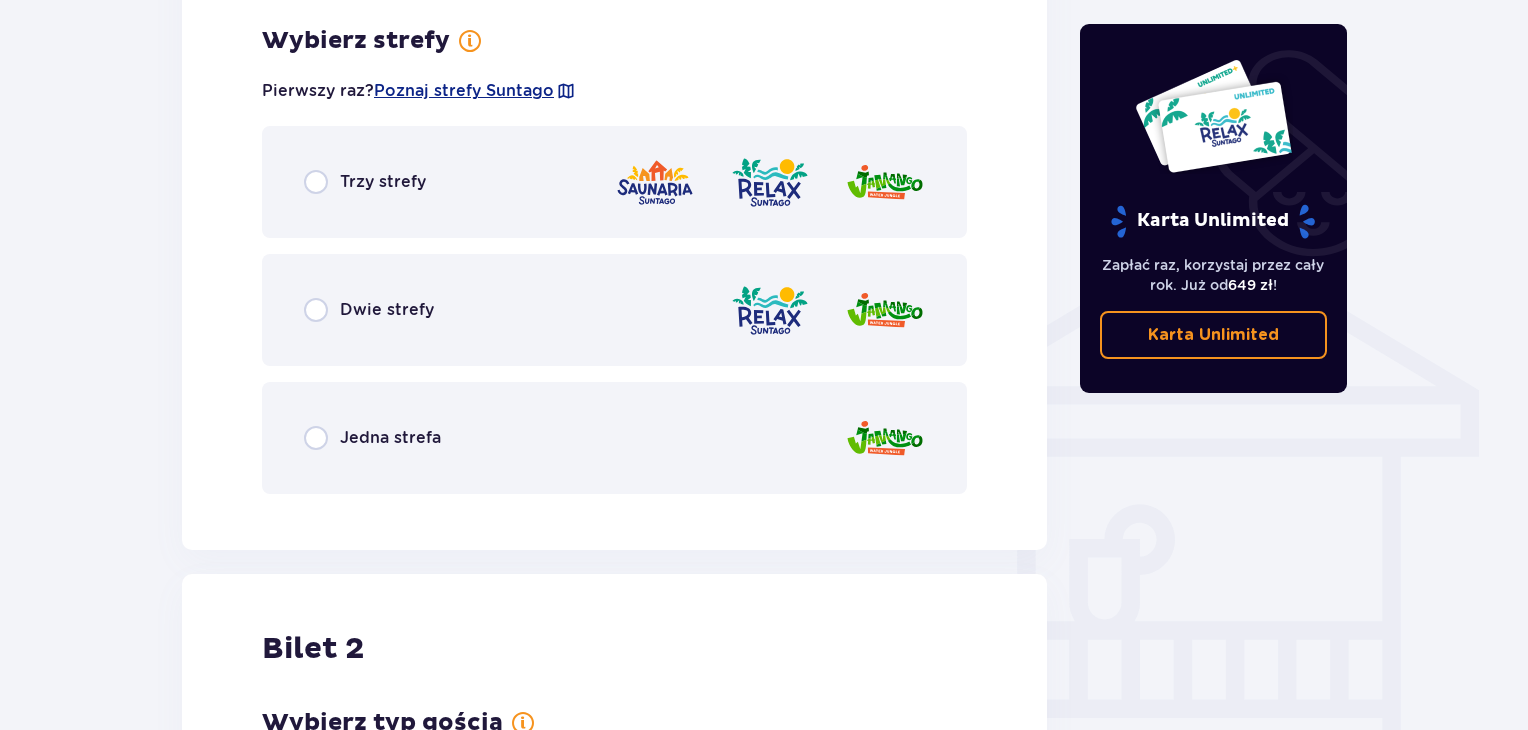 scroll, scrollTop: 1397, scrollLeft: 0, axis: vertical 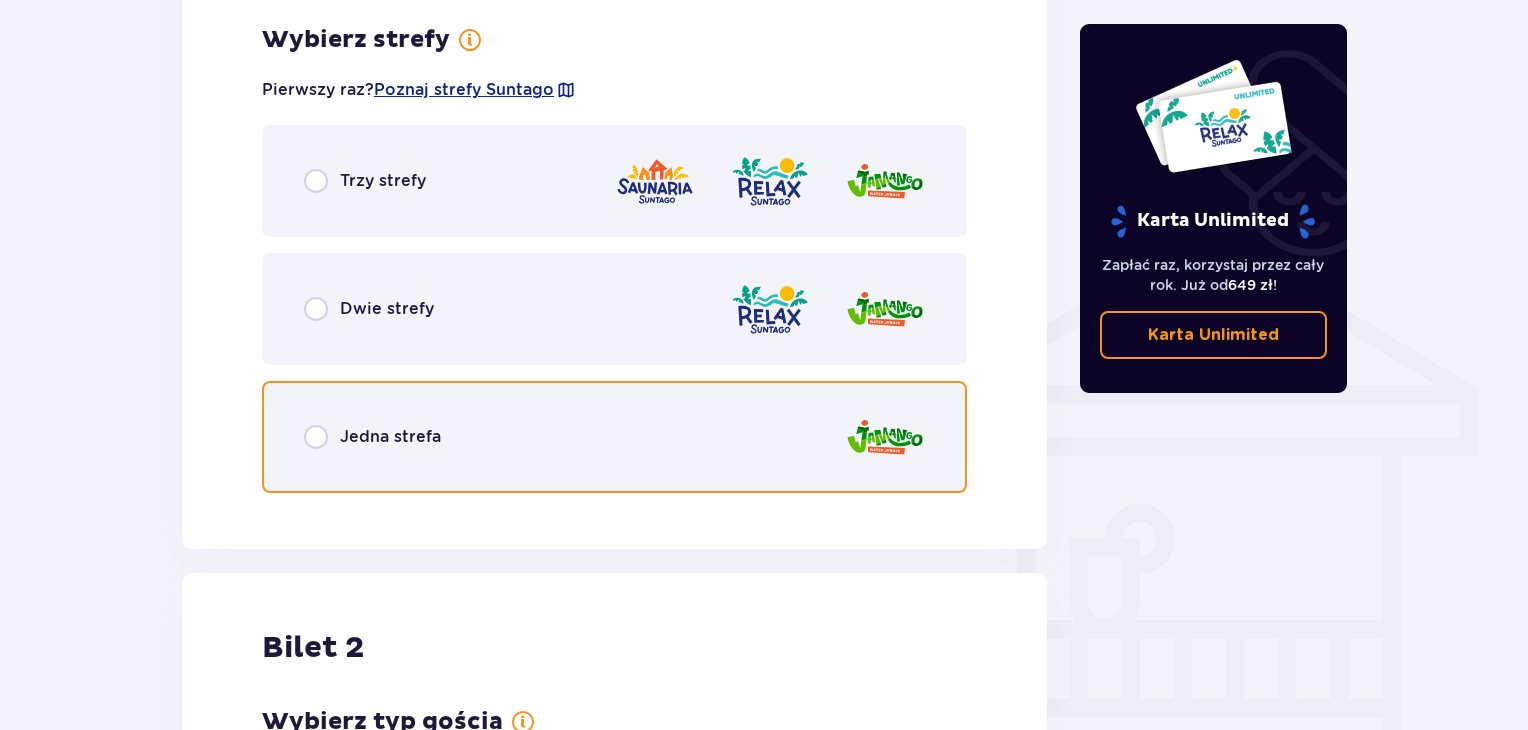click at bounding box center (316, 437) 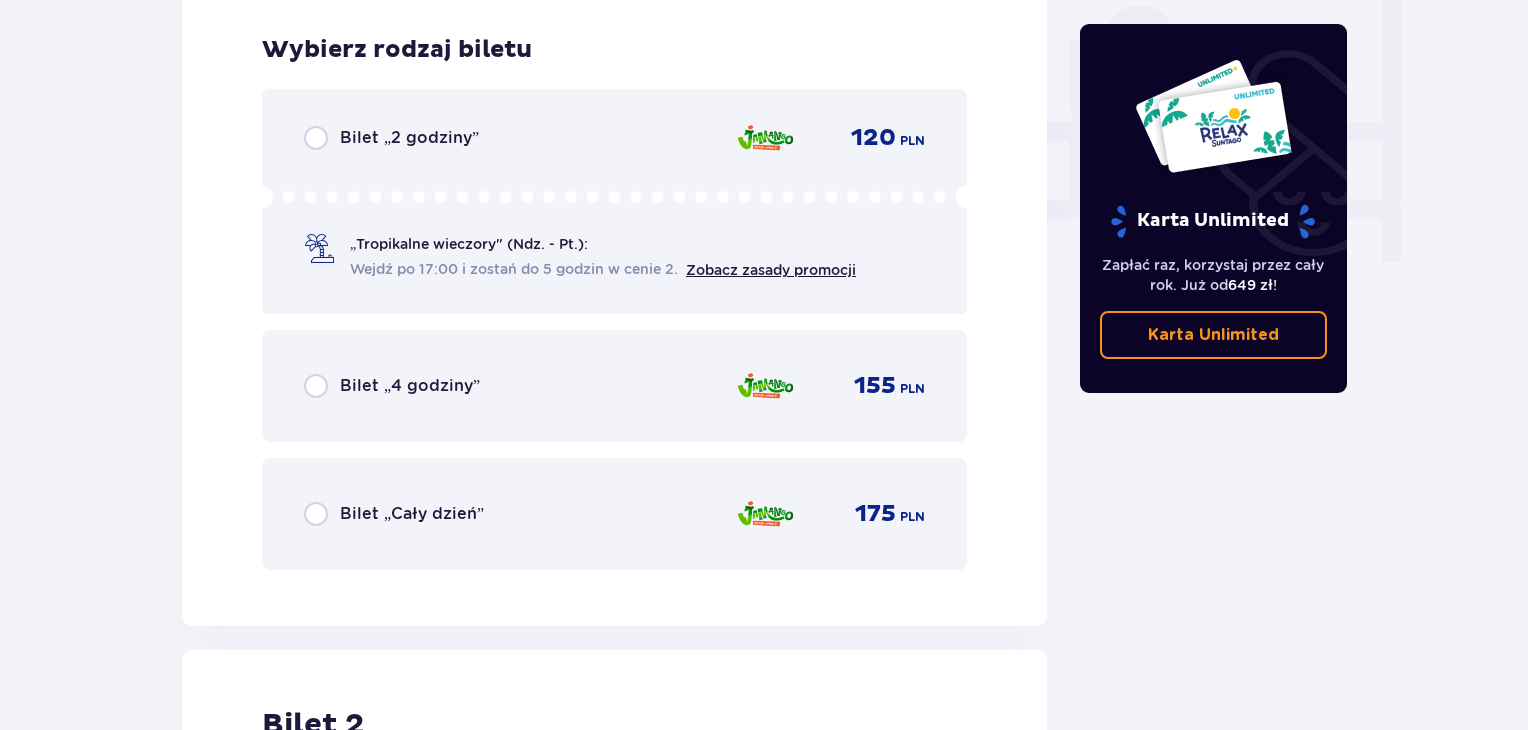 scroll, scrollTop: 1905, scrollLeft: 0, axis: vertical 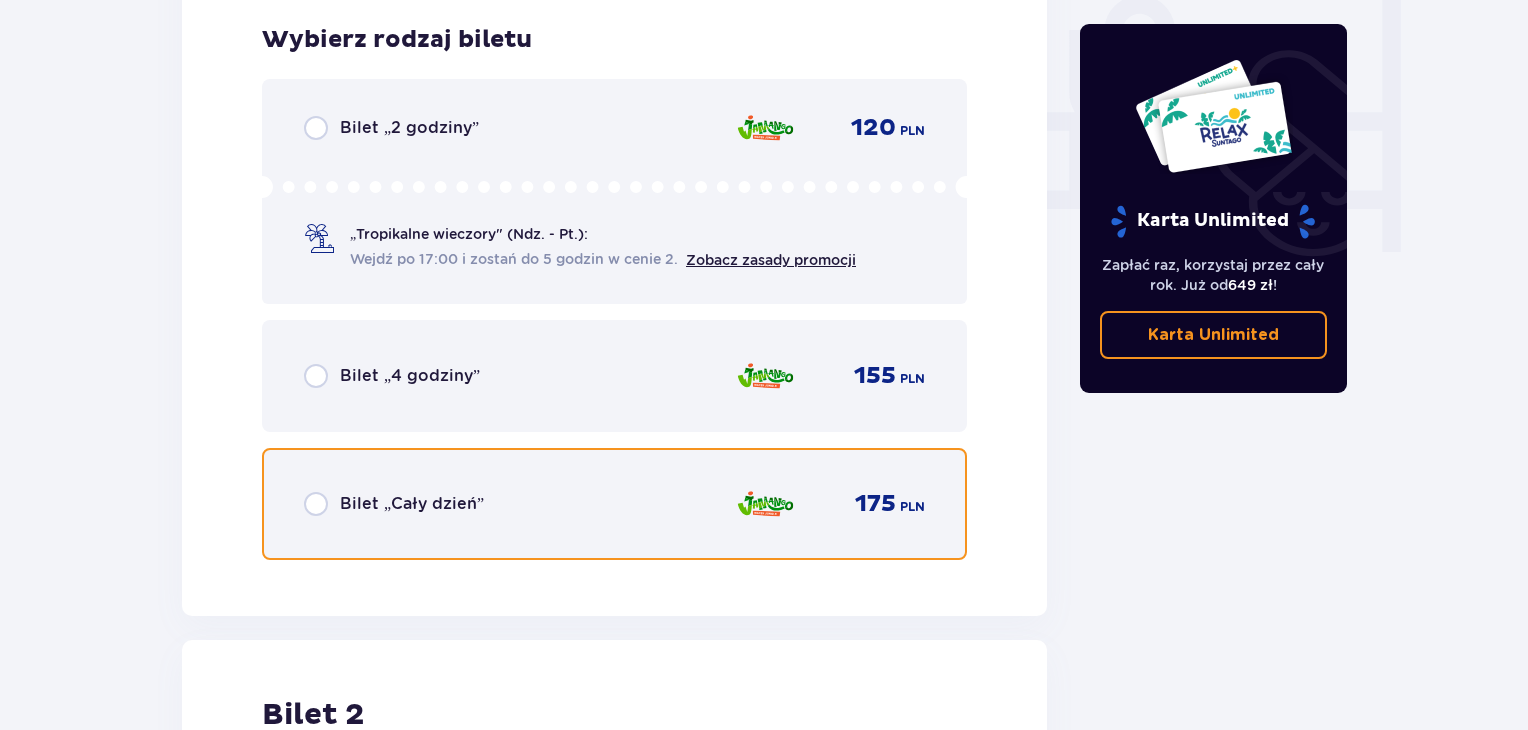 click at bounding box center (316, 504) 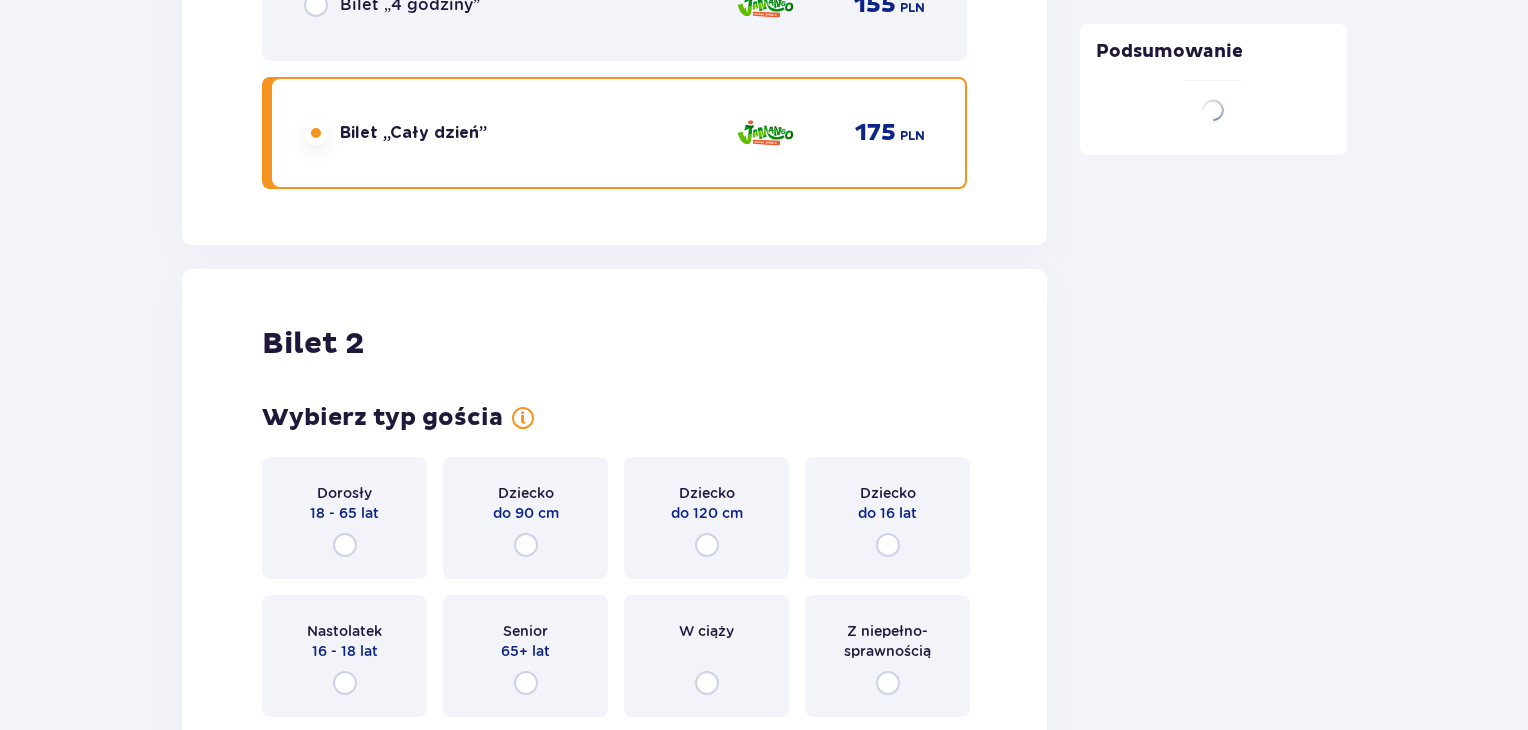 scroll, scrollTop: 2519, scrollLeft: 0, axis: vertical 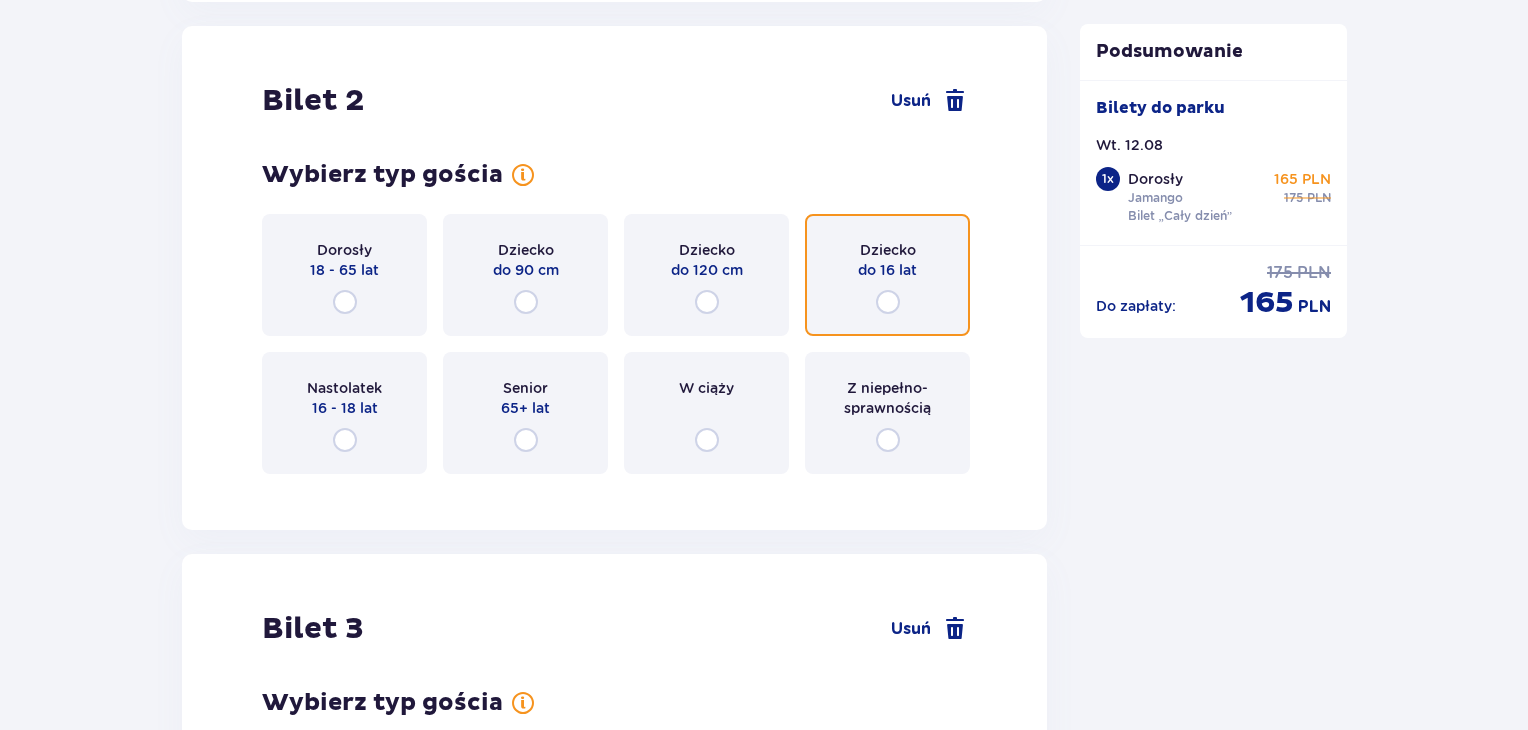 click at bounding box center [888, 302] 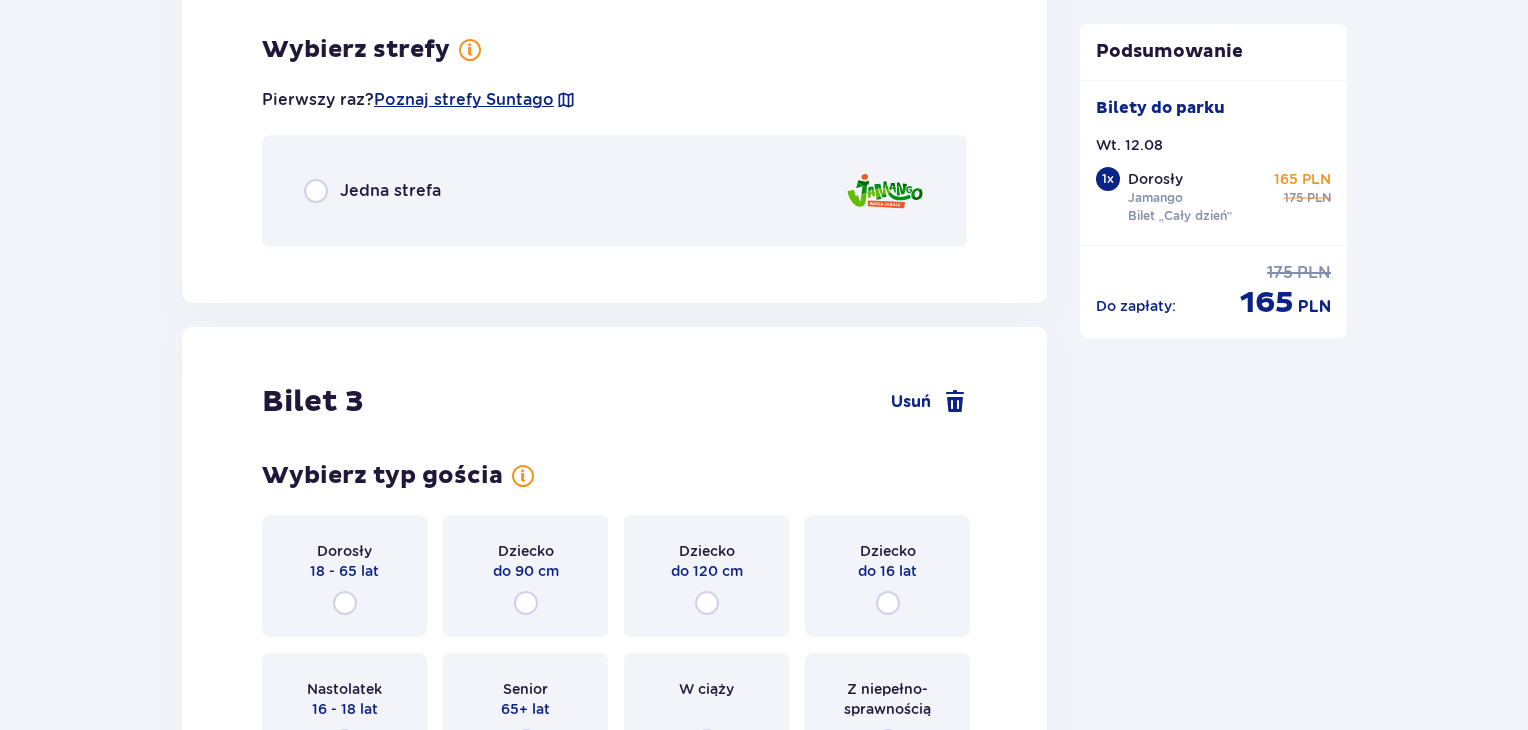 scroll, scrollTop: 3007, scrollLeft: 0, axis: vertical 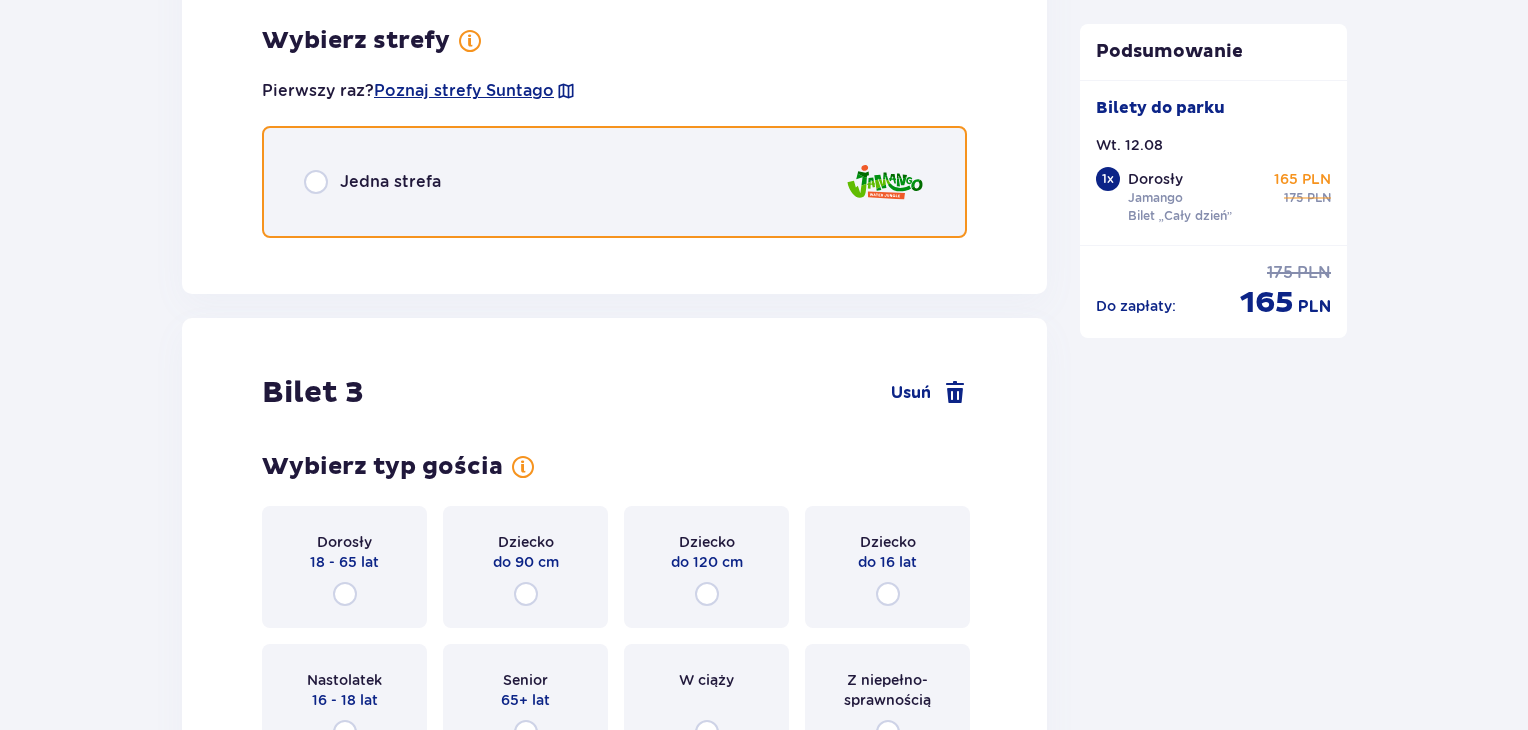 click at bounding box center (316, 182) 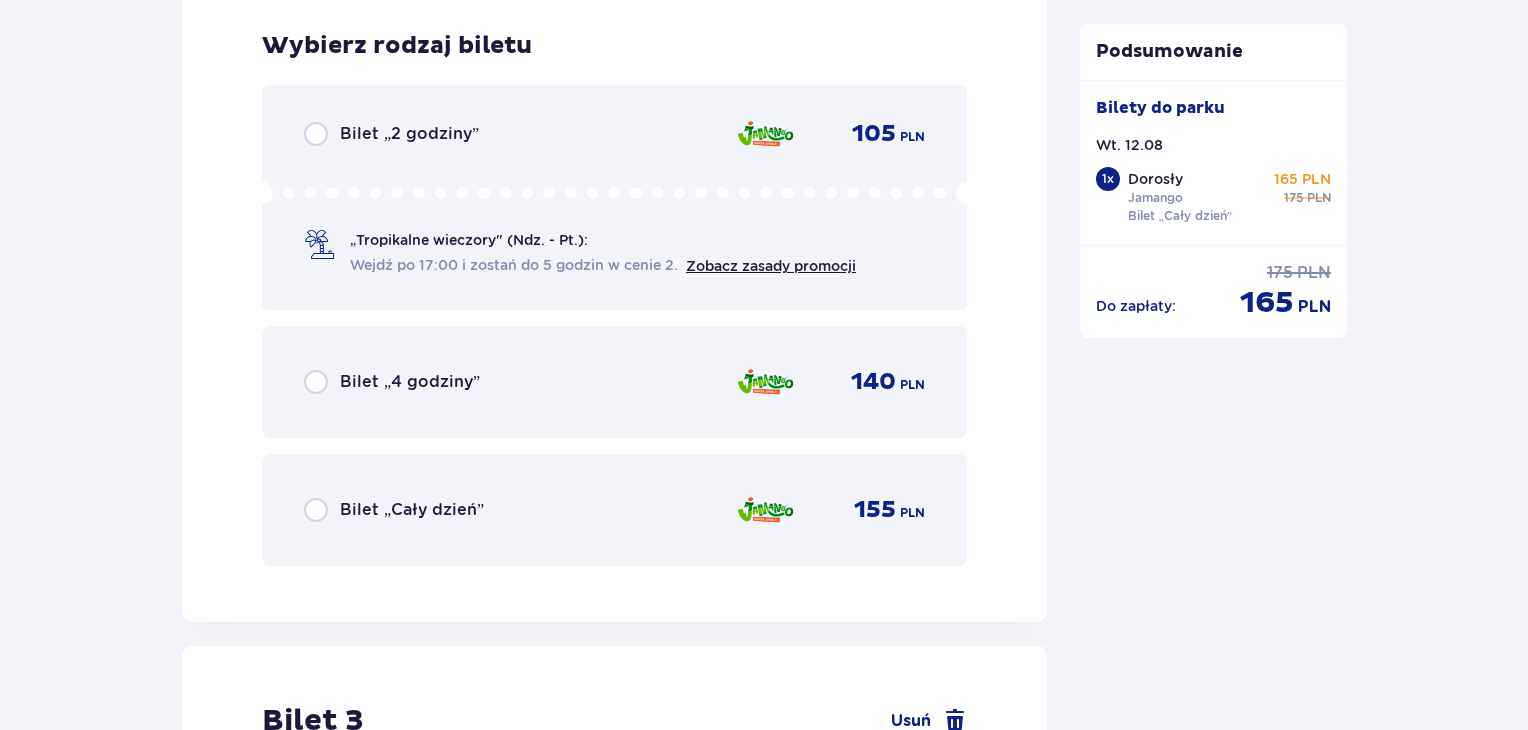 scroll, scrollTop: 3259, scrollLeft: 0, axis: vertical 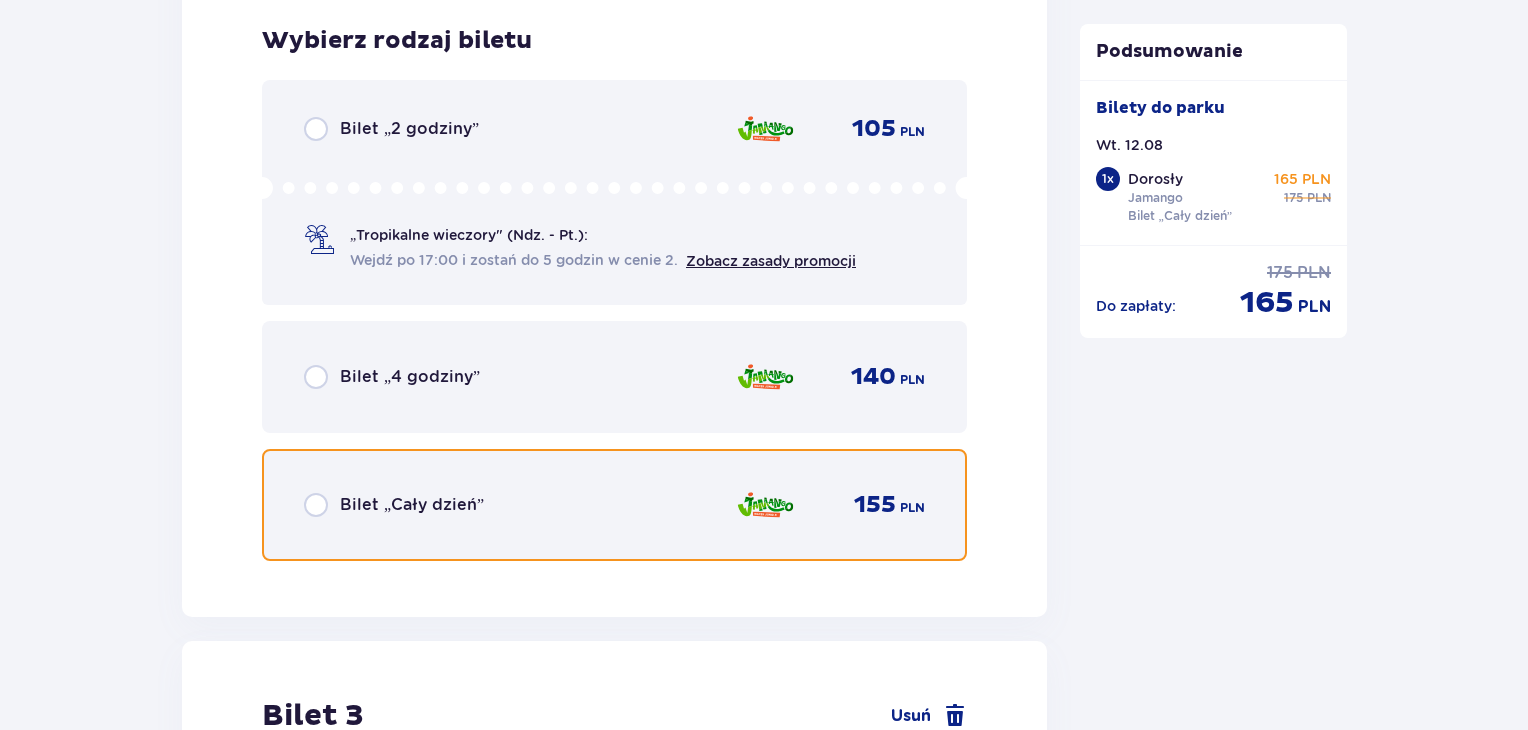 click at bounding box center [316, 505] 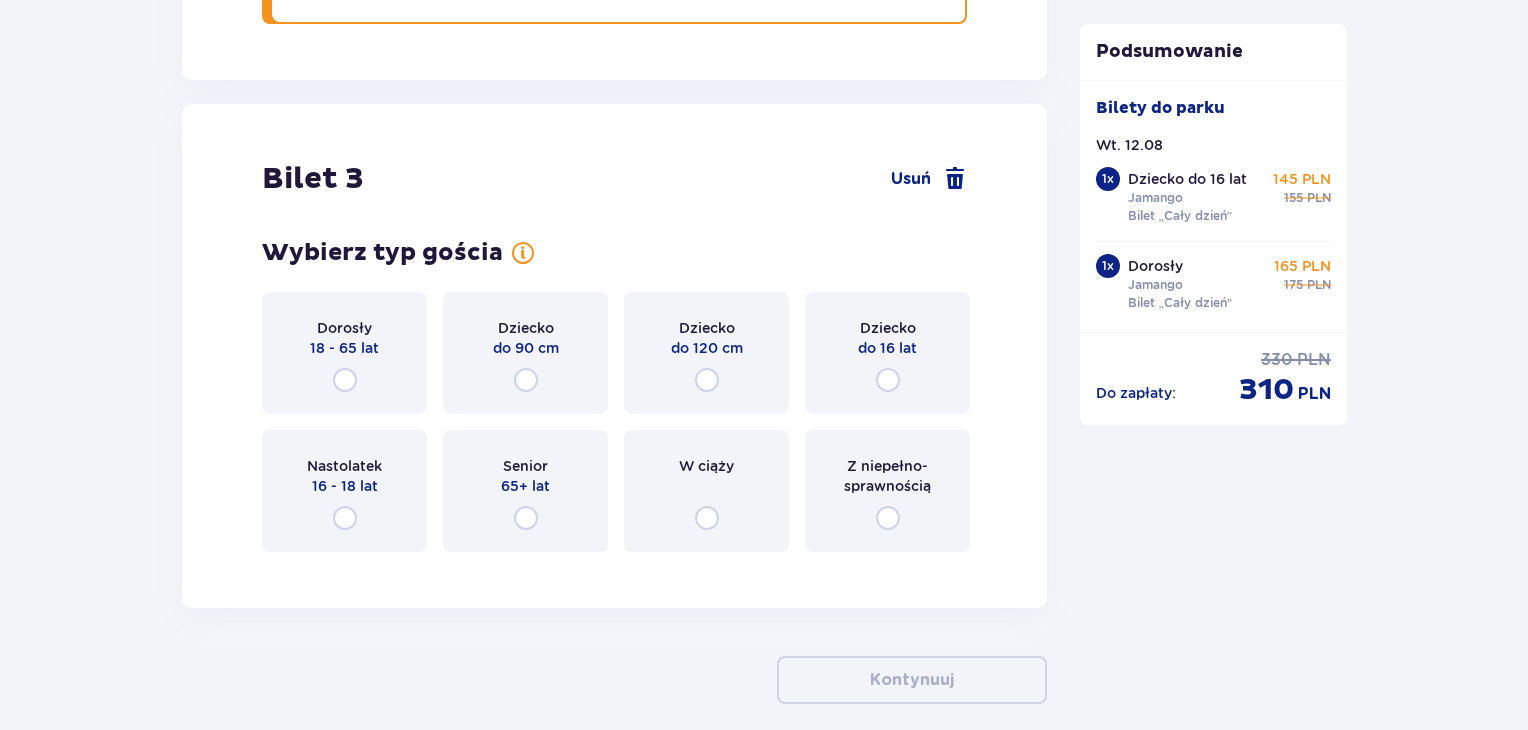 scroll, scrollTop: 3873, scrollLeft: 0, axis: vertical 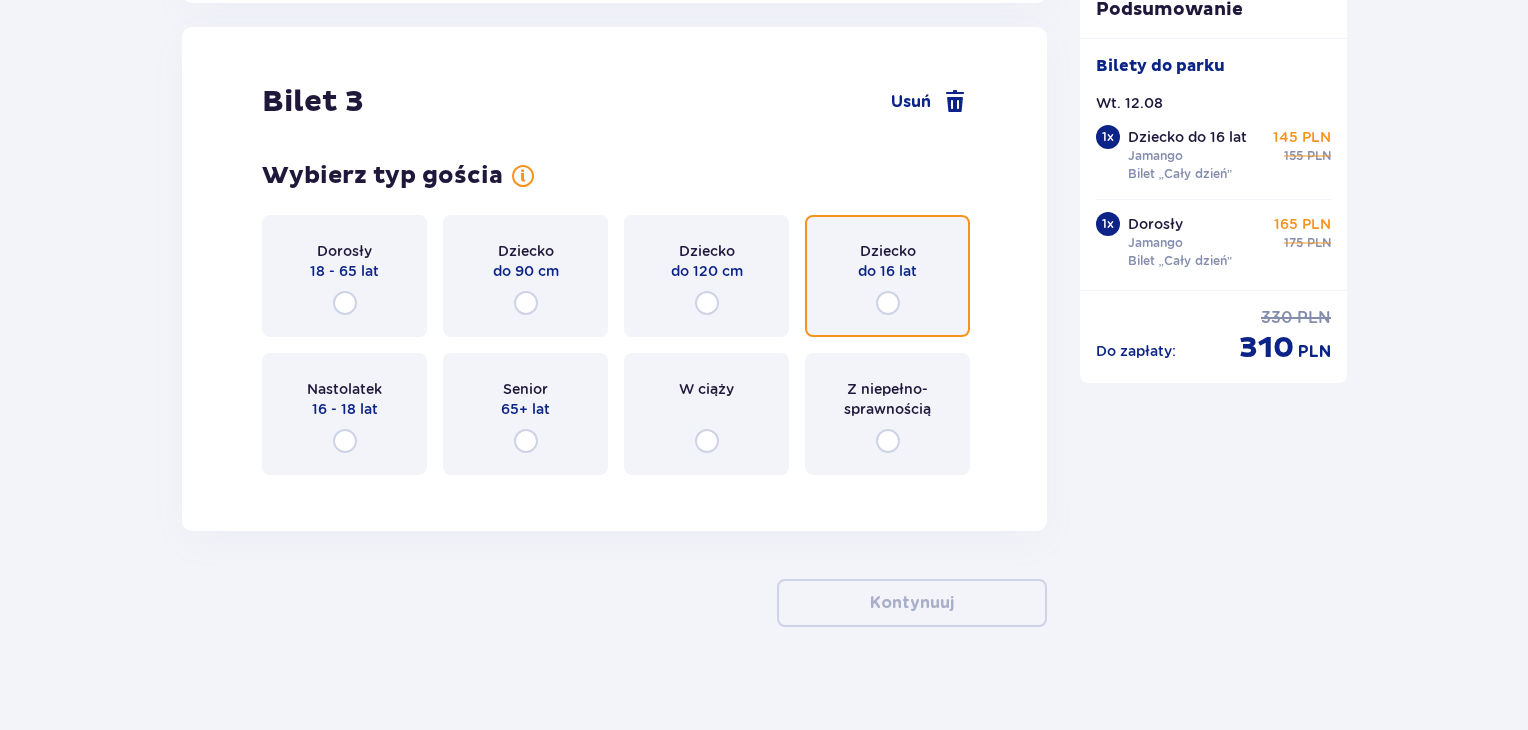 click at bounding box center (888, 303) 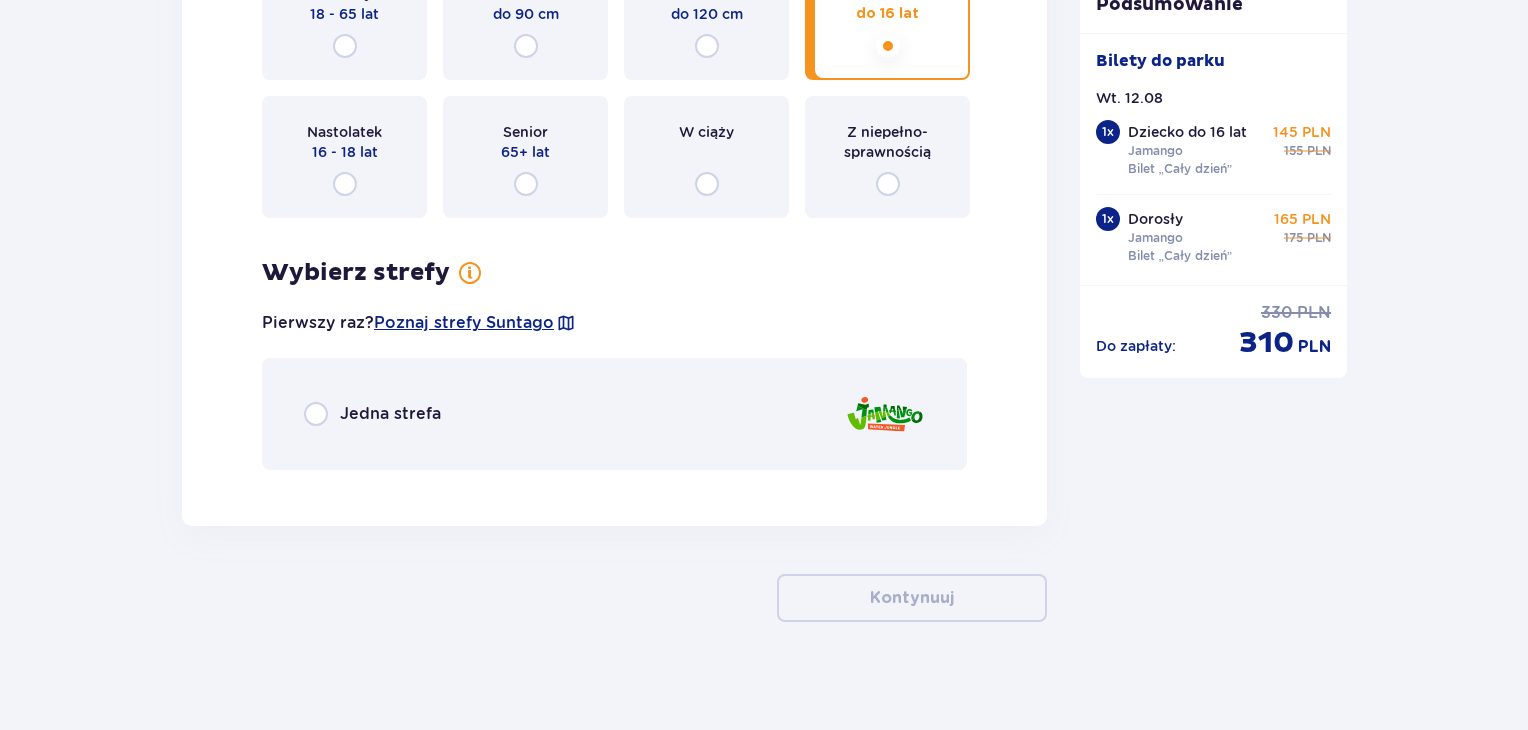 scroll, scrollTop: 4140, scrollLeft: 0, axis: vertical 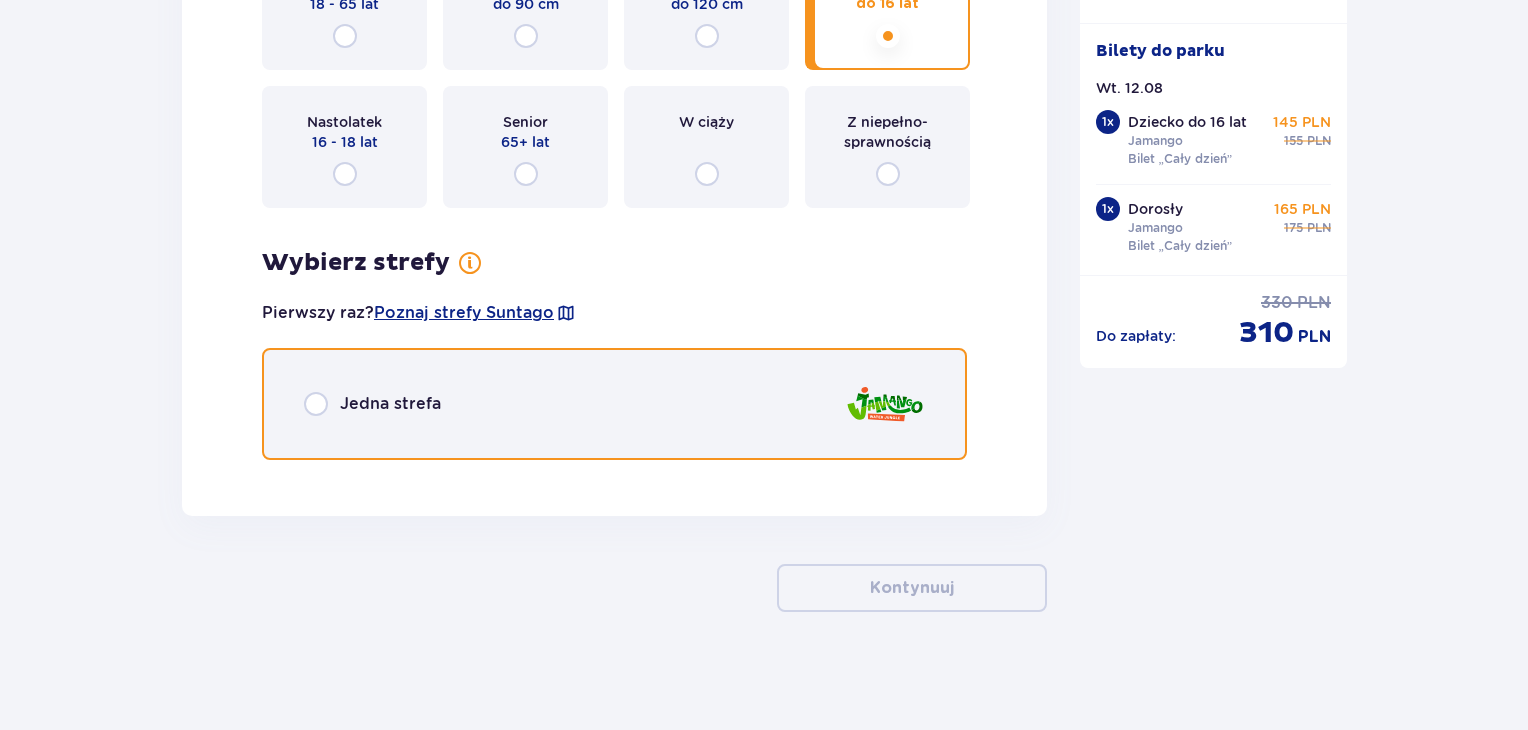 click at bounding box center [316, 404] 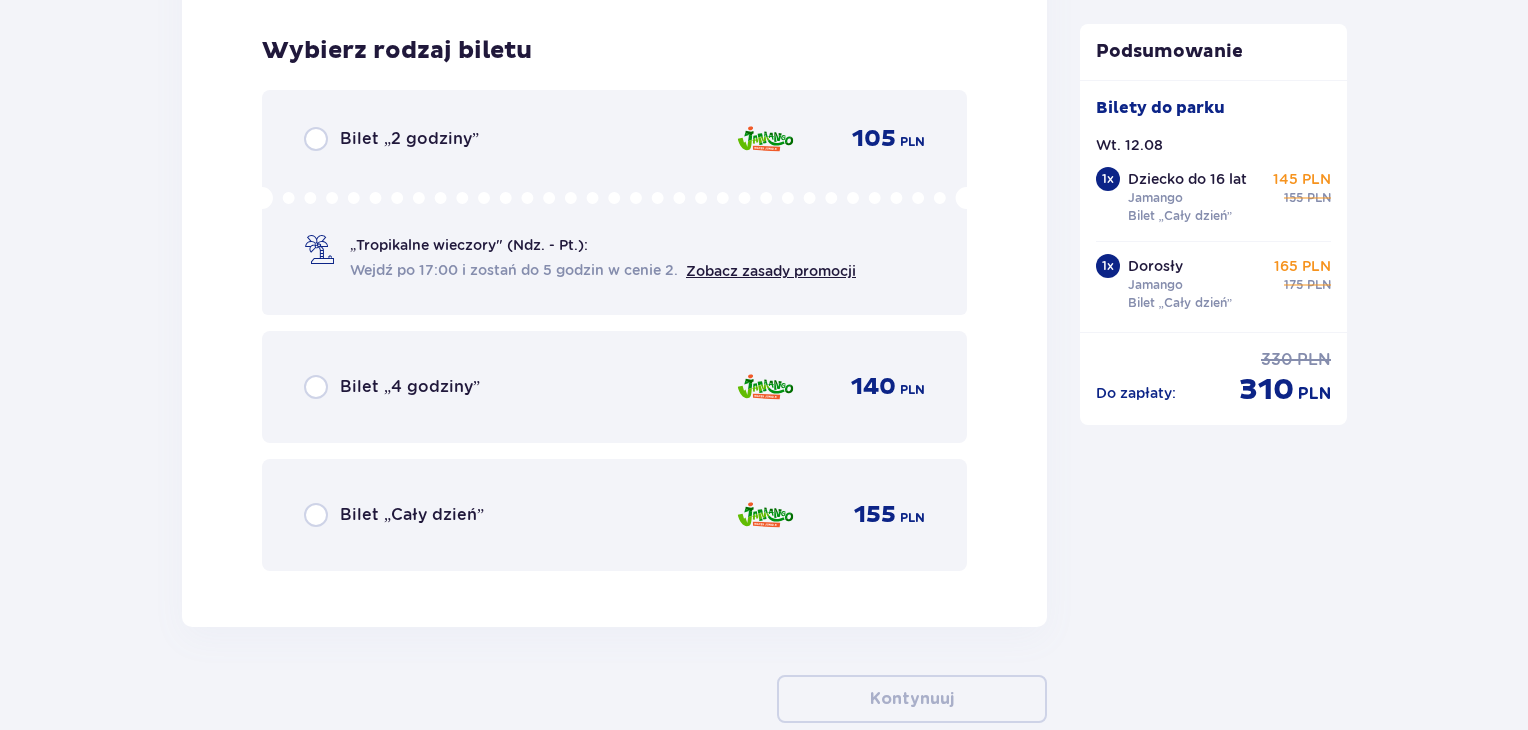 scroll, scrollTop: 4613, scrollLeft: 0, axis: vertical 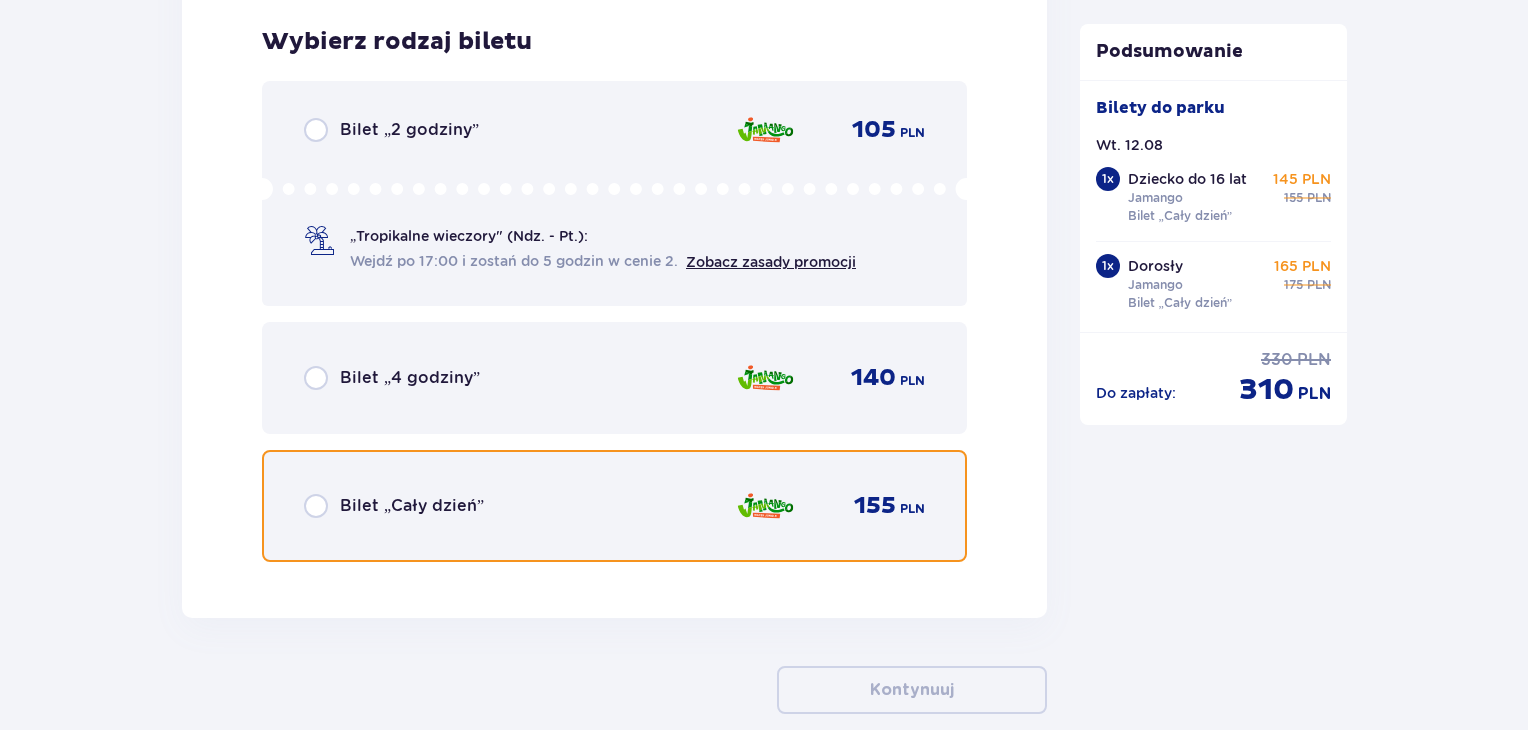click at bounding box center [316, 506] 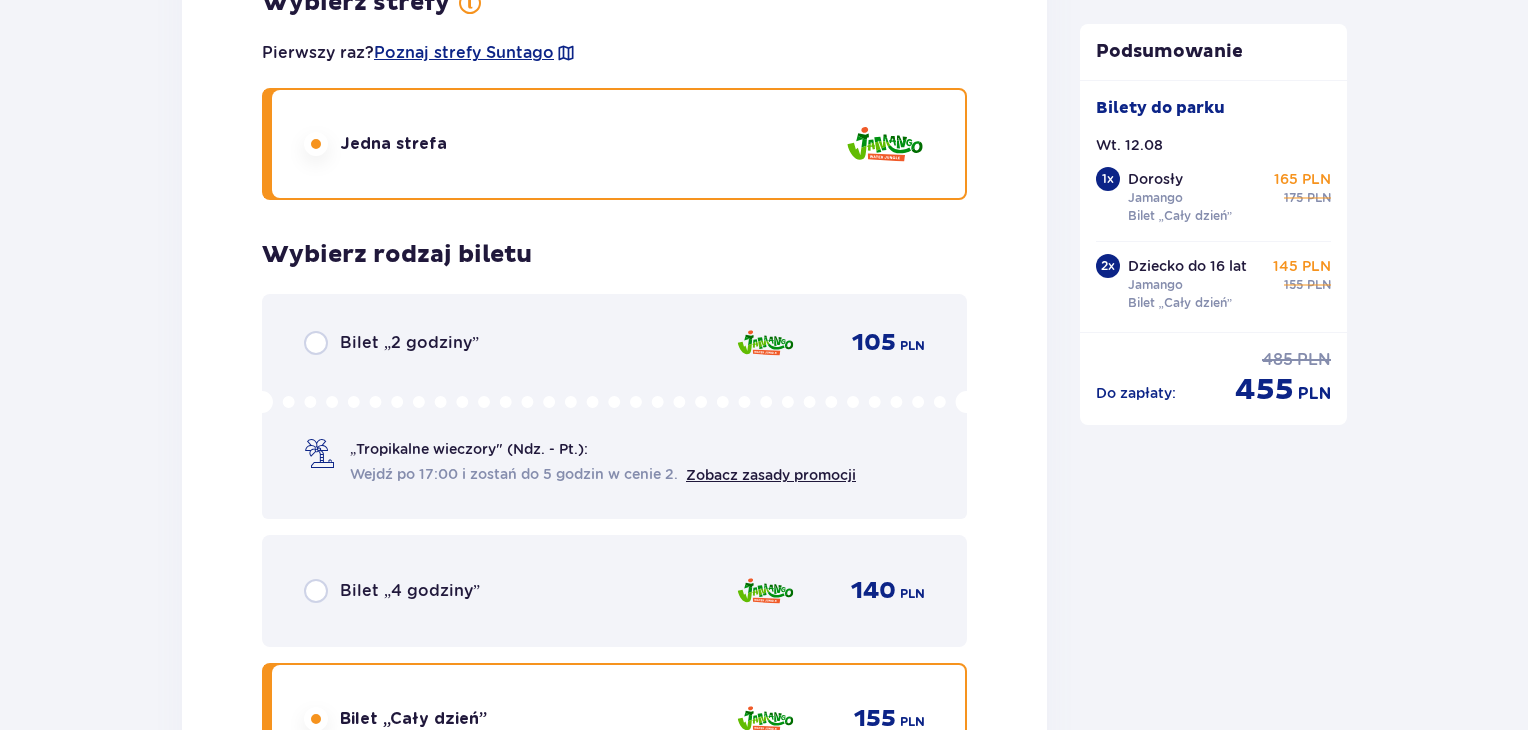 scroll, scrollTop: 4917, scrollLeft: 0, axis: vertical 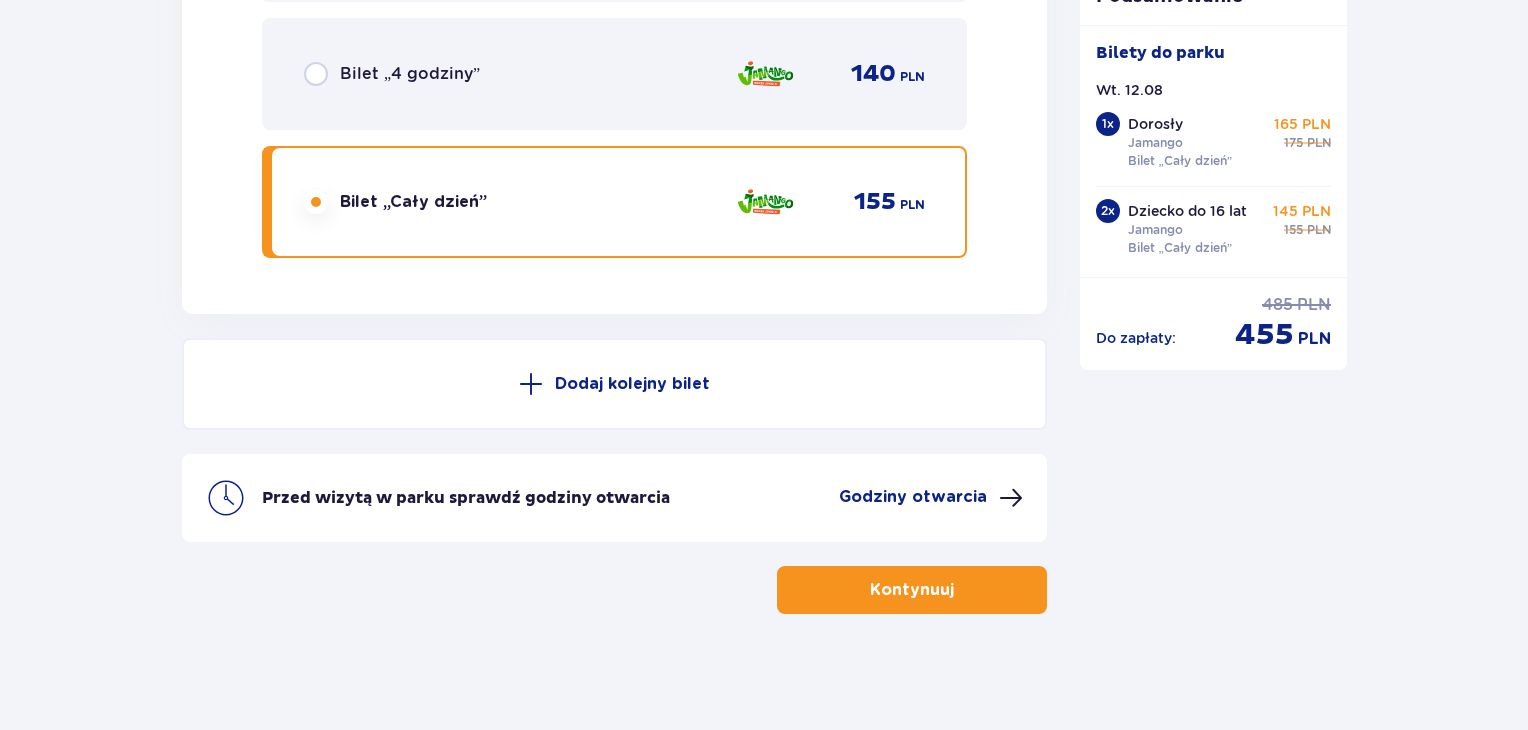 click on "Kontynuuj" at bounding box center [912, 590] 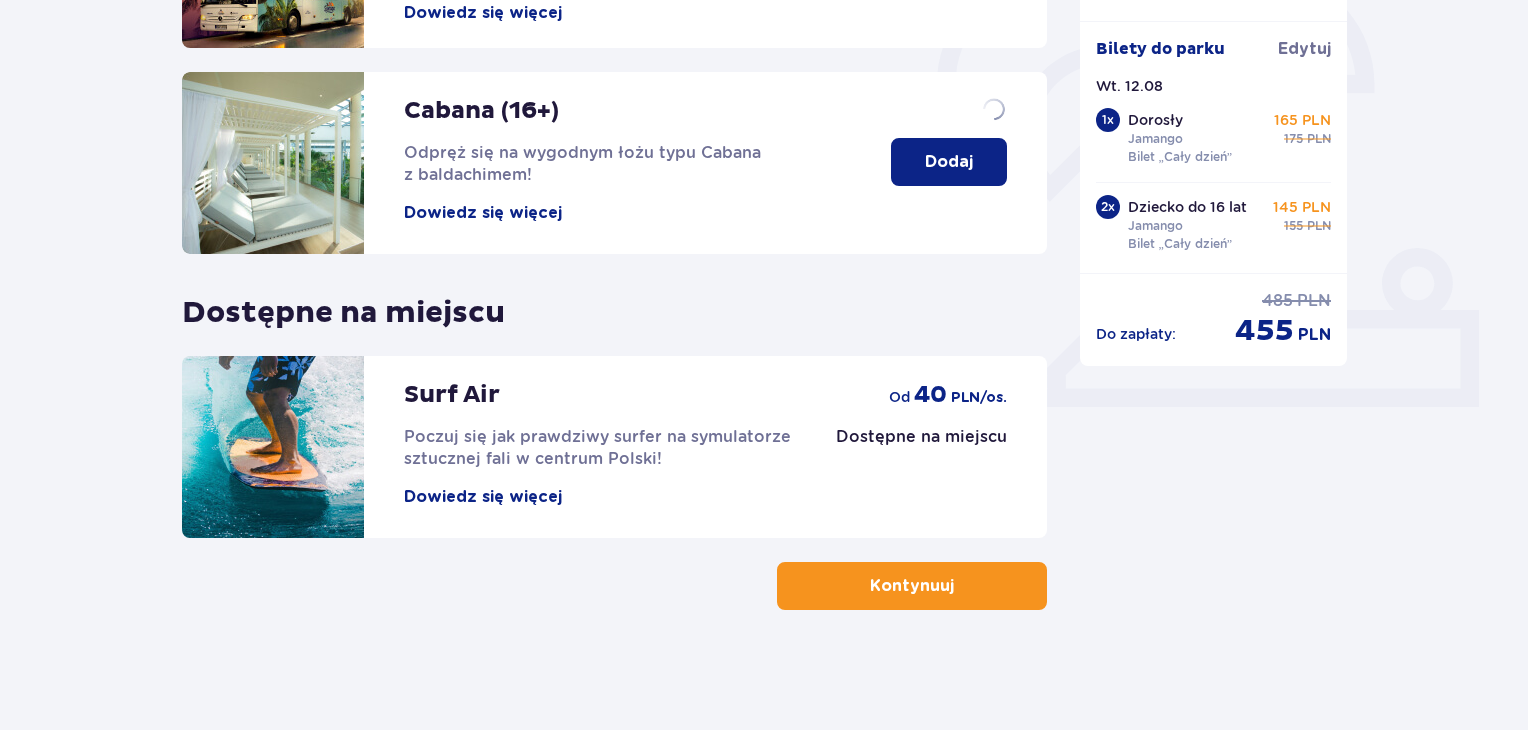 scroll, scrollTop: 0, scrollLeft: 0, axis: both 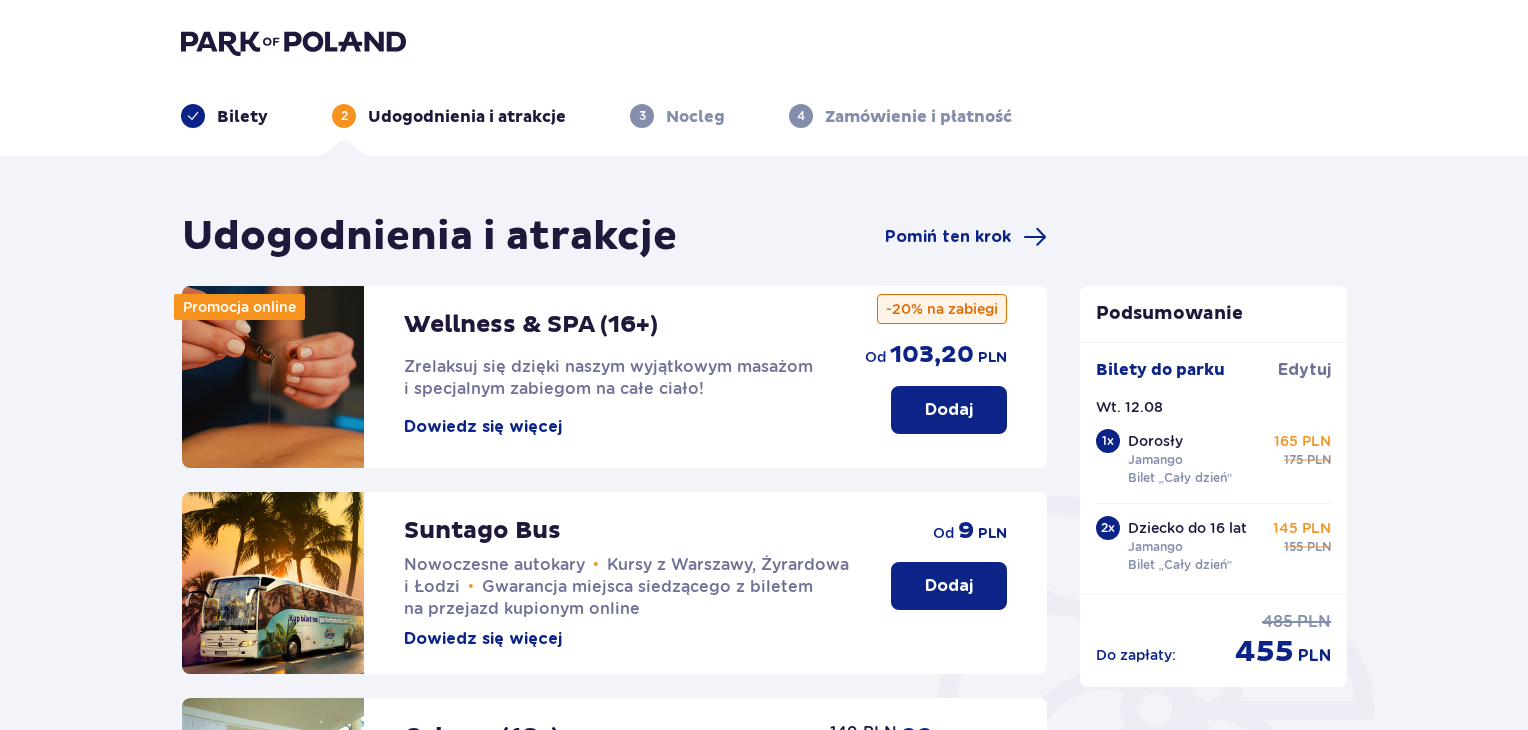 click on "Dodaj" at bounding box center (949, 586) 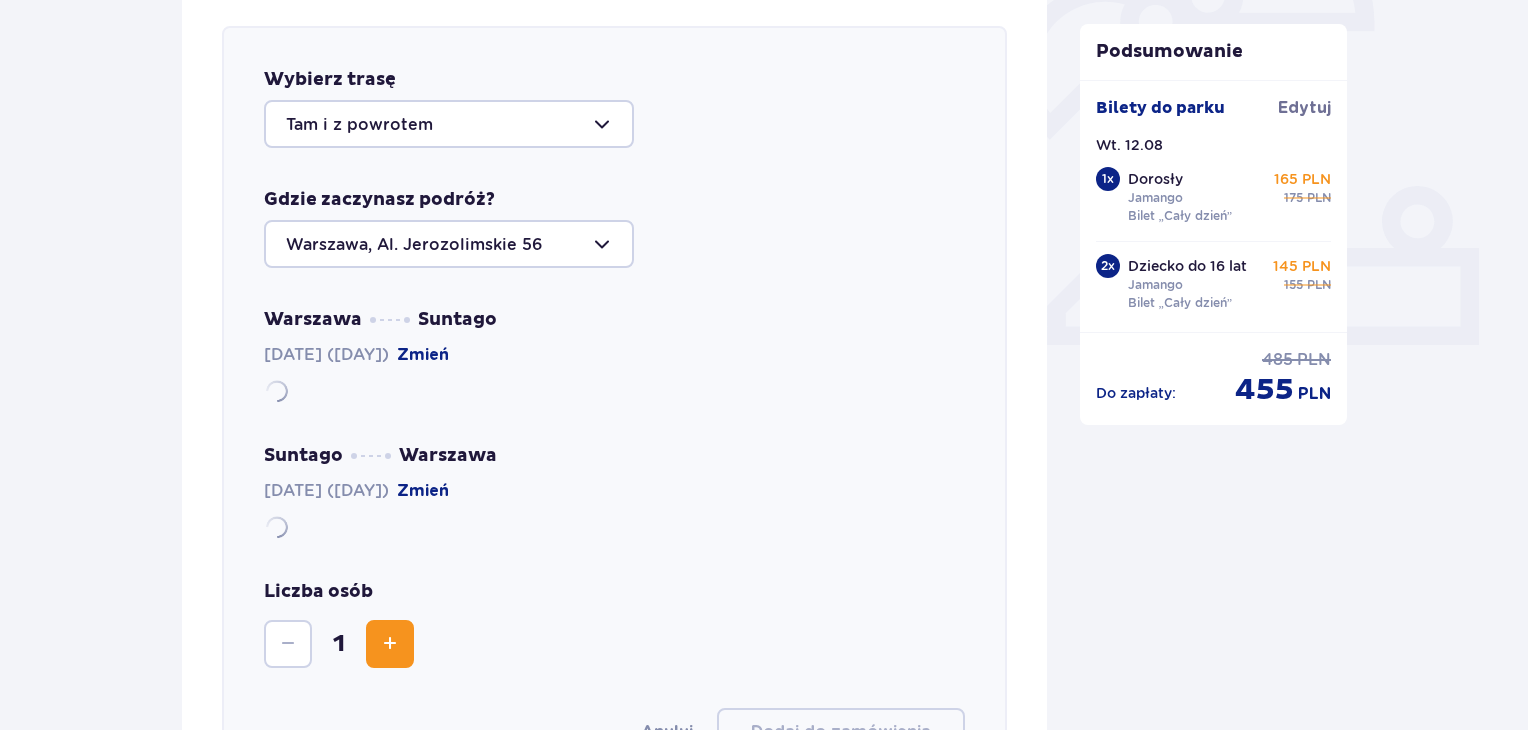 scroll, scrollTop: 690, scrollLeft: 0, axis: vertical 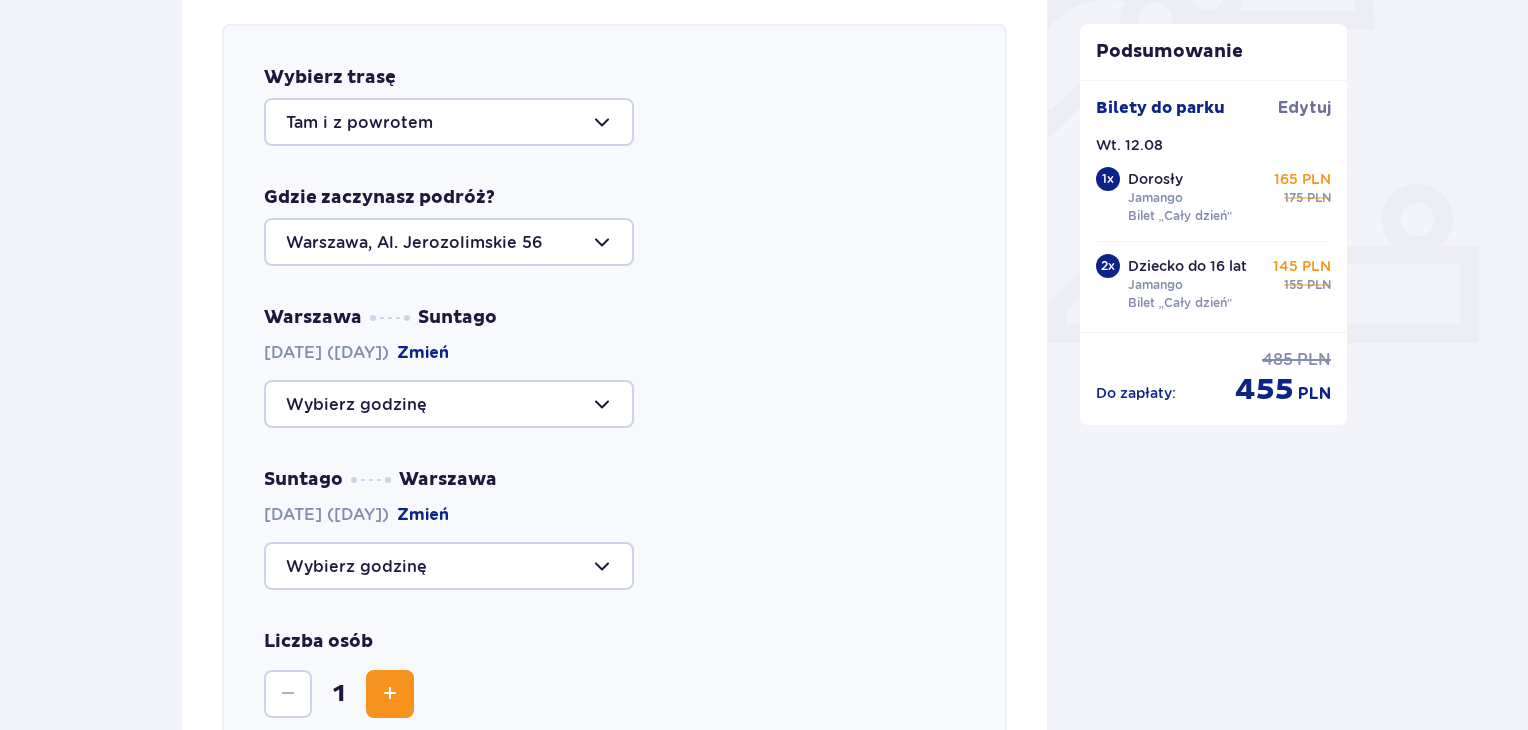 click at bounding box center (449, 242) 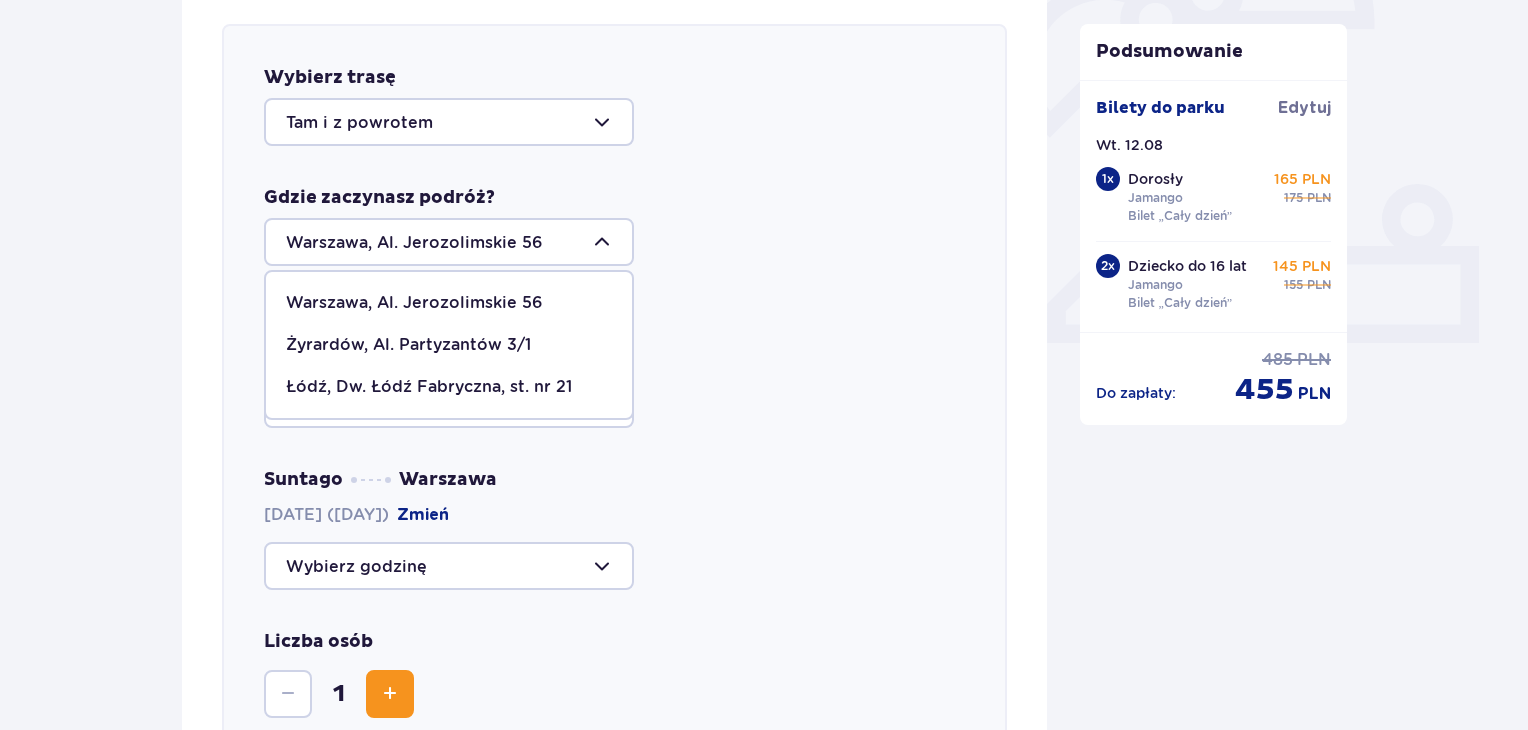 click on "Warszawa, Al. Jerozolimskie 56" at bounding box center [414, 303] 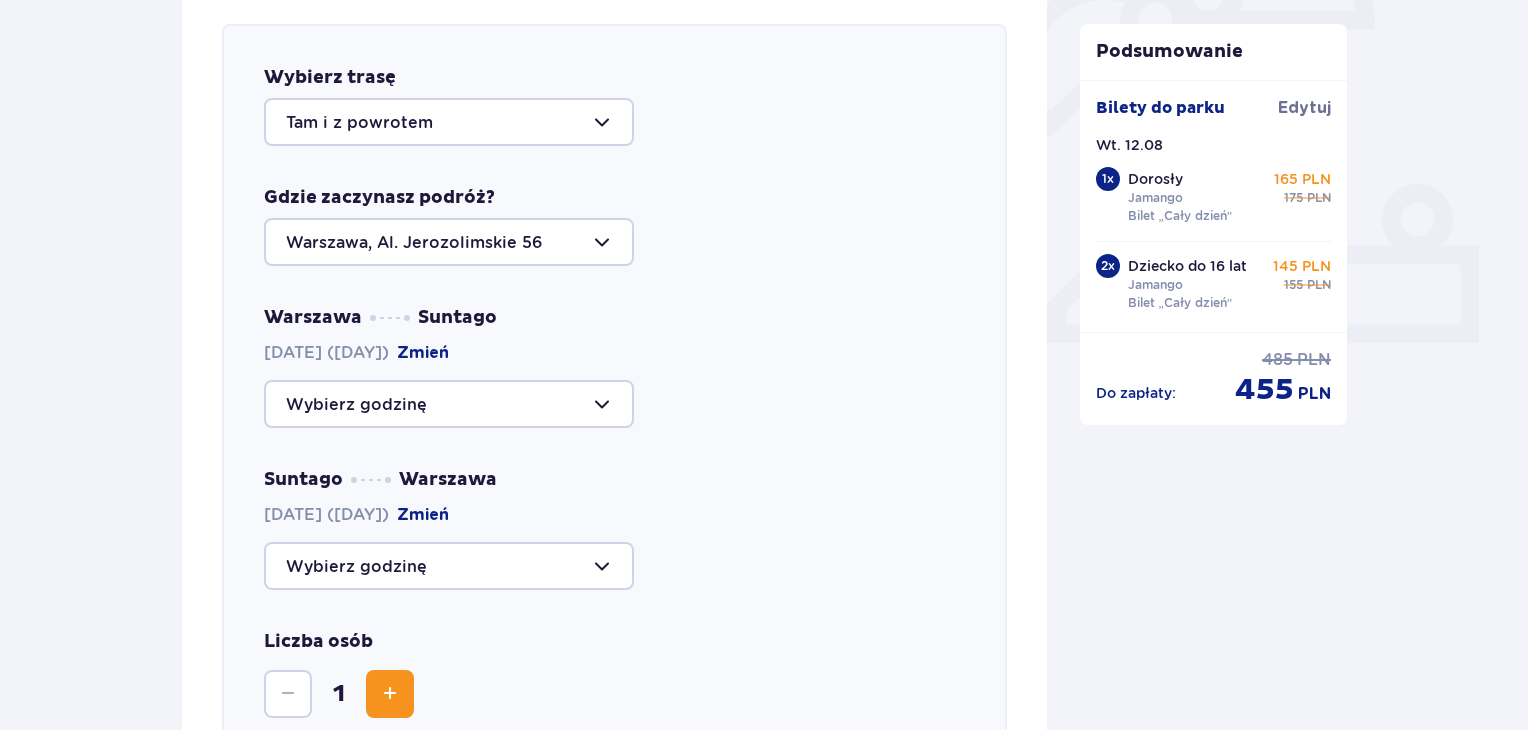 click at bounding box center (449, 404) 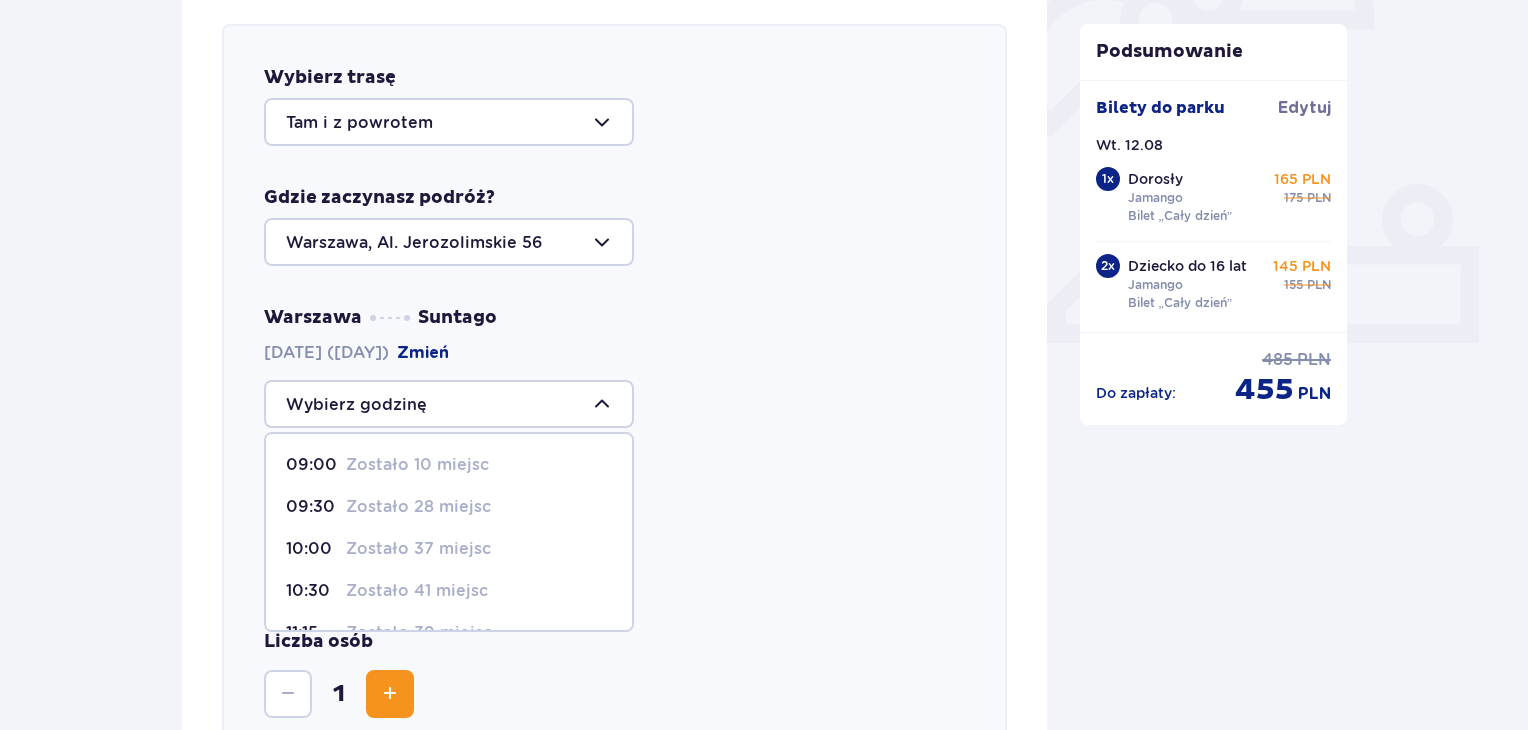 click on "Zostało 10 miejsc" at bounding box center (417, 465) 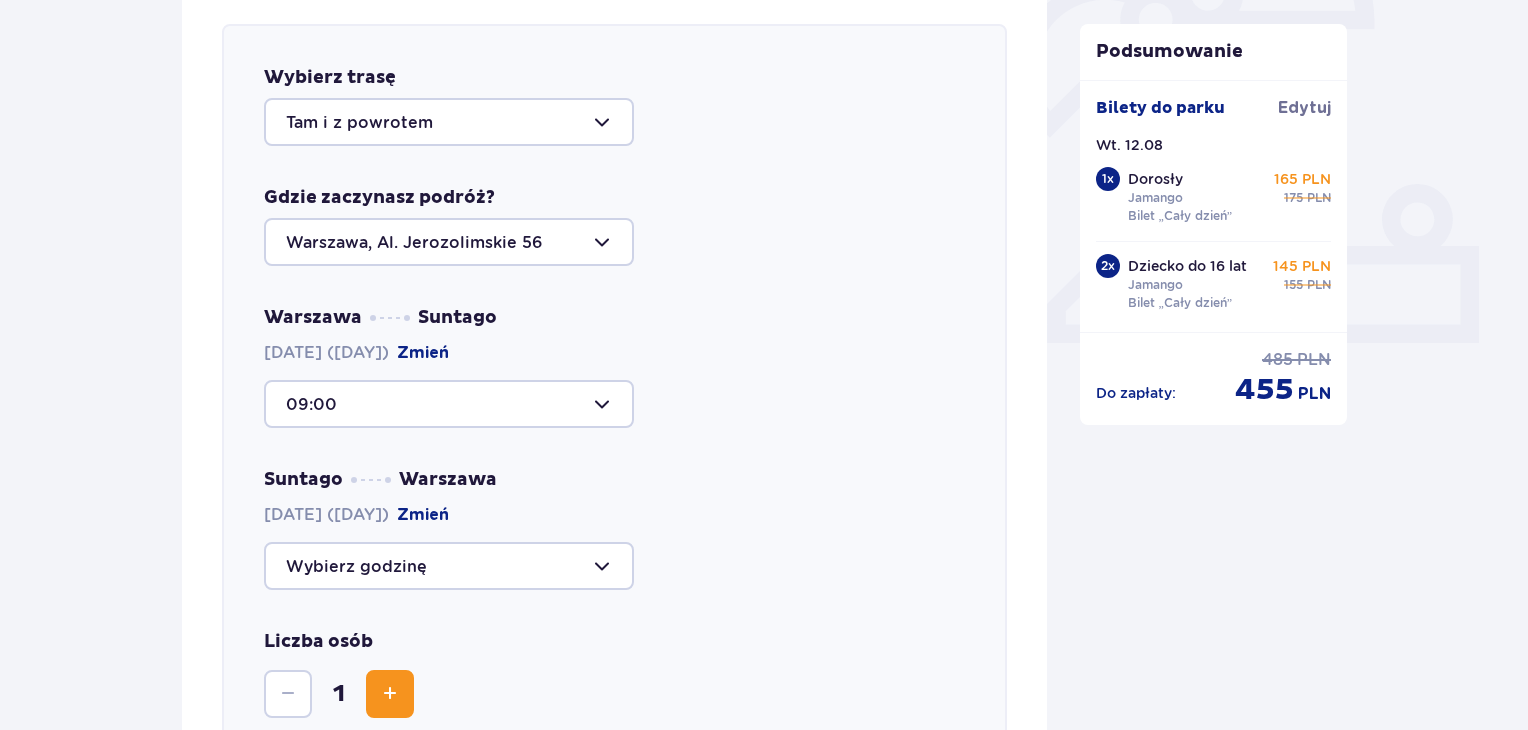 scroll, scrollTop: 824, scrollLeft: 0, axis: vertical 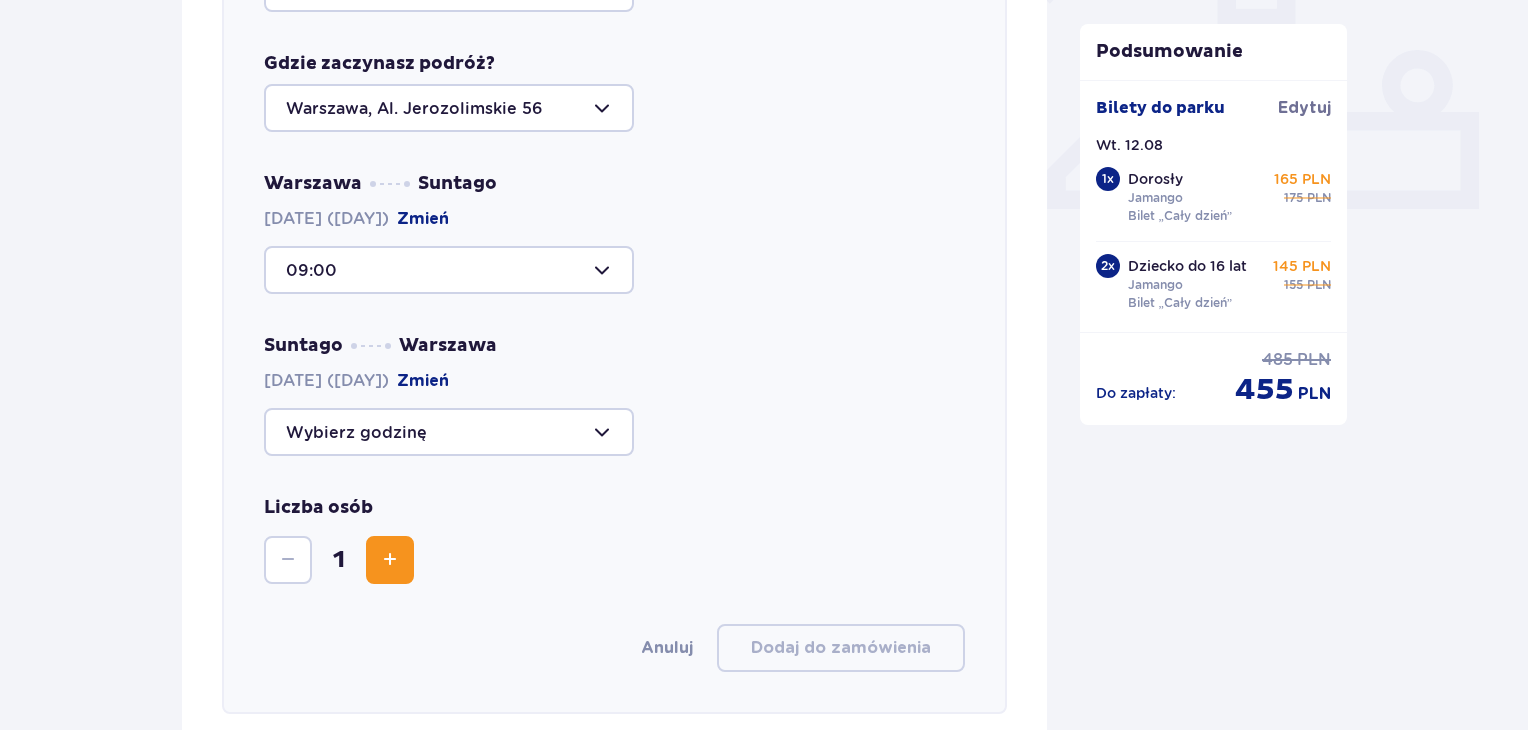 click at bounding box center [449, 432] 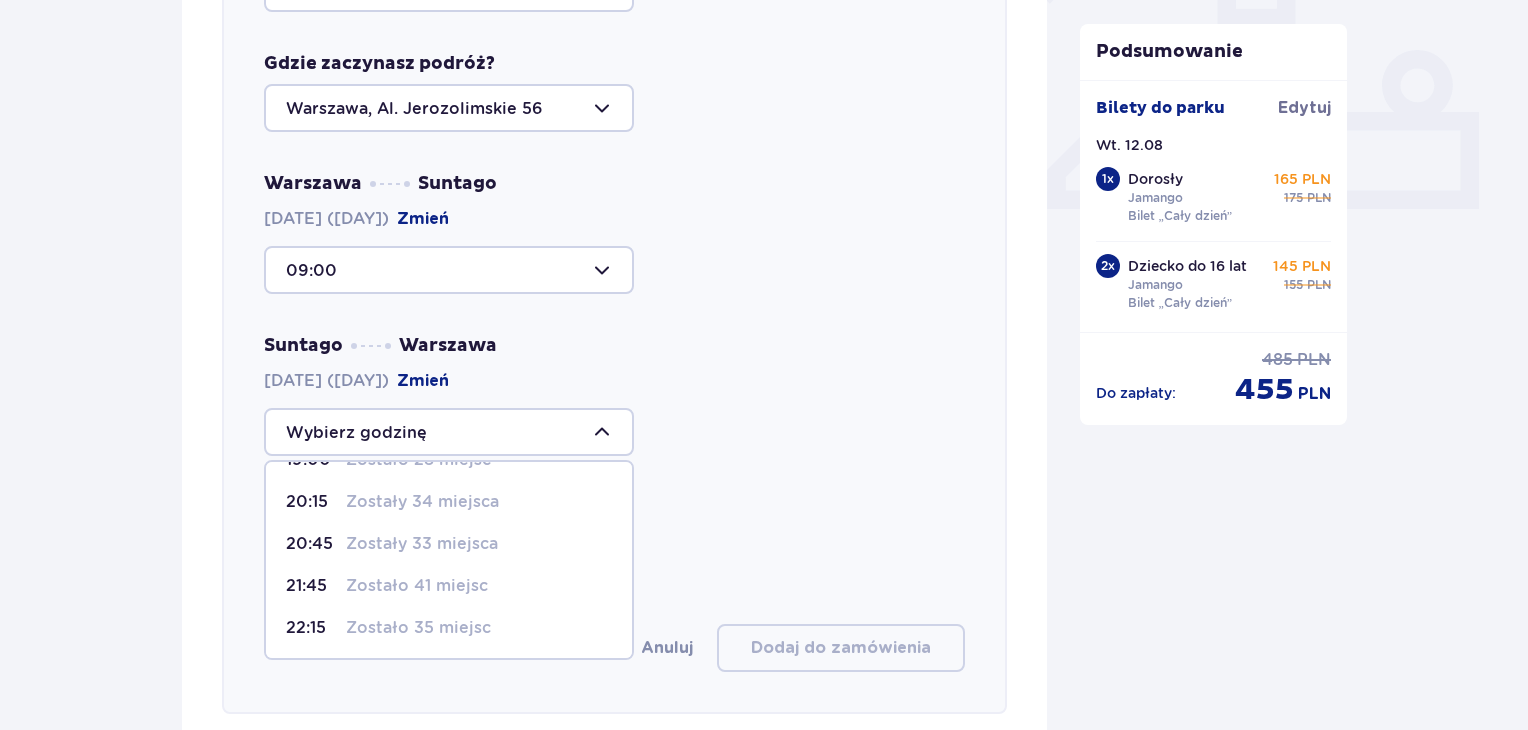 scroll, scrollTop: 109, scrollLeft: 0, axis: vertical 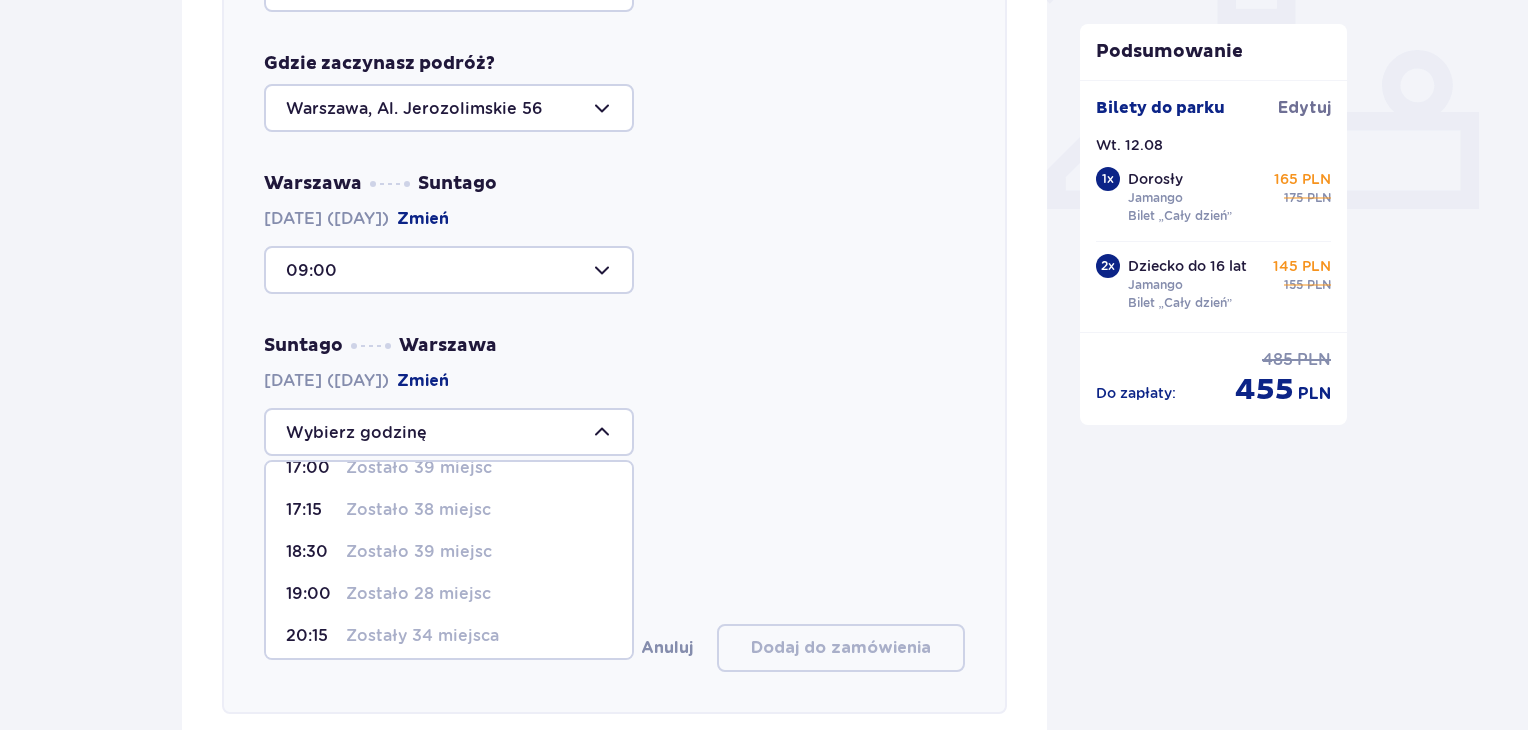 click on "20:15 Zostały 34 miejsca" at bounding box center (449, 636) 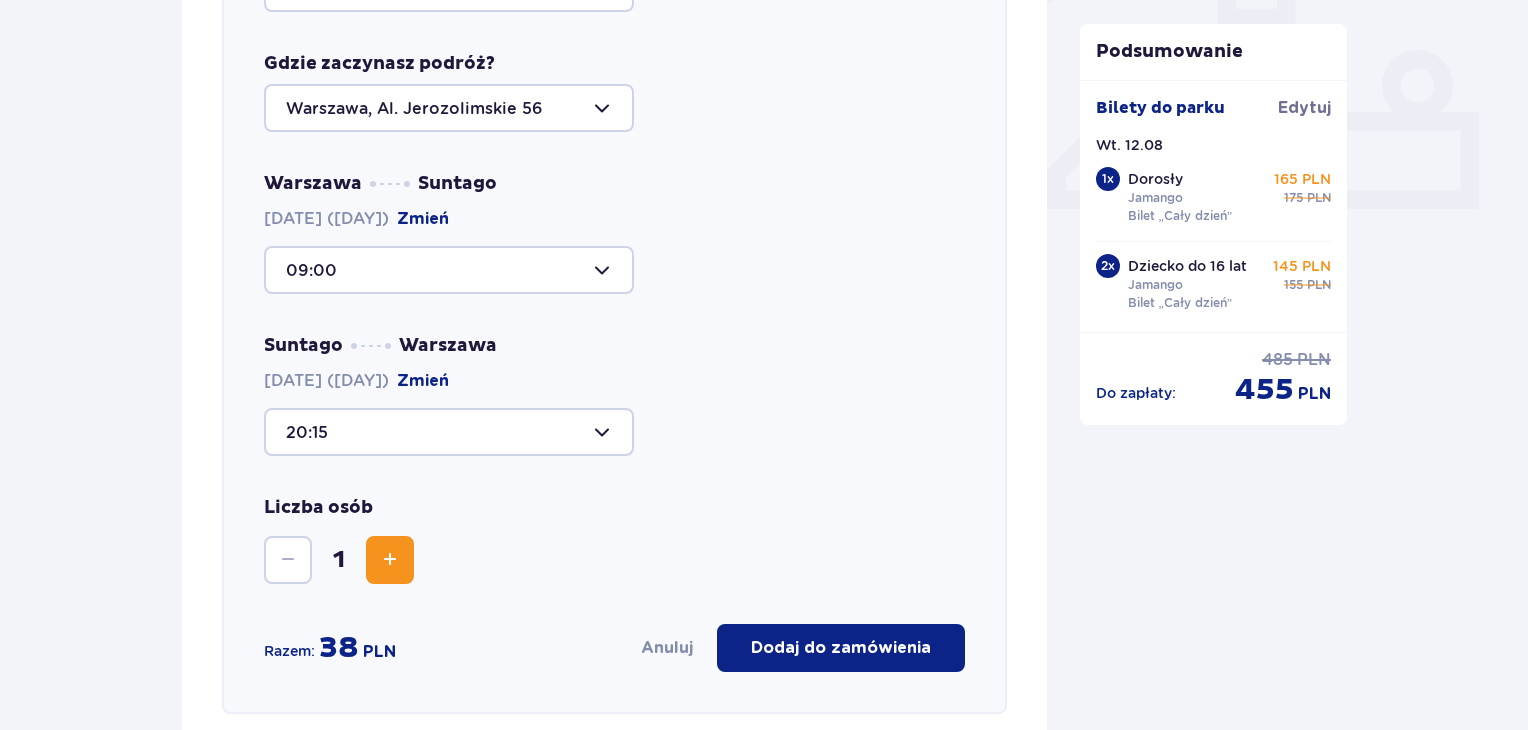 type on "20:15" 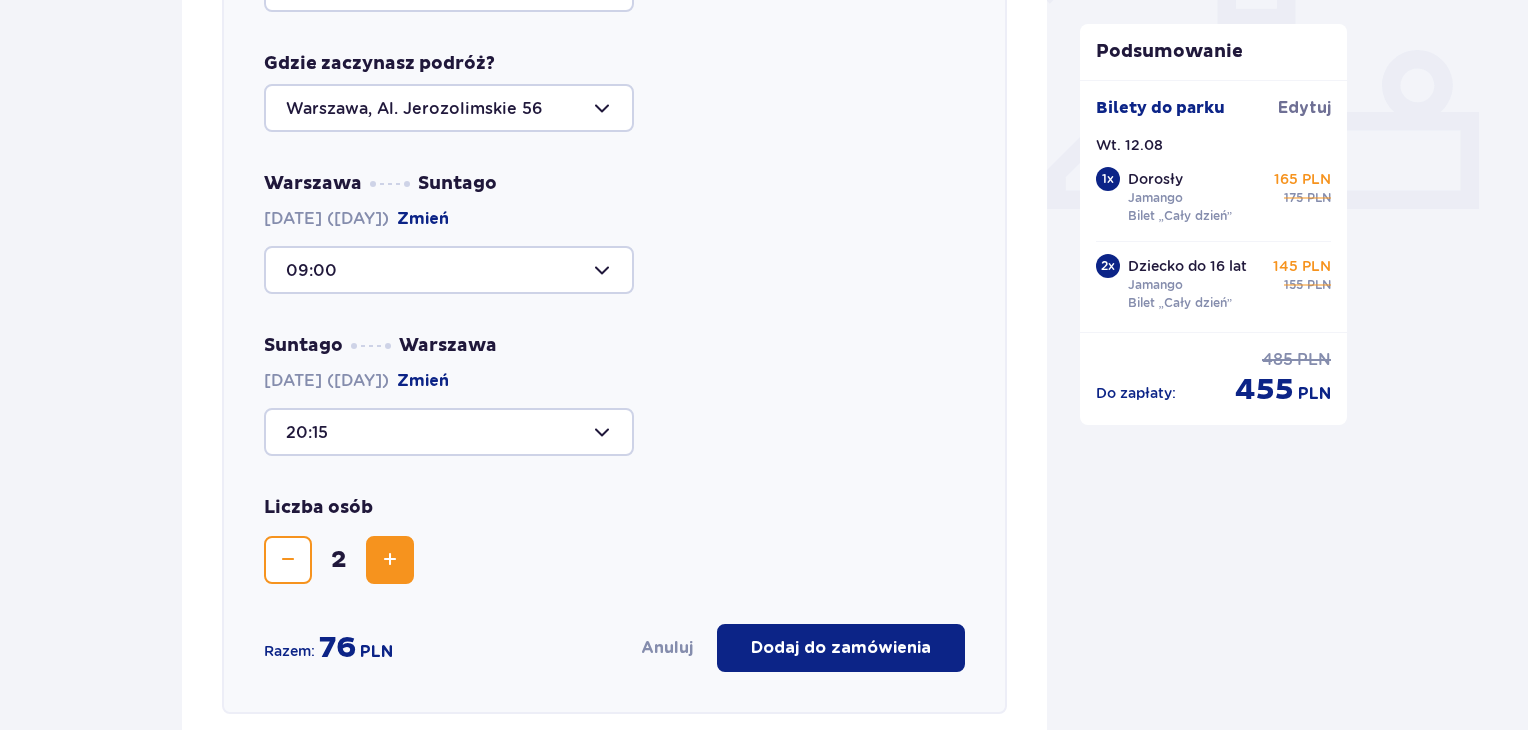 click at bounding box center [390, 560] 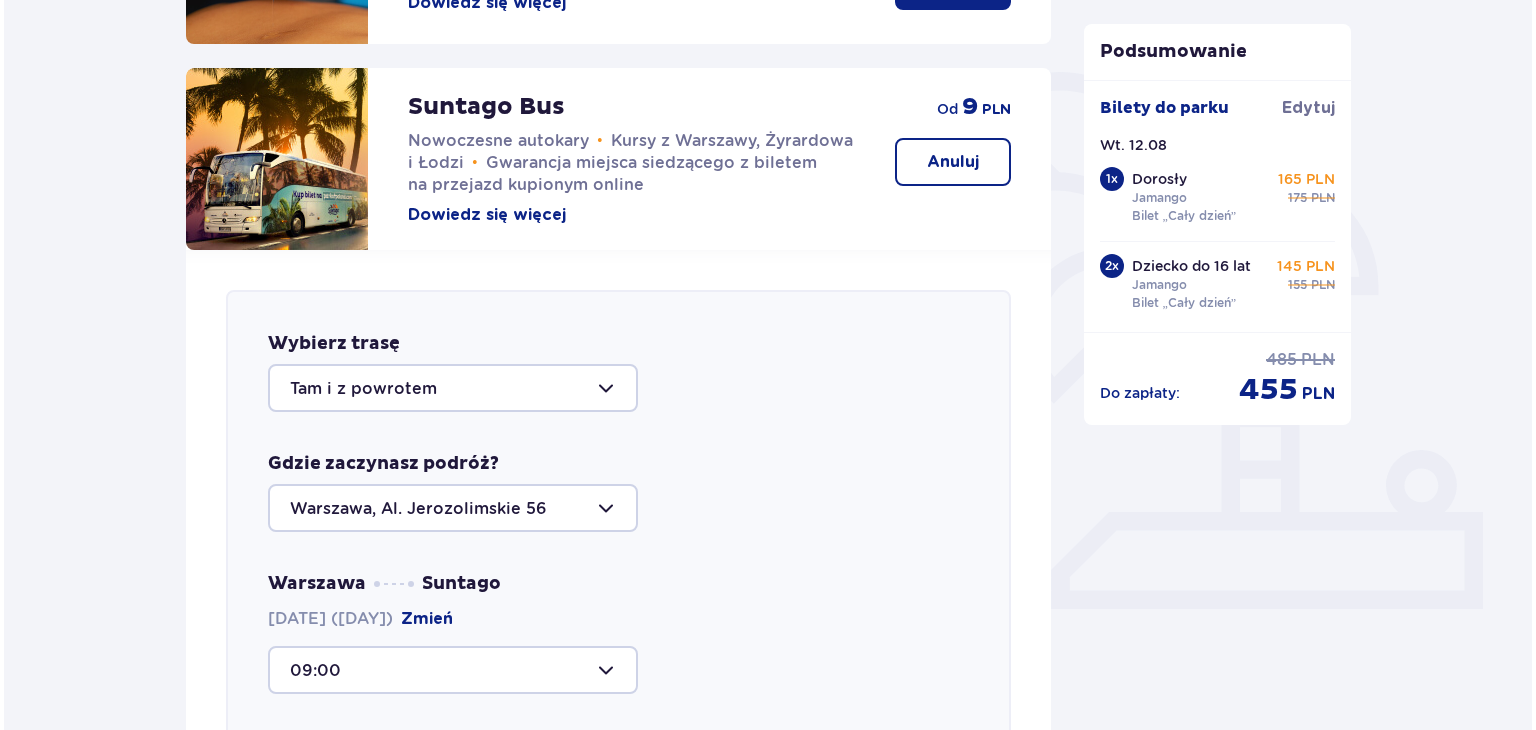 scroll, scrollTop: 290, scrollLeft: 0, axis: vertical 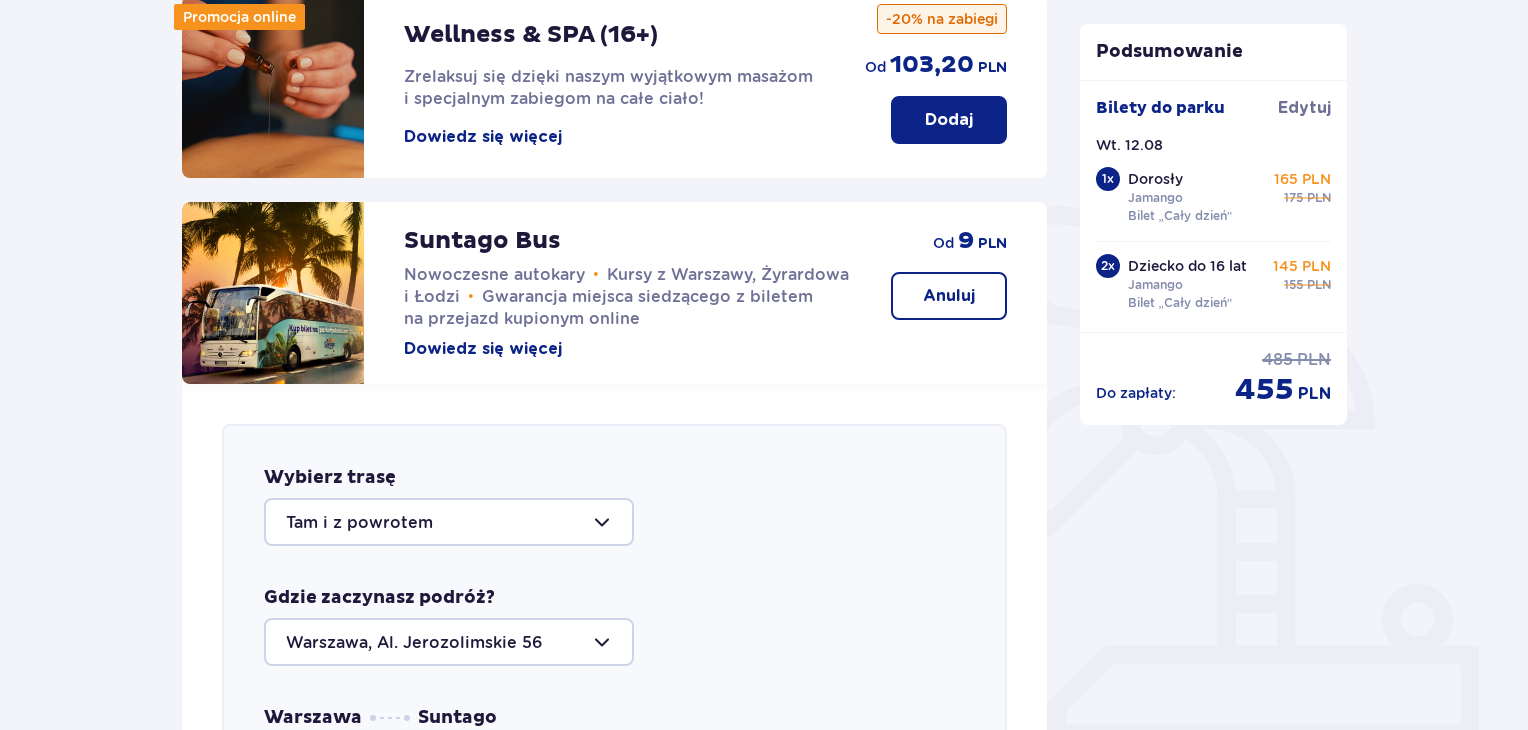 click on "Dowiedz się więcej" at bounding box center [483, 349] 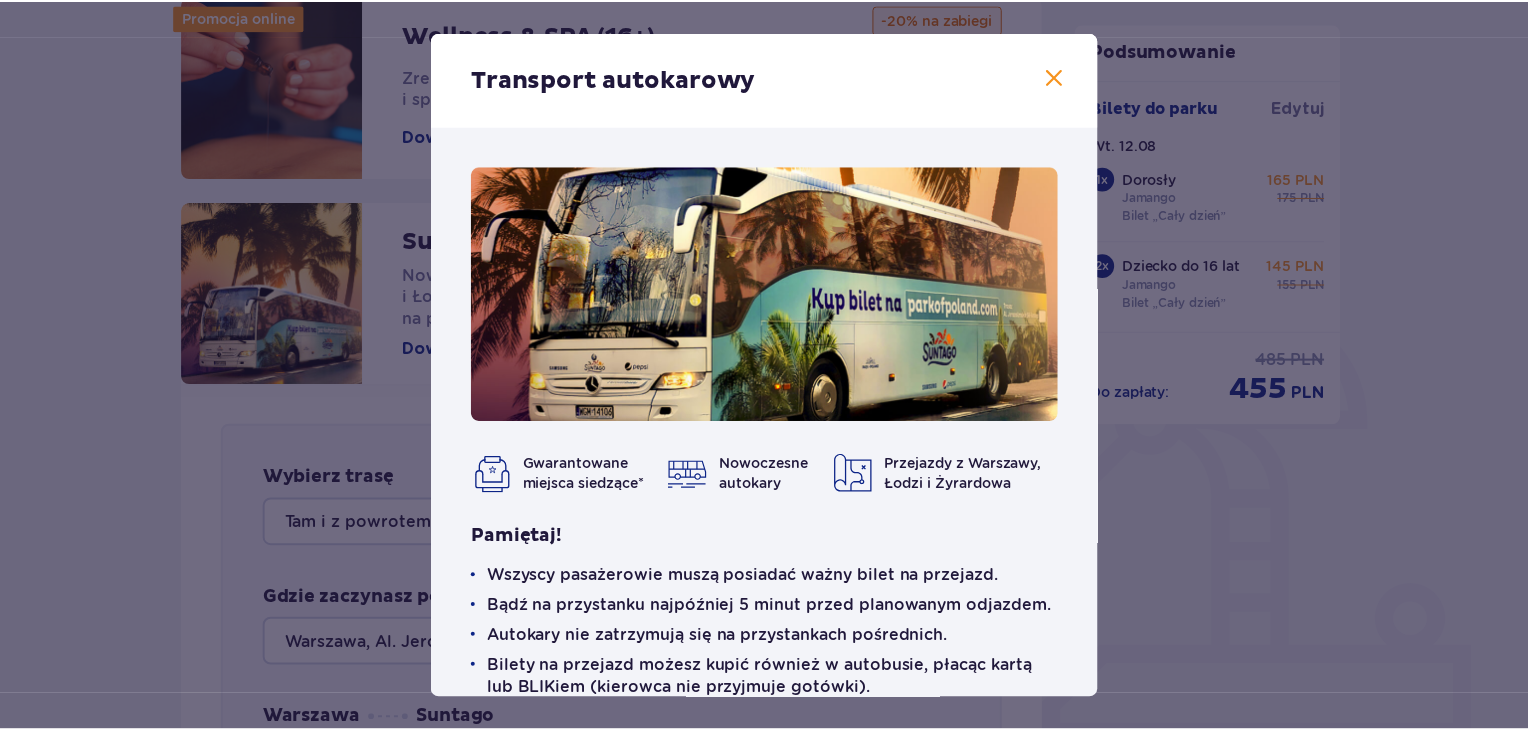 scroll, scrollTop: 74, scrollLeft: 0, axis: vertical 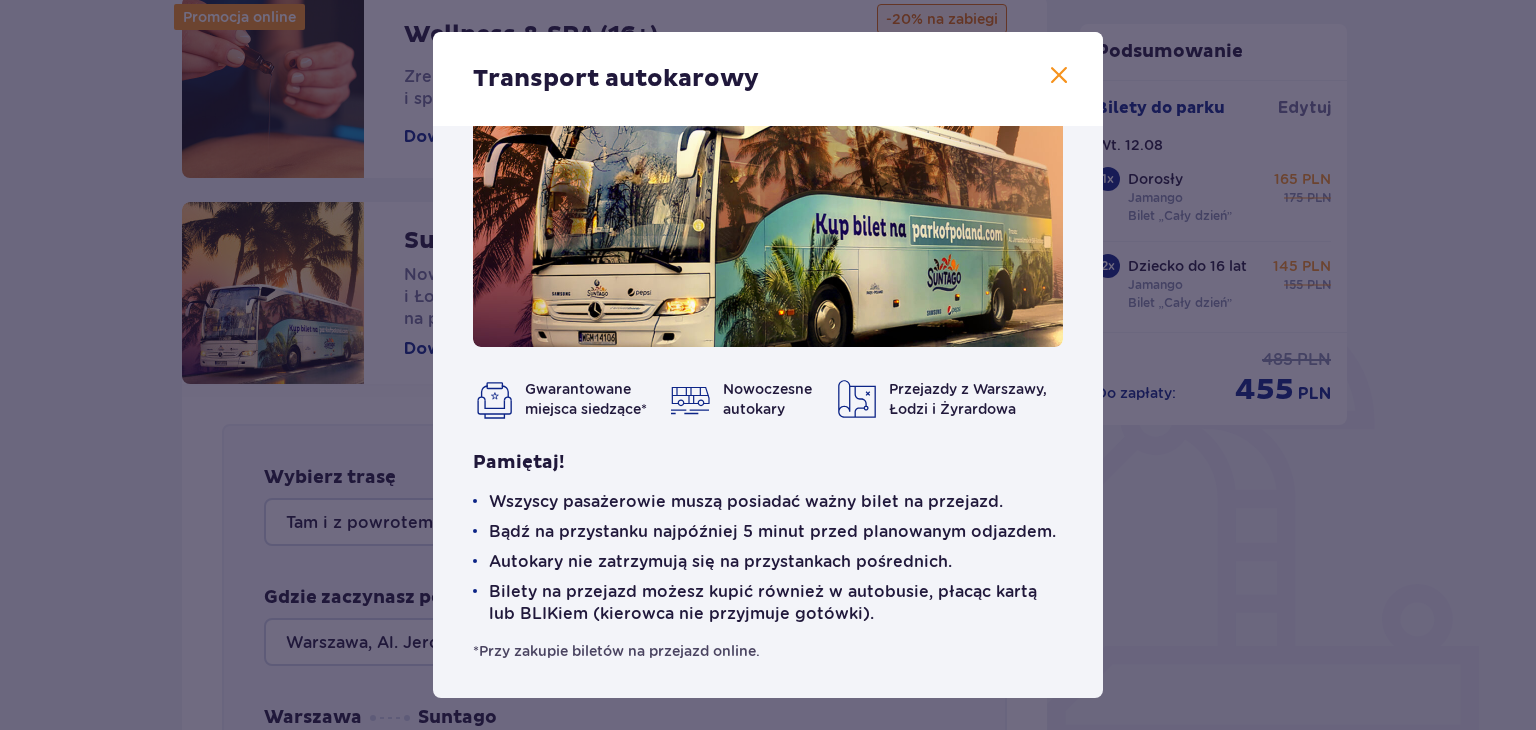 click at bounding box center [1059, 76] 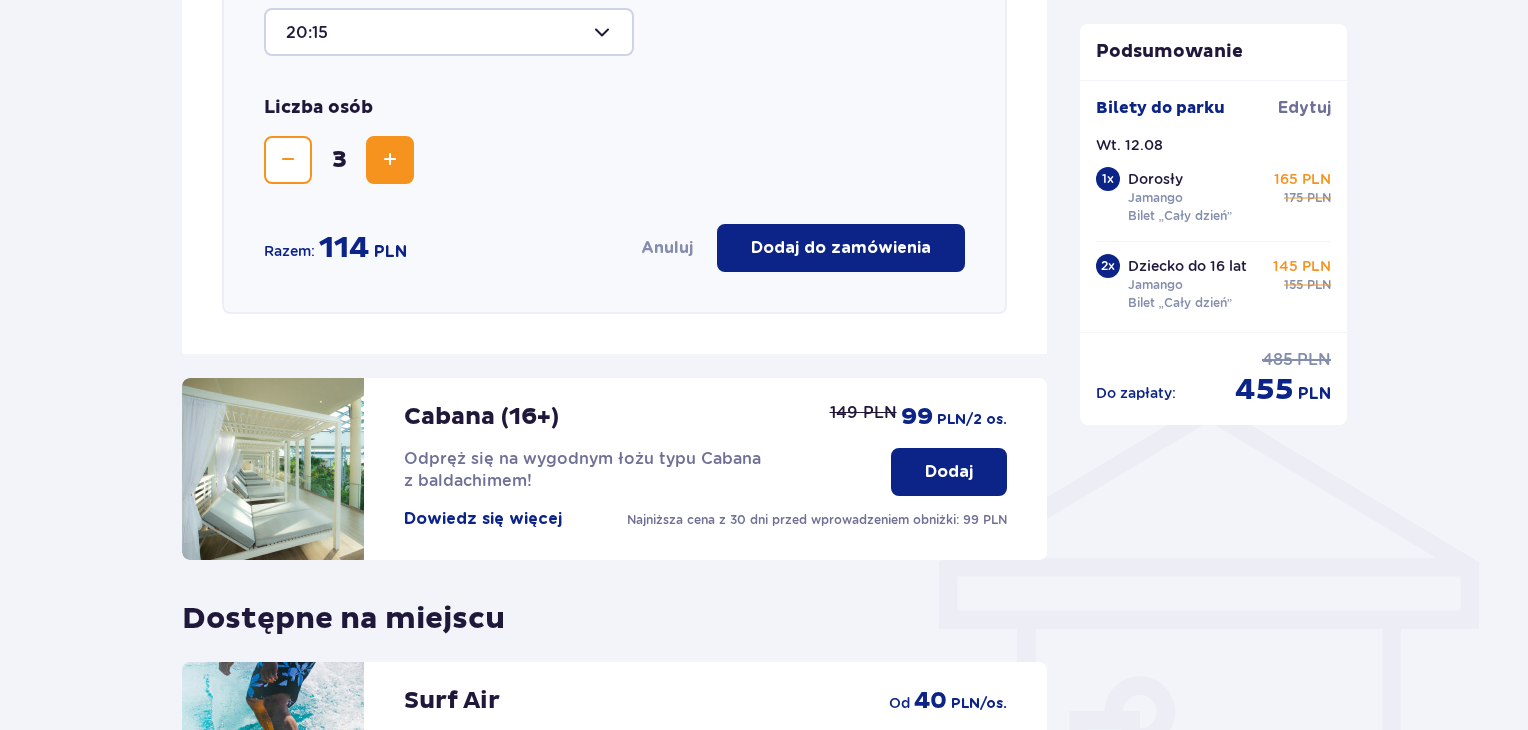 scroll, scrollTop: 1090, scrollLeft: 0, axis: vertical 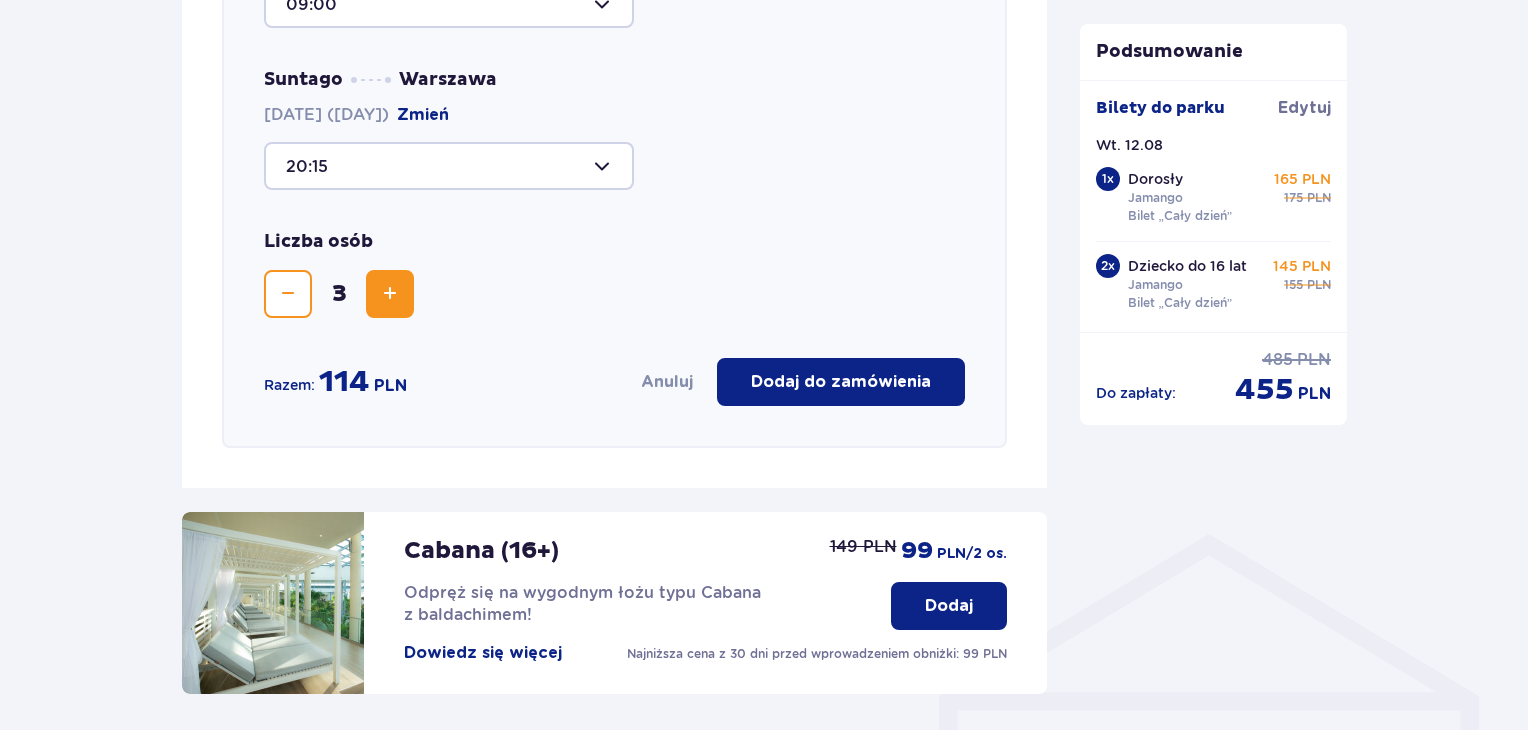 click on "Dodaj do zamówienia" at bounding box center (841, 382) 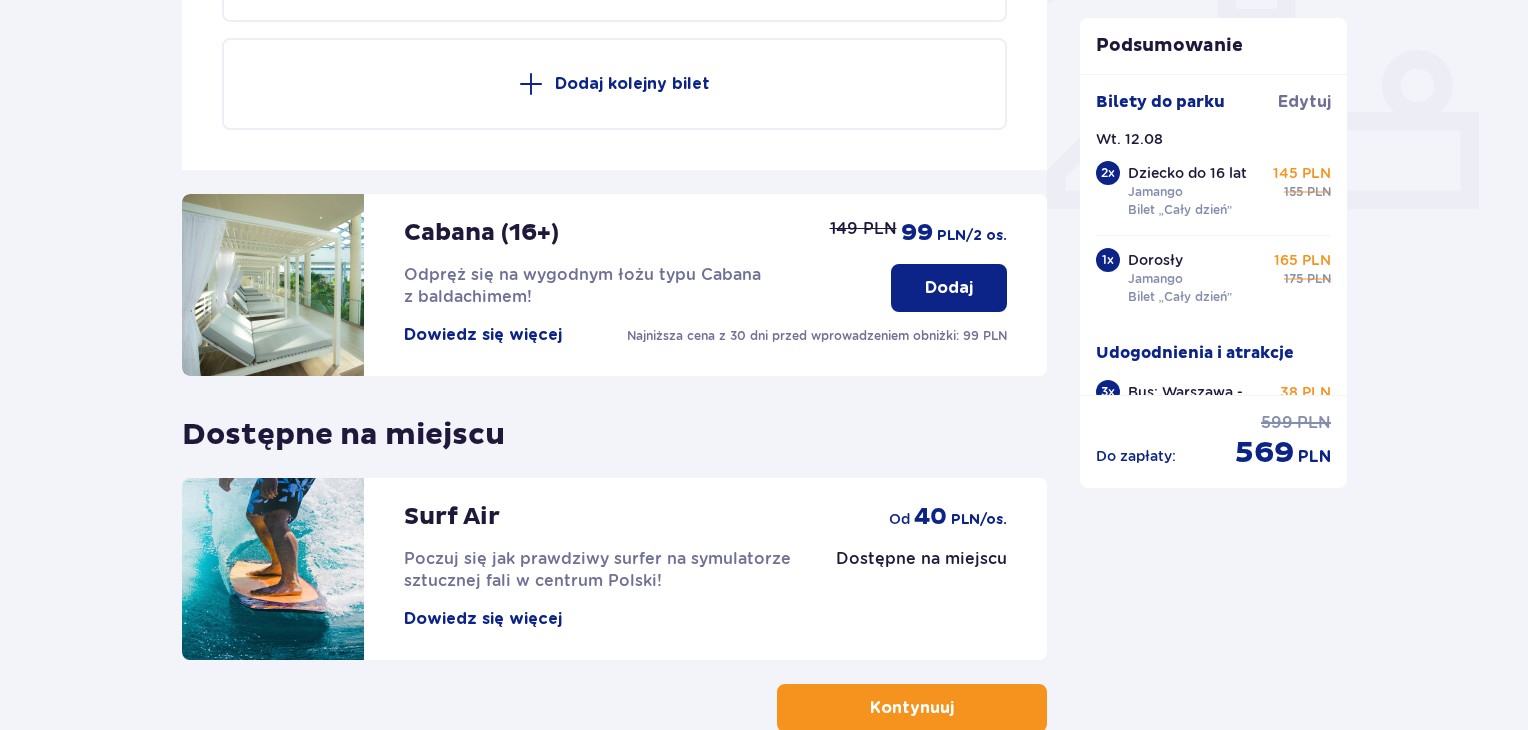 scroll, scrollTop: 690, scrollLeft: 0, axis: vertical 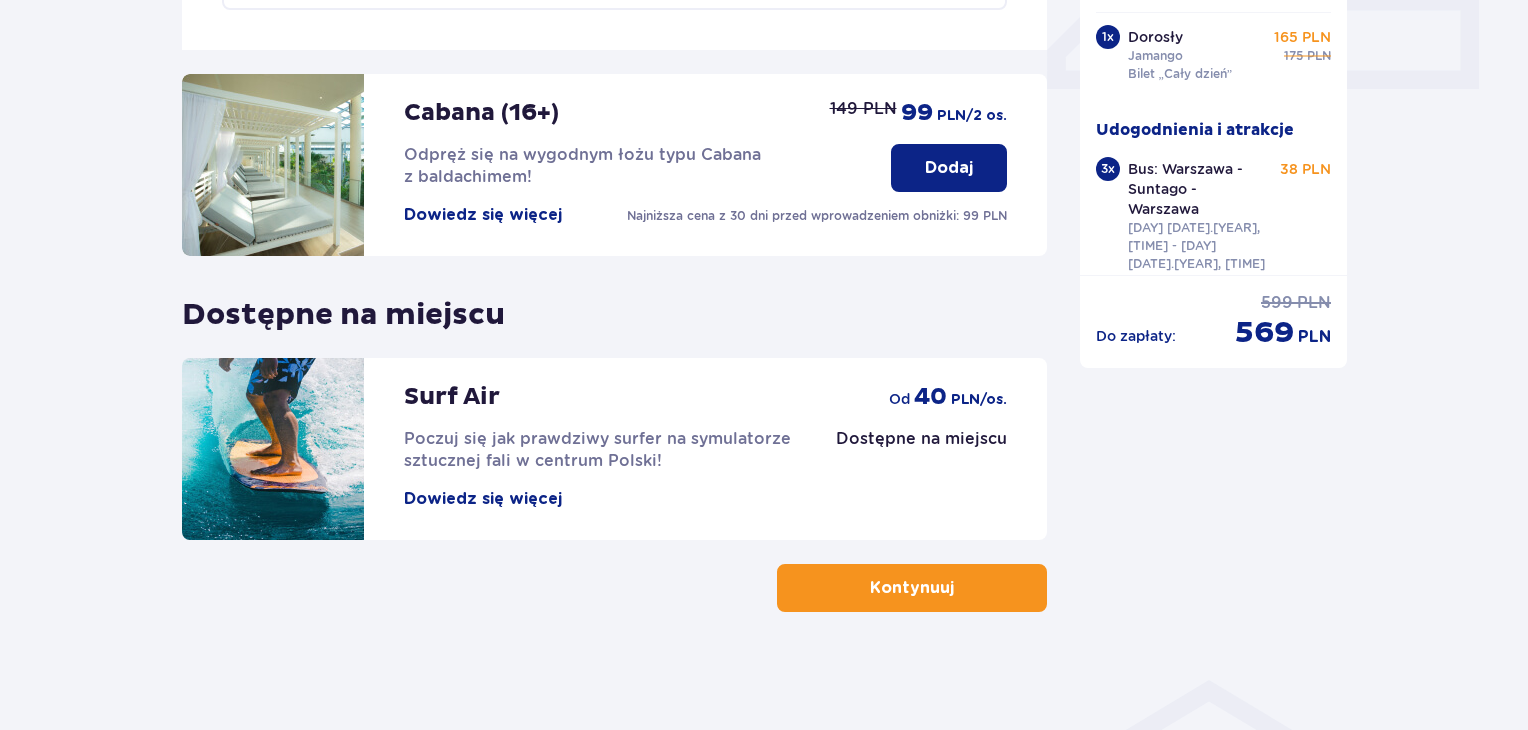 click on "Kontynuuj" at bounding box center [912, 588] 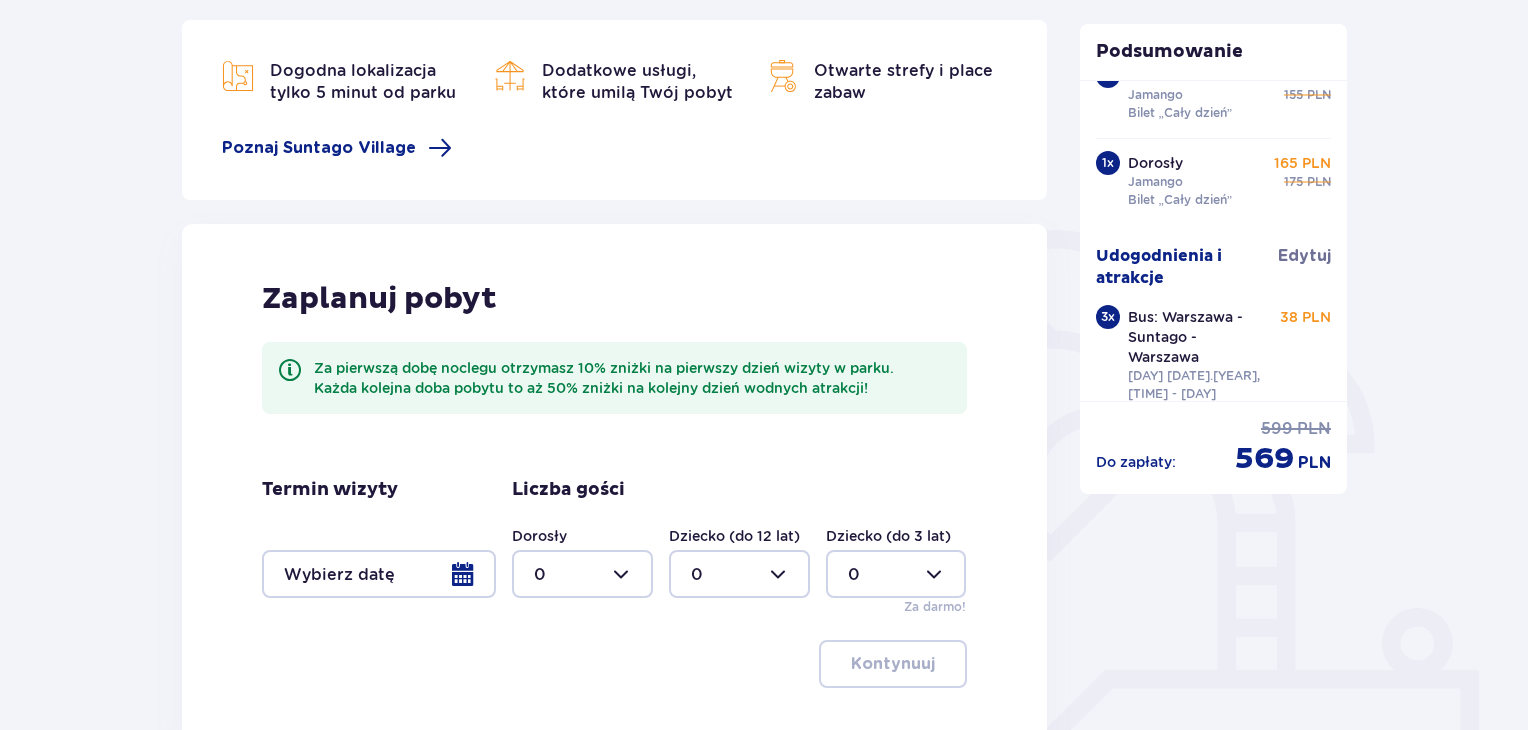 scroll, scrollTop: 133, scrollLeft: 0, axis: vertical 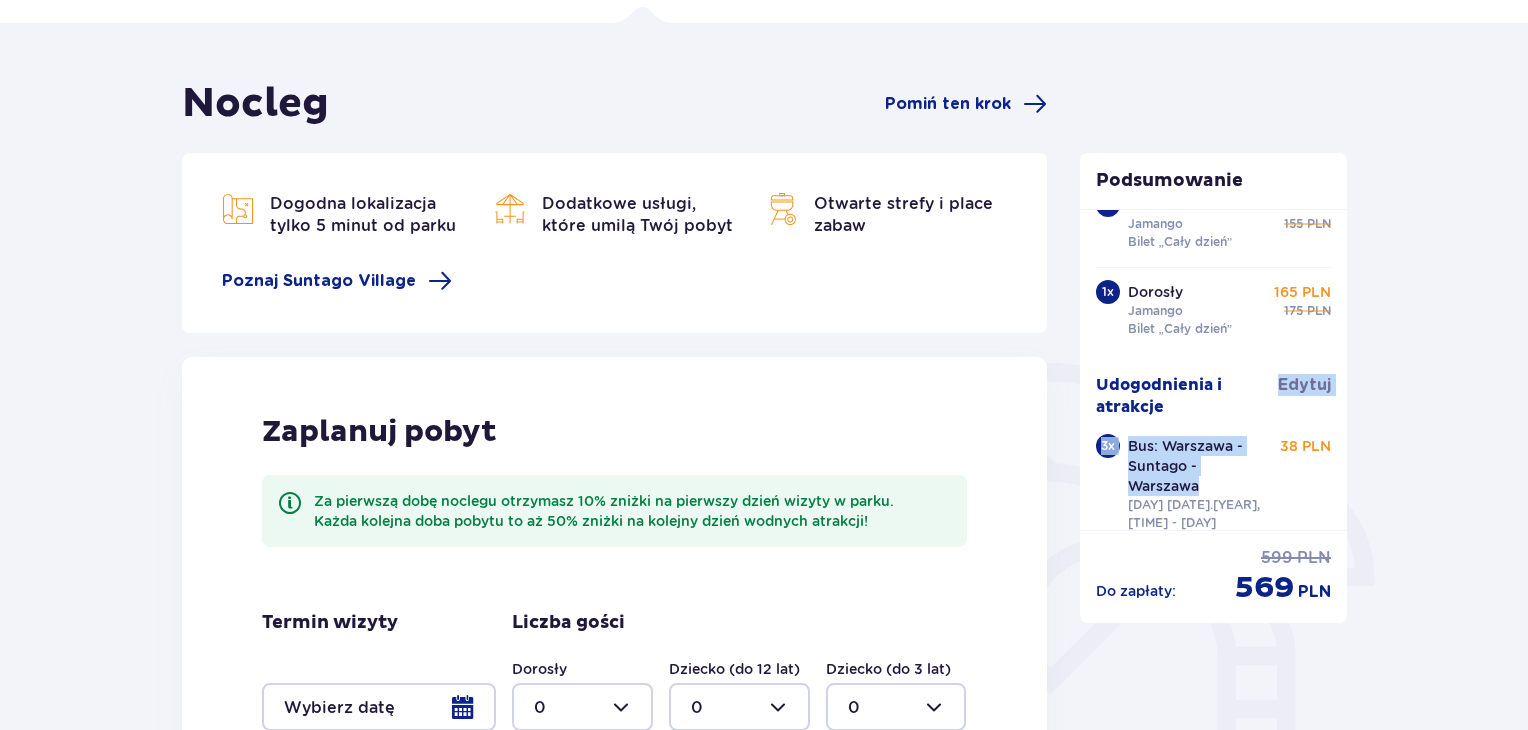 drag, startPoint x: 1296, startPoint y: 493, endPoint x: 1277, endPoint y: 411, distance: 84.17244 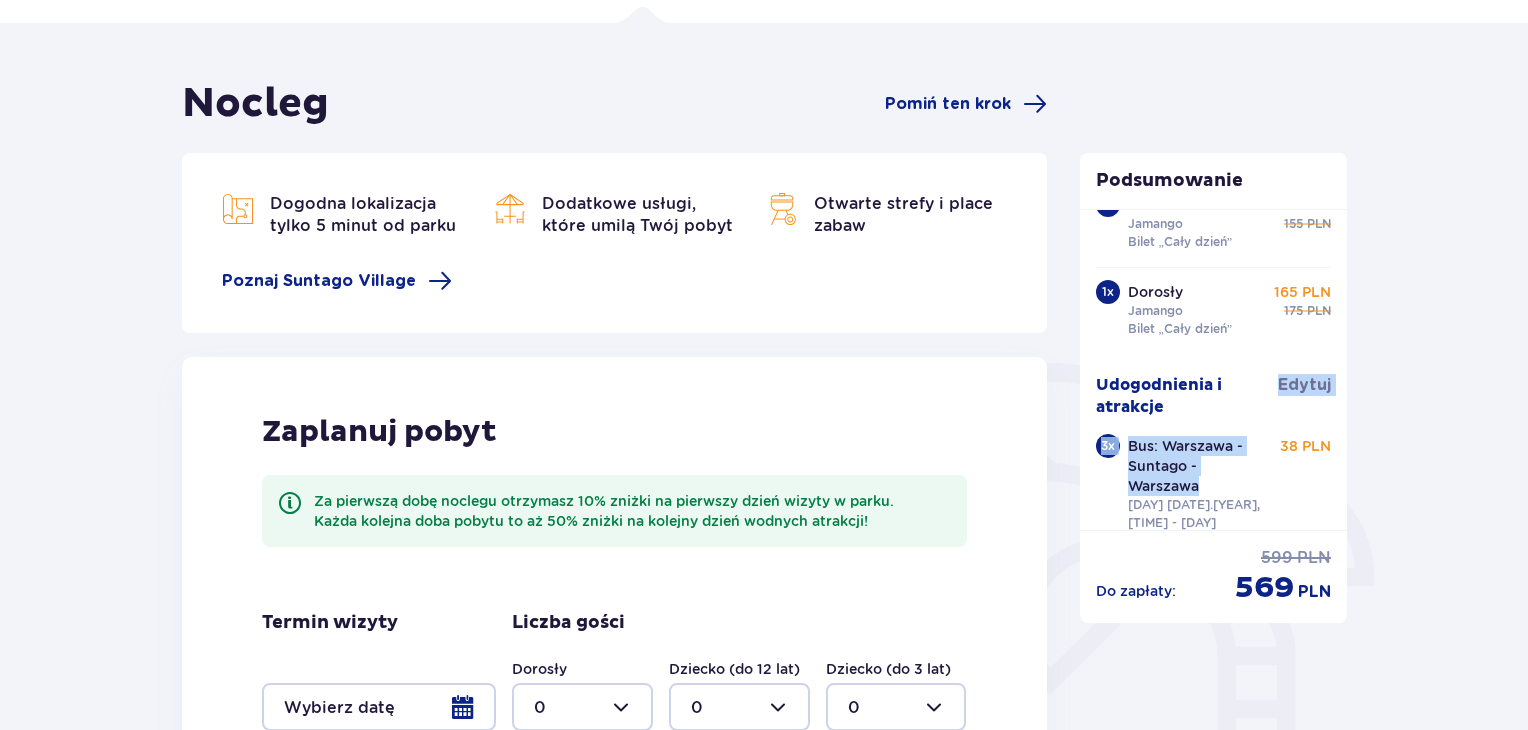 click on "Nocleg Pomiń ten krok Dogodna lokalizacja tylko 5 minut od parku   Dodatkowe usługi, które umilą Twój pobyt   Otwarte strefy i place zabaw   Poznaj Suntago Village Zaplanuj pobyt Za pierwszą dobę noclegu otrzymasz 10% zniżki na pierwszy dzień wizyty w parku. Każda kolejna doba pobytu to aż 50% zniżki na kolejny dzień wodnych atrakcji! Termin wizyty Liczba gości Dorosły   0 Dziecko (do 12 lat)   0 Dziecko (do 3 lat)   0 Za darmo! Kontynuuj Kontynuuj bez noclegu Podsumowanie Bilety do parku Edytuj Wt. 12.08   2 x Dziecko do 16 lat Jamango Bilet „Cały dzień” 145 PLN 155 PLN 1 x Dorosły Jamango Bilet „Cały dzień” 165 PLN 175 PLN Udogodnienia i atrakcje Edytuj 3 x Bus: Warszawa - Suntago - Warszawa Wt. 12.08.25, 09:00 - Wt. 12.08.25, 20:15 38 PLN Do zapłaty : 599 PLN 569 PLN" at bounding box center [764, 546] 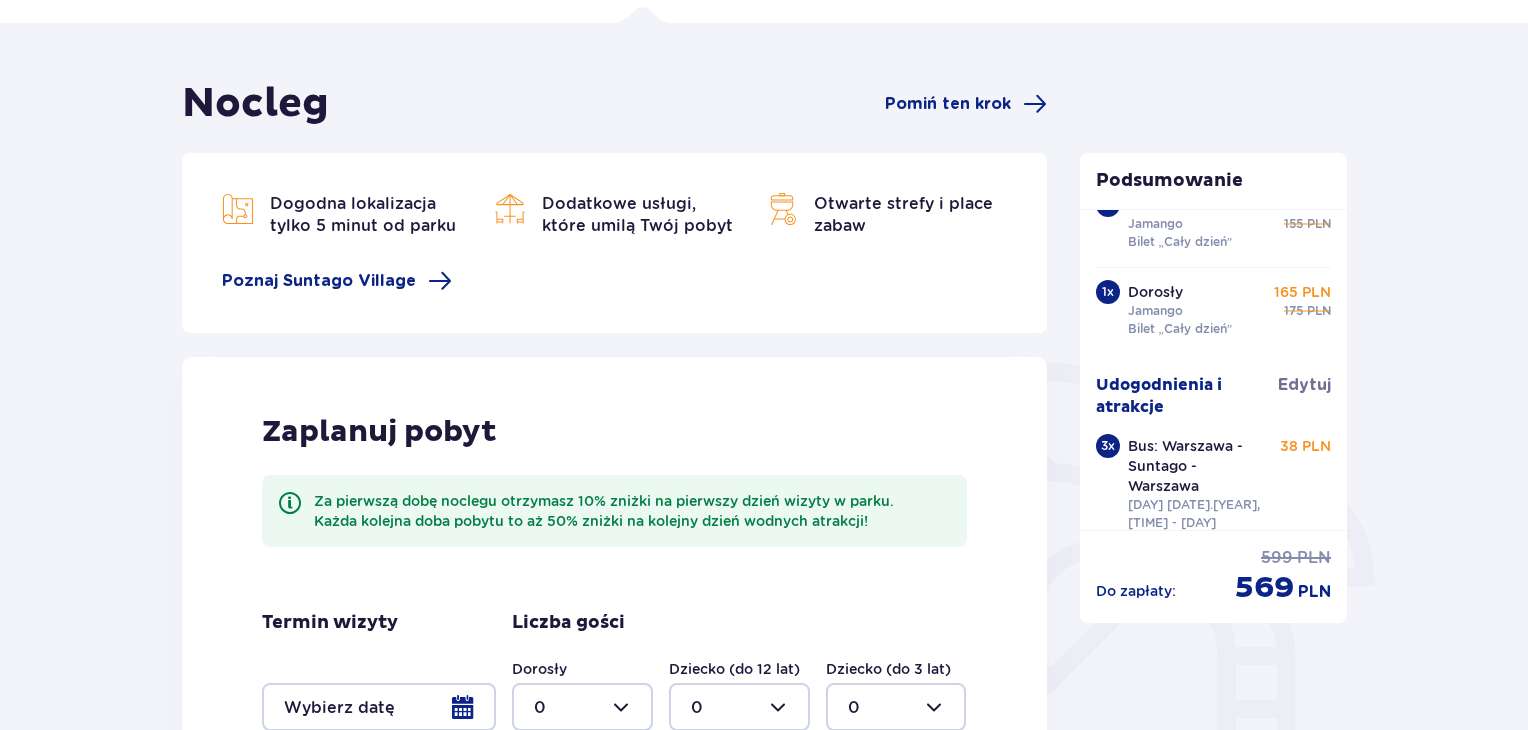 click on "Podsumowanie Bilety do parku Edytuj Wt. 12.08   2 x Dziecko do 16 lat Jamango Bilet „Cały dzień” 145 PLN 155 PLN 1 x Dorosły Jamango Bilet „Cały dzień” 165 PLN 175 PLN Udogodnienia i atrakcje Edytuj 3 x Bus: Warszawa - Suntago - Warszawa Wt. 12.08.25, 09:00 - Wt. 12.08.25, 20:15 38 PLN Do zapłaty : 599 PLN 569 PLN" at bounding box center (1214, 514) 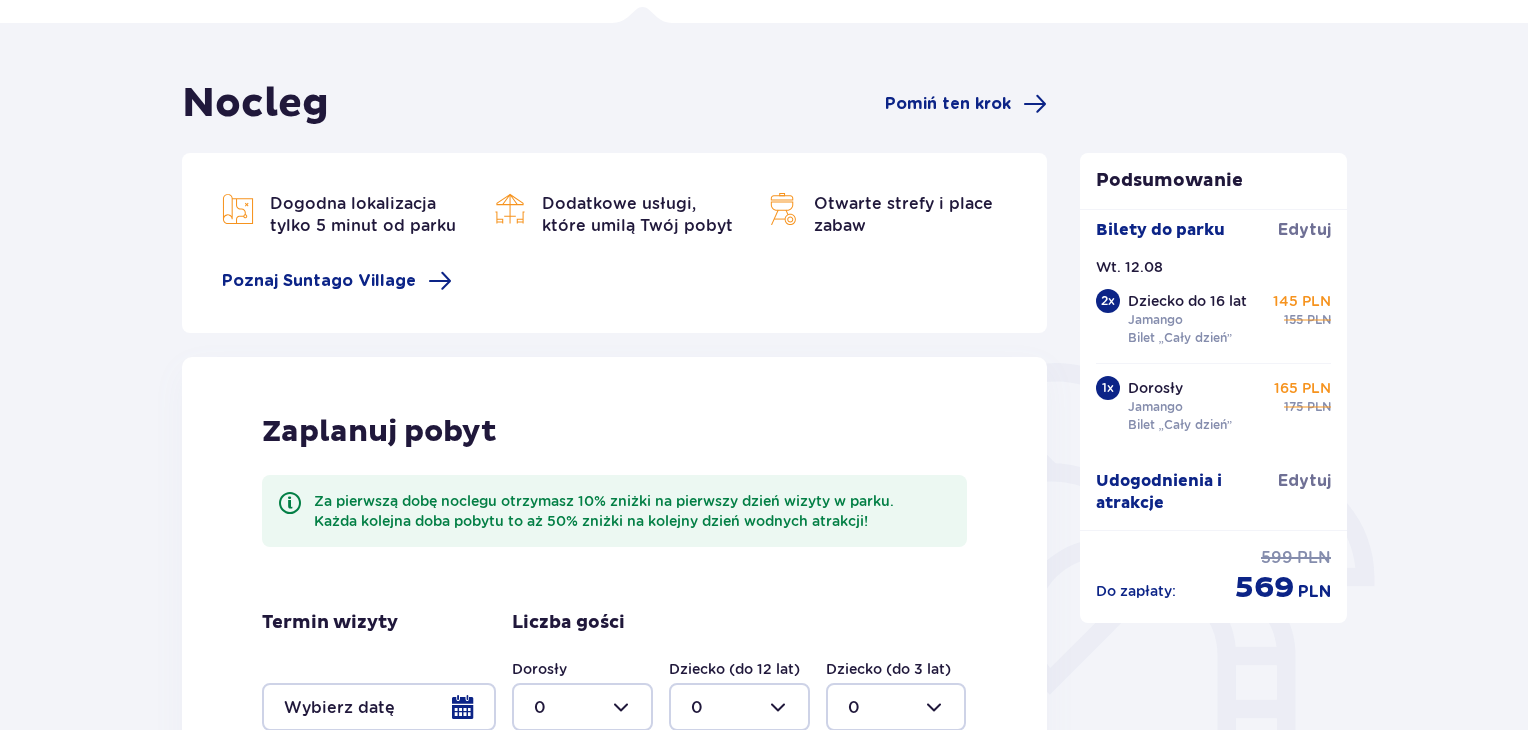 scroll, scrollTop: 0, scrollLeft: 0, axis: both 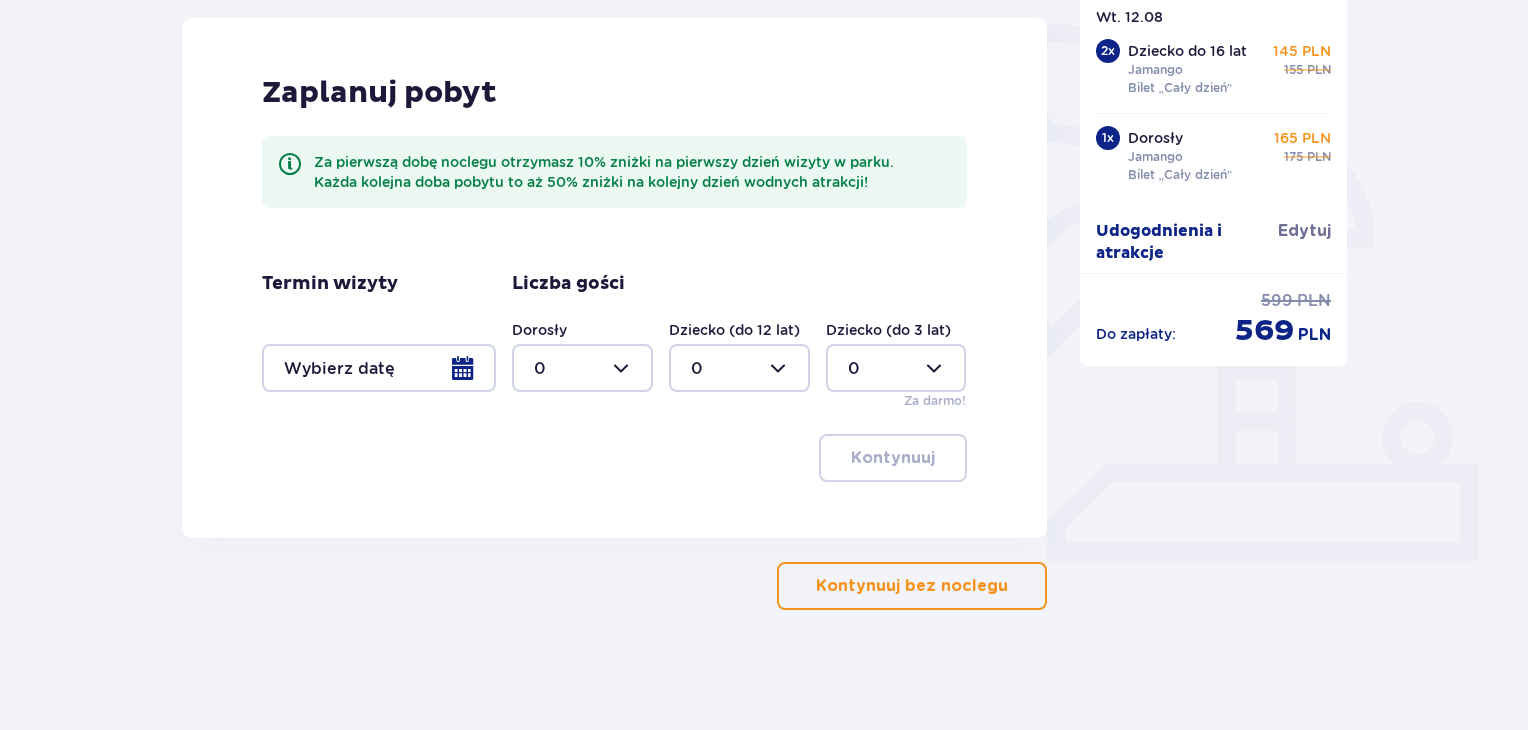 click on "Kontynuuj bez noclegu" at bounding box center [912, 586] 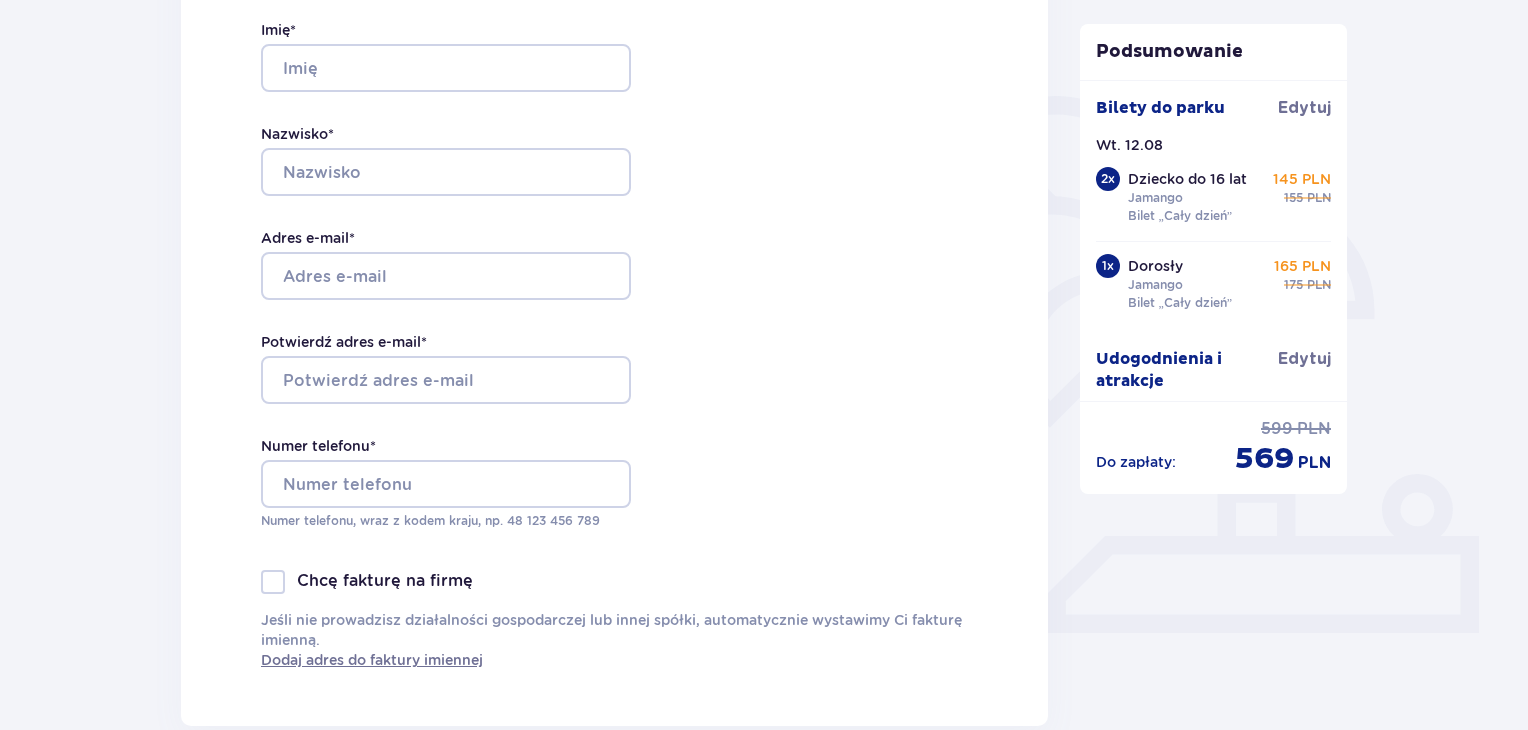 scroll, scrollTop: 0, scrollLeft: 0, axis: both 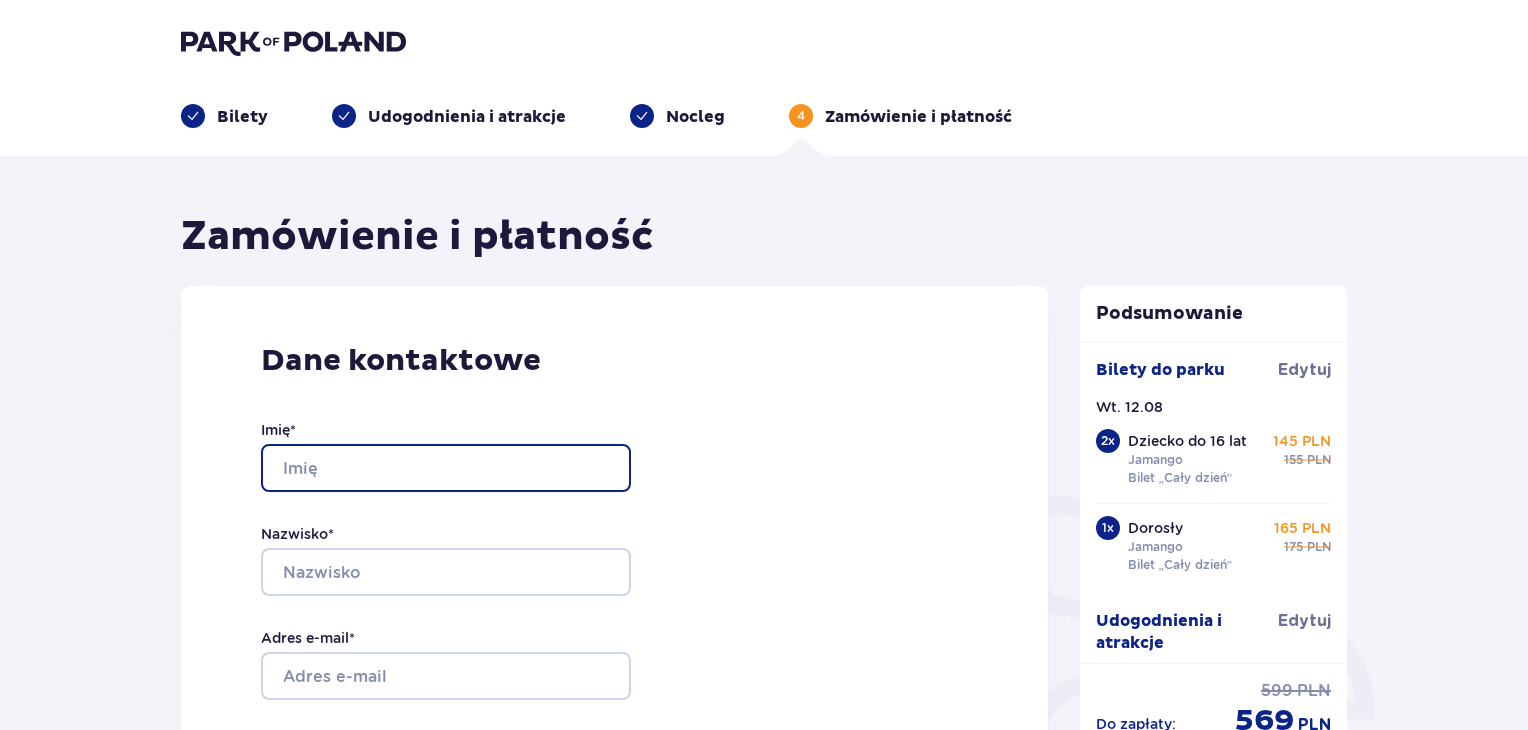 click on "Imię *" at bounding box center [446, 468] 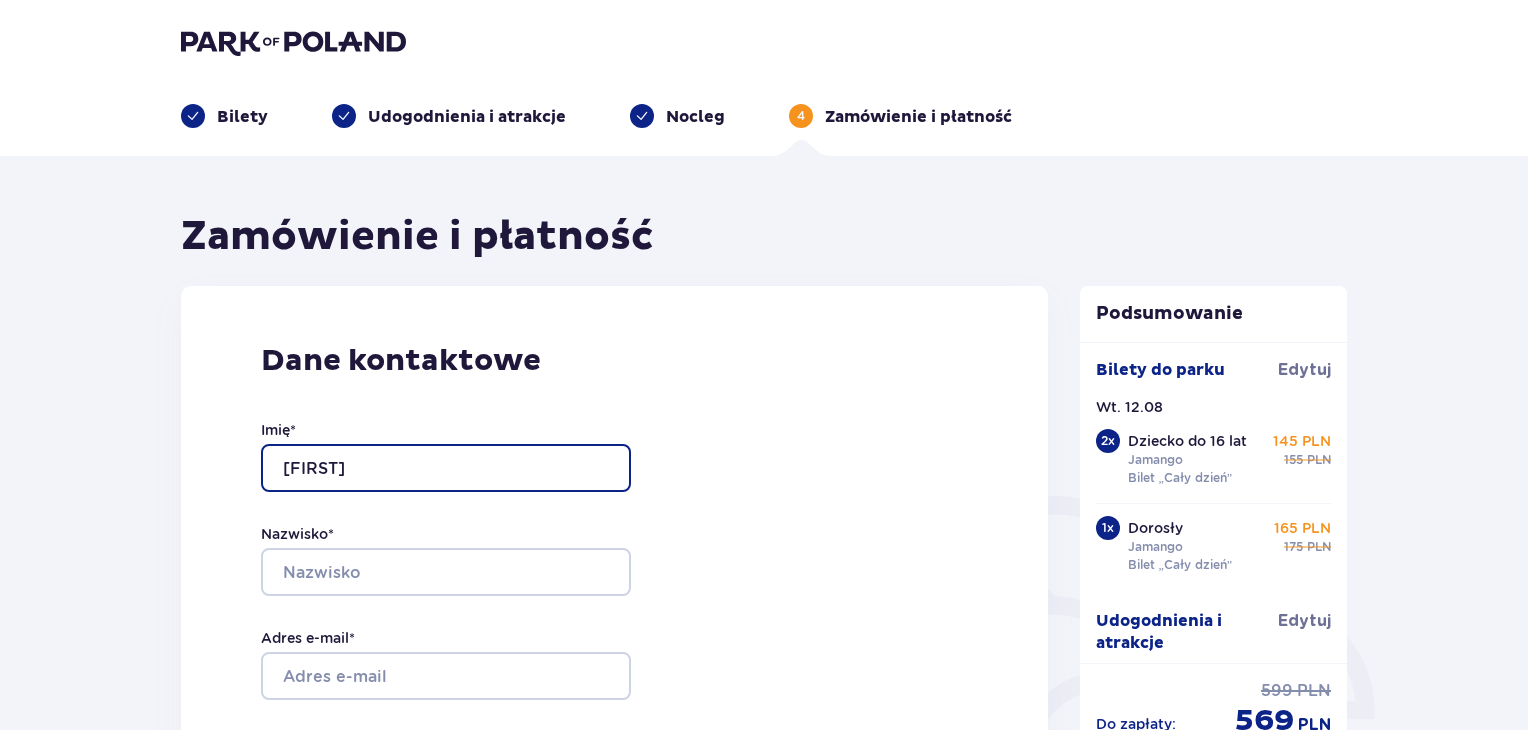 type on "Magdalena" 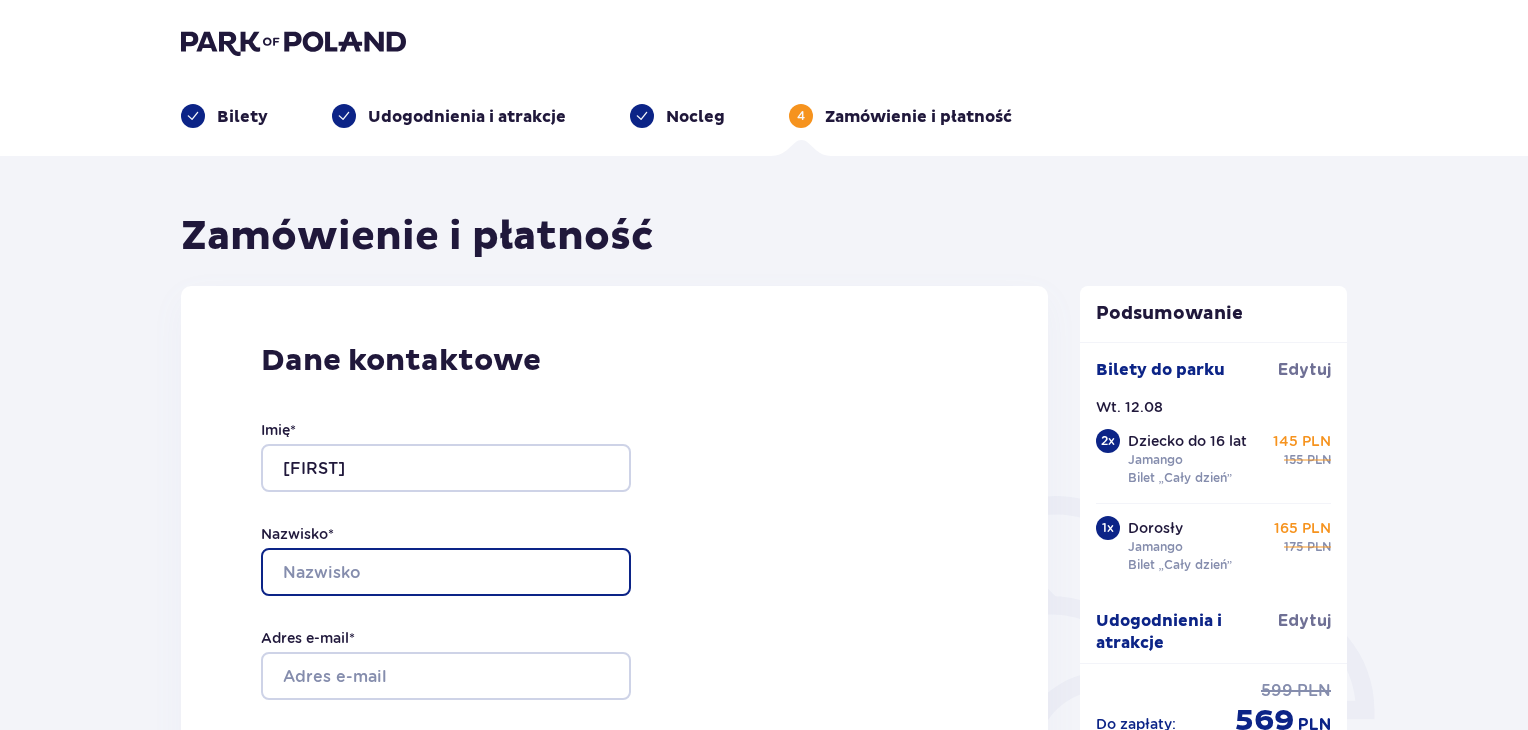click on "Nazwisko *" at bounding box center (446, 572) 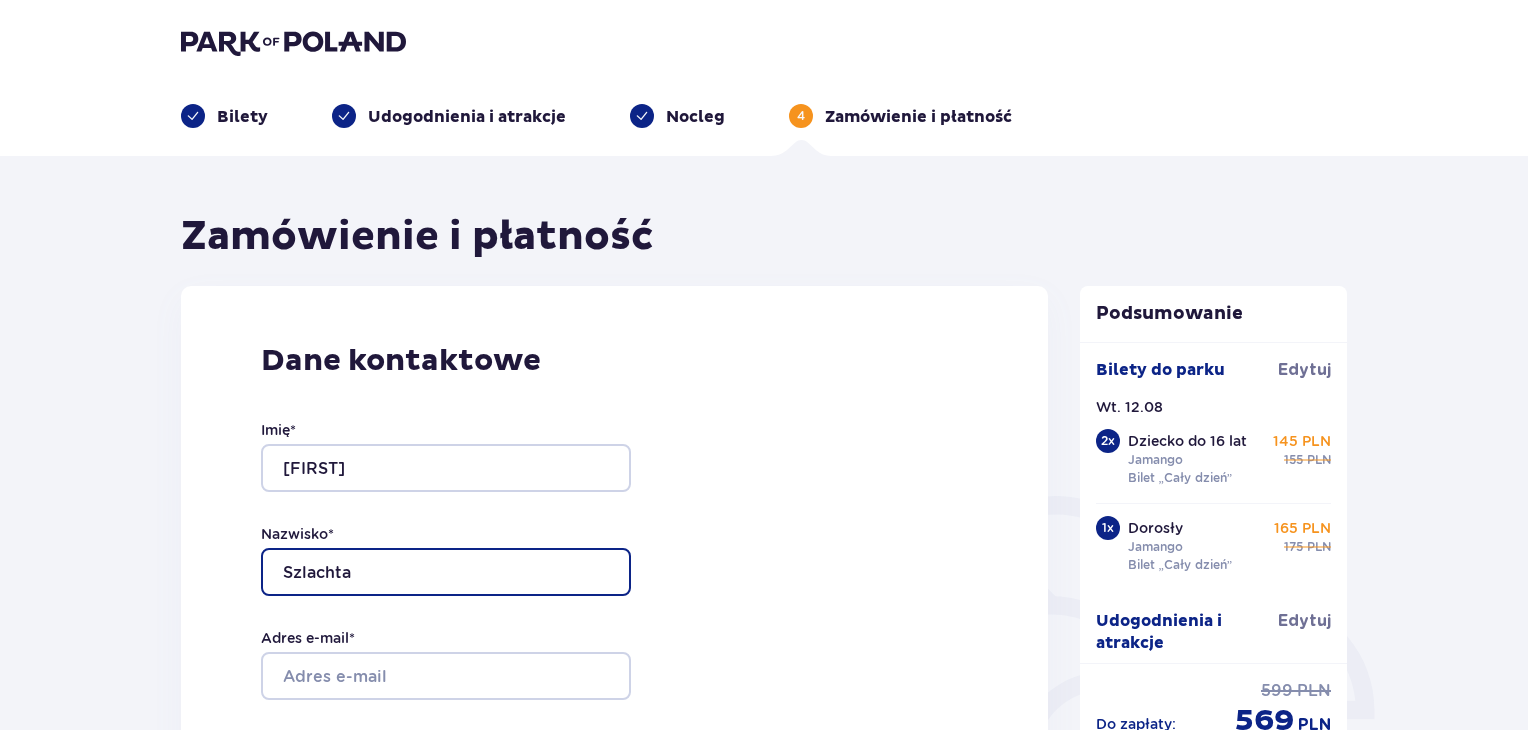 scroll, scrollTop: 266, scrollLeft: 0, axis: vertical 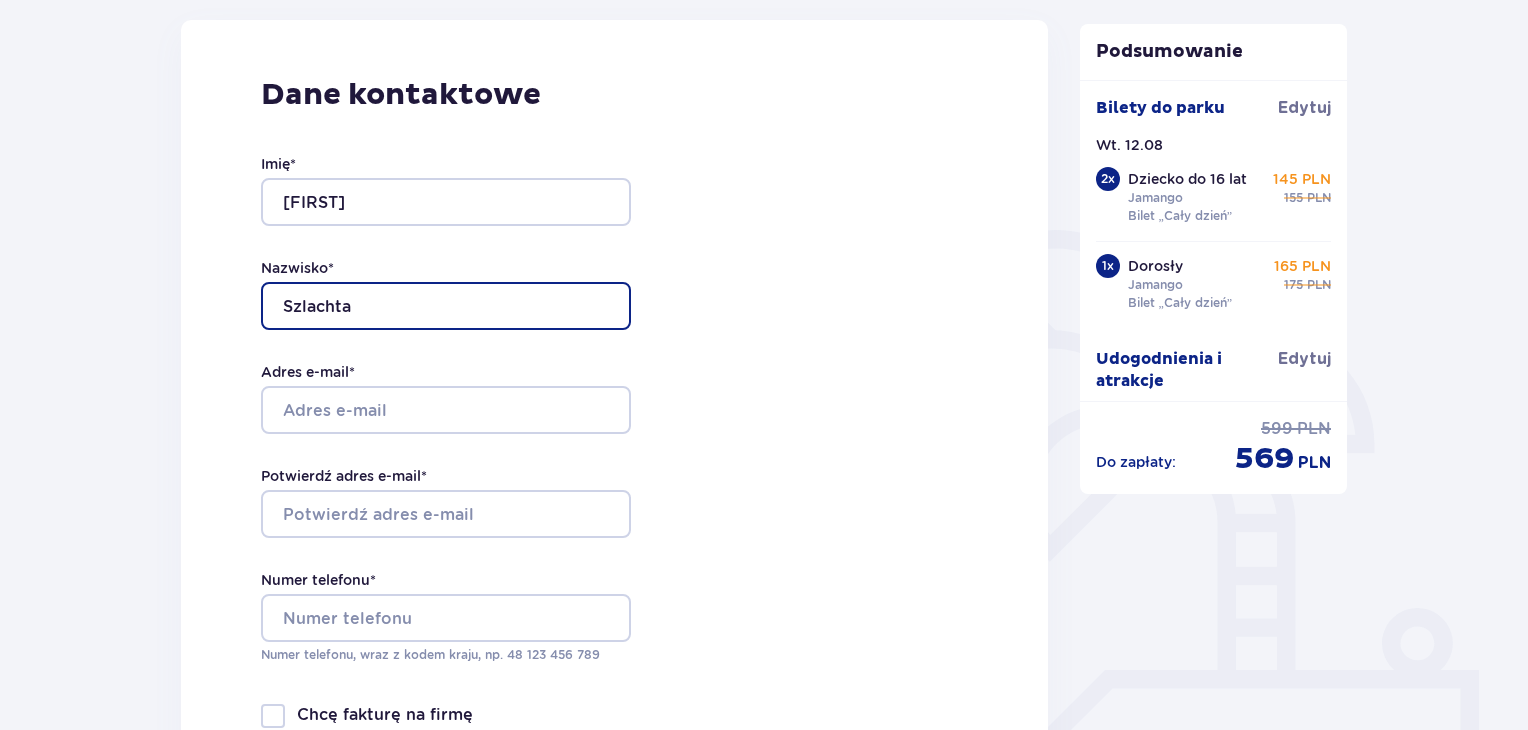 type on "Szlachta" 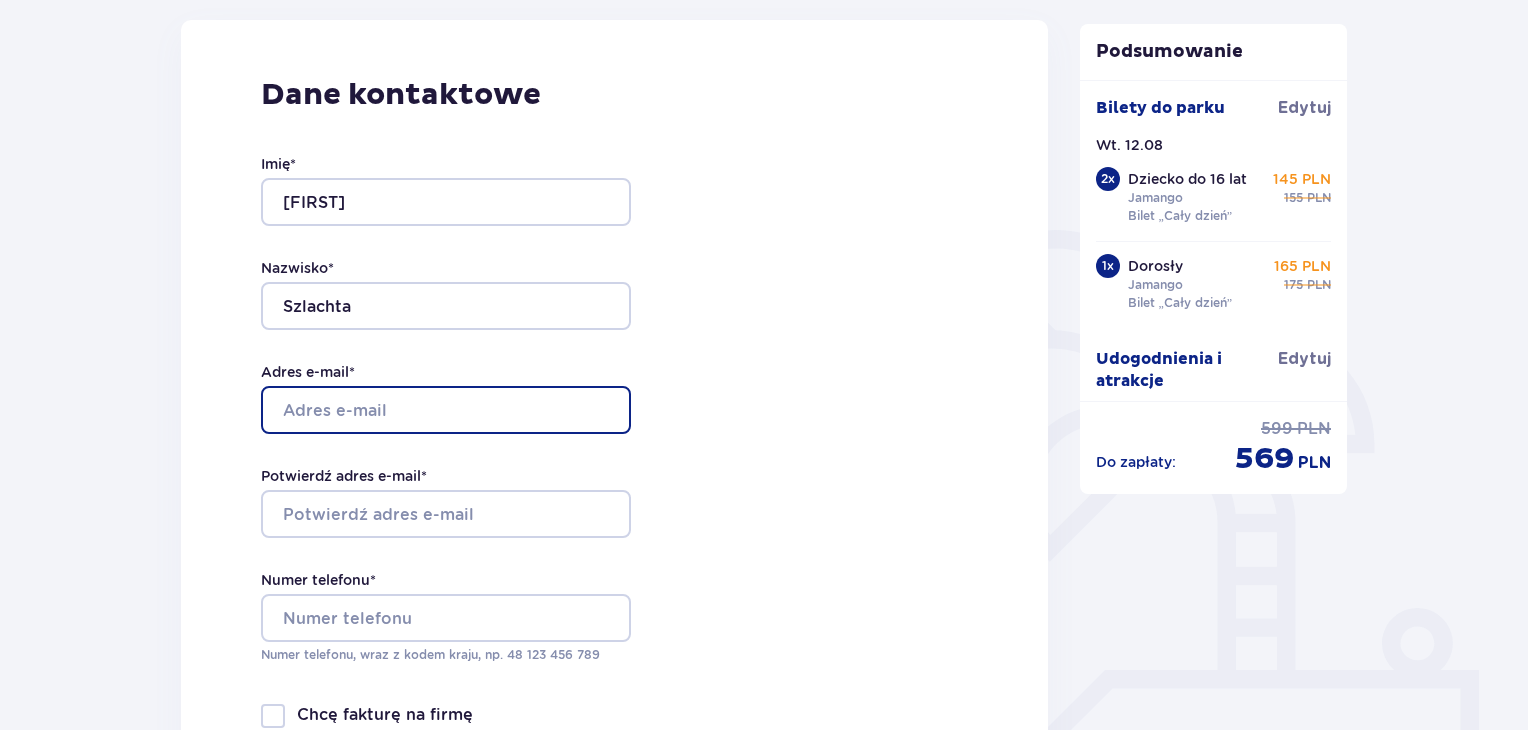click on "Adres e-mail *" at bounding box center [446, 410] 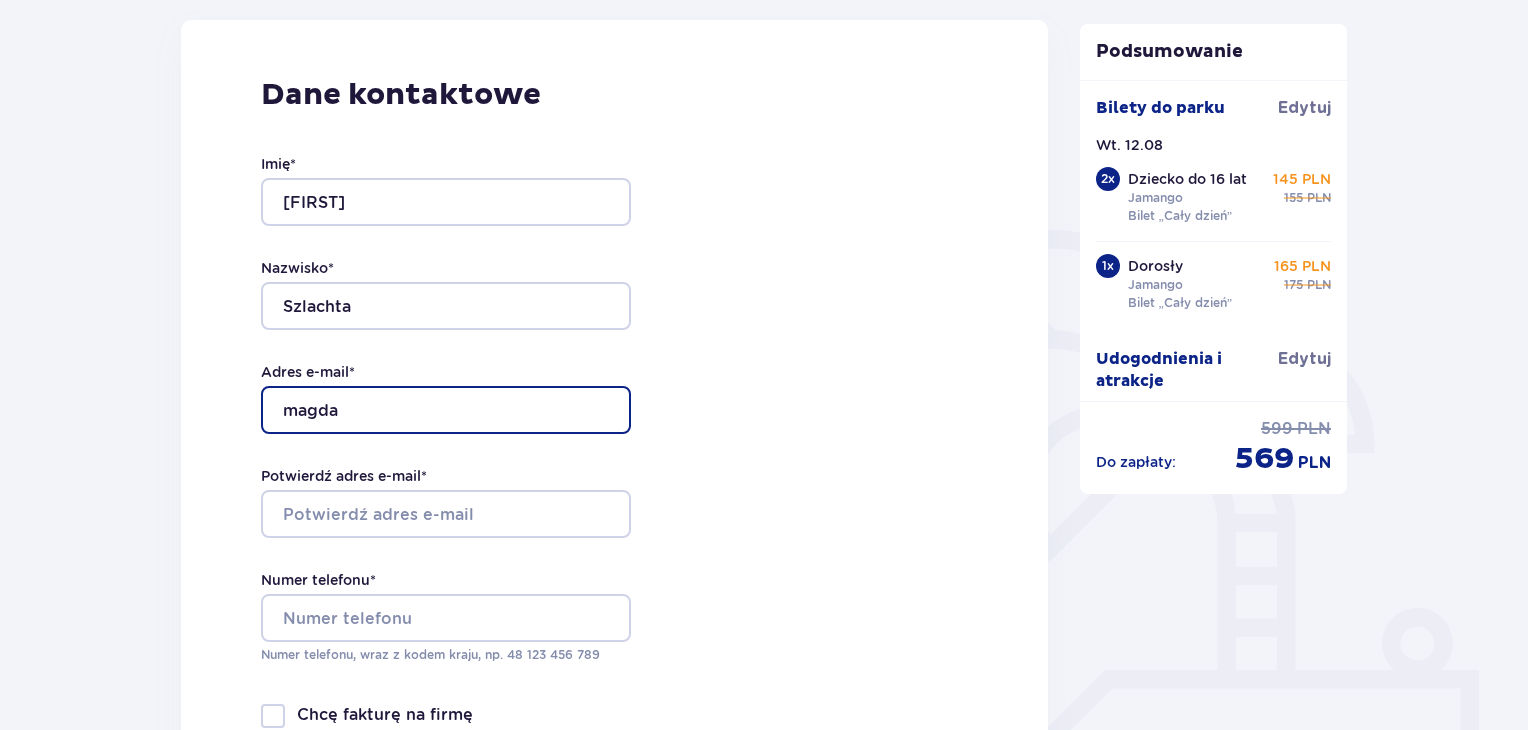 type on "magdaszara@wp.pl" 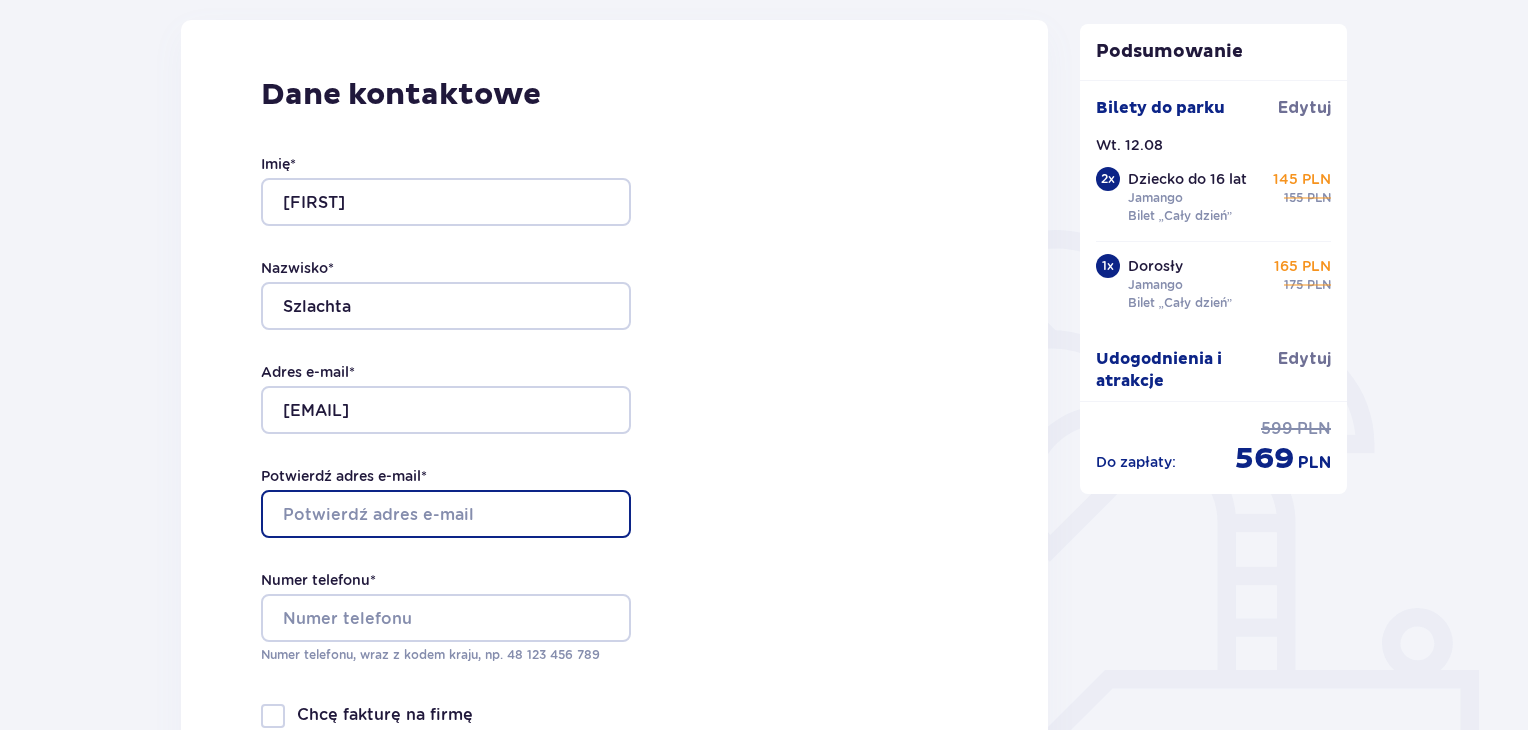 click on "Potwierdź adres e-mail *" at bounding box center (446, 514) 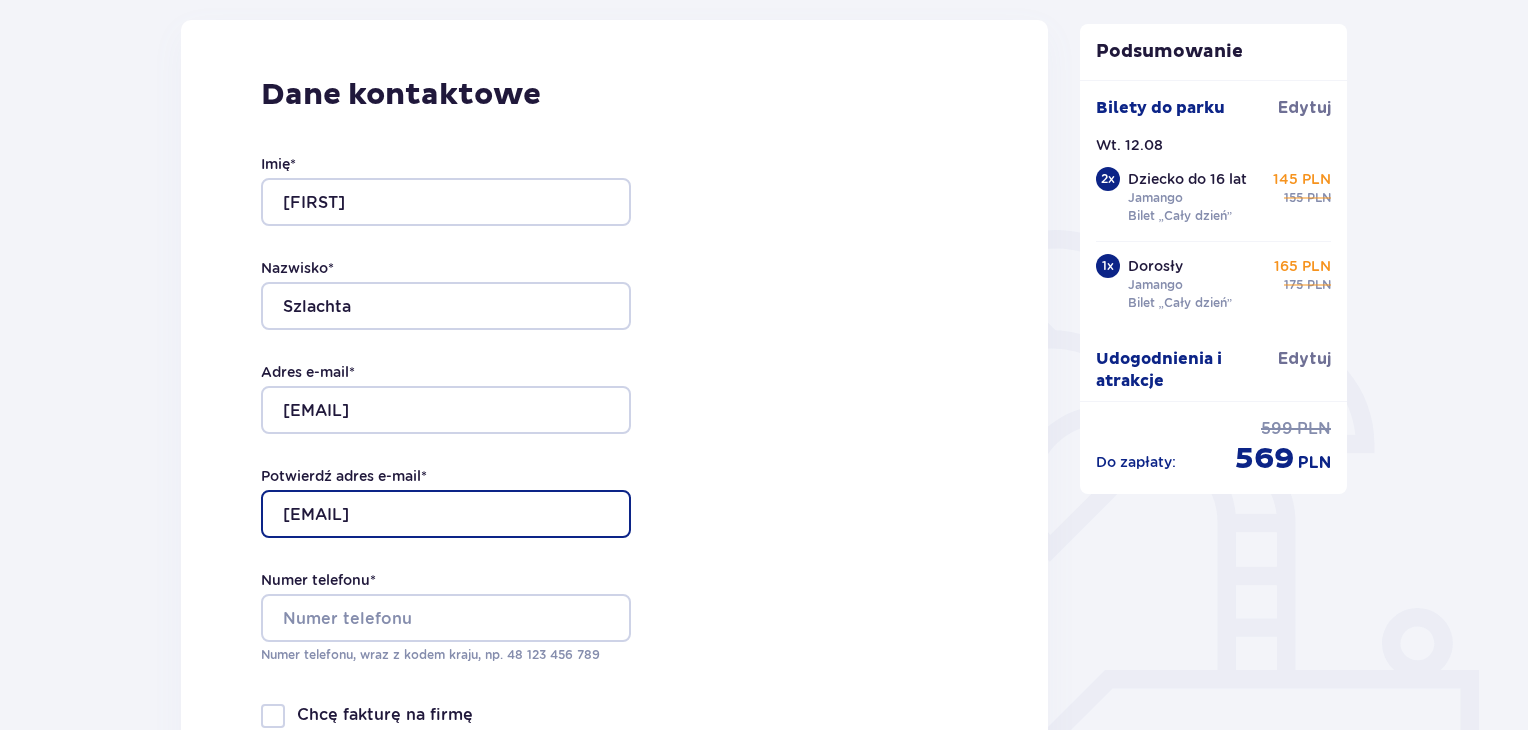type on "magdaszara@wp.pl" 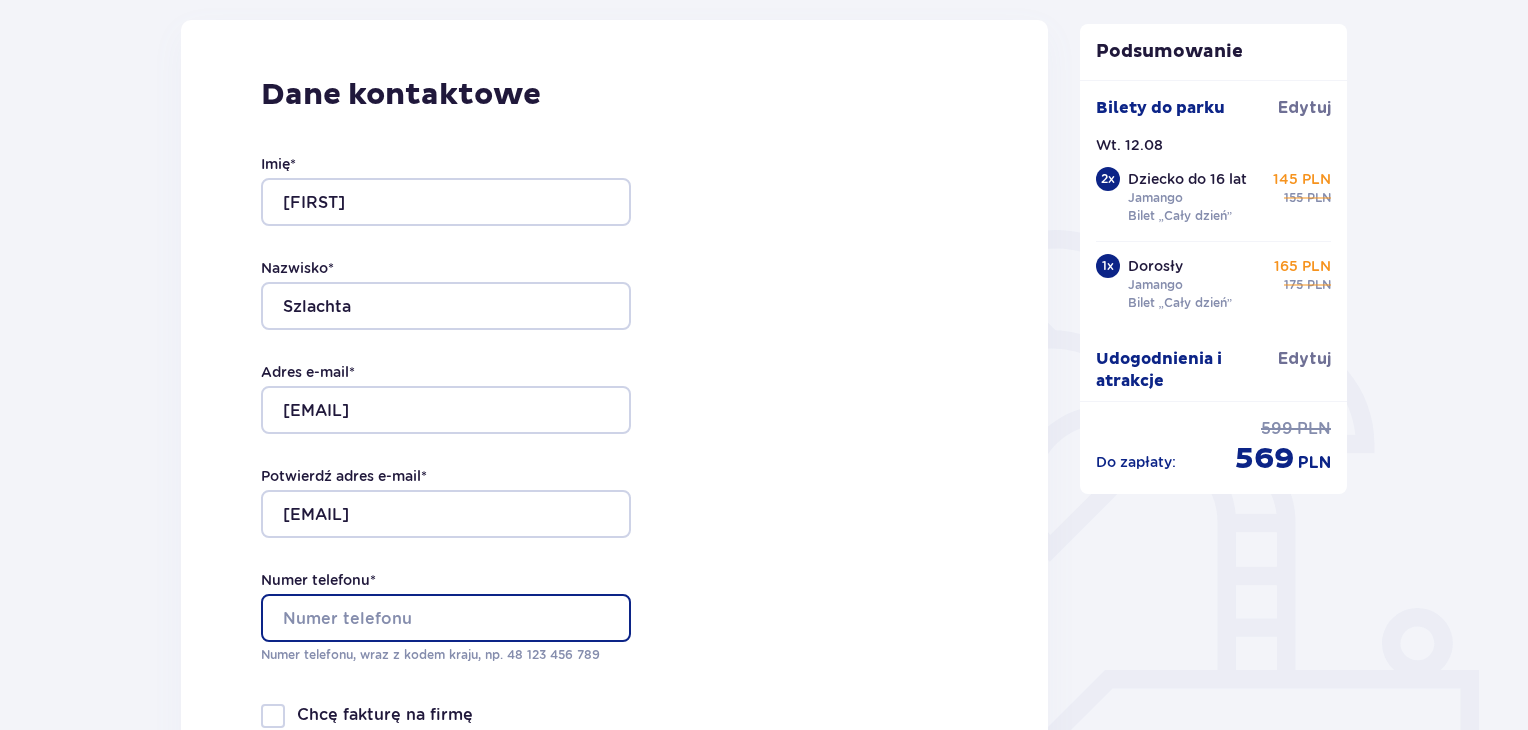 click on "Numer telefonu *" at bounding box center [446, 618] 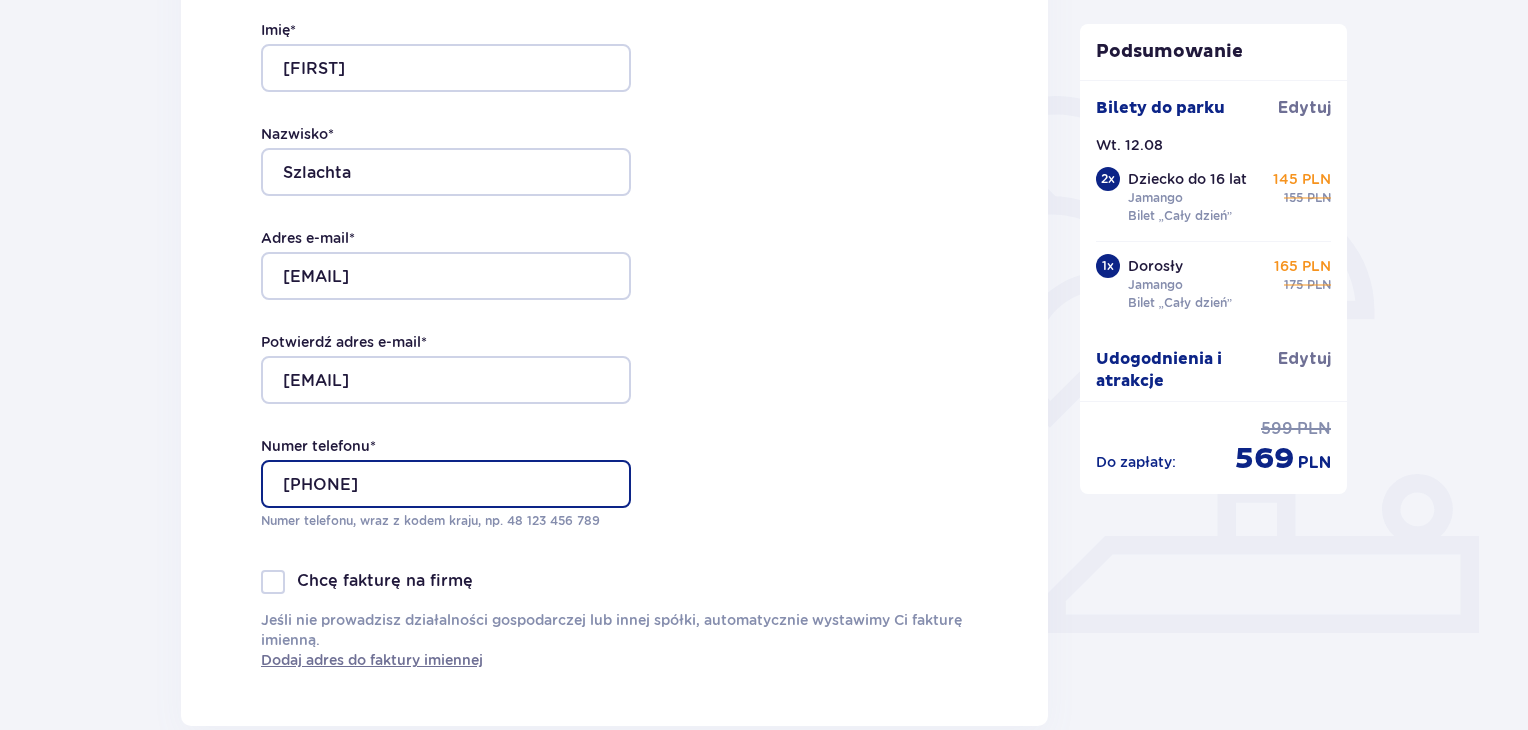 scroll, scrollTop: 533, scrollLeft: 0, axis: vertical 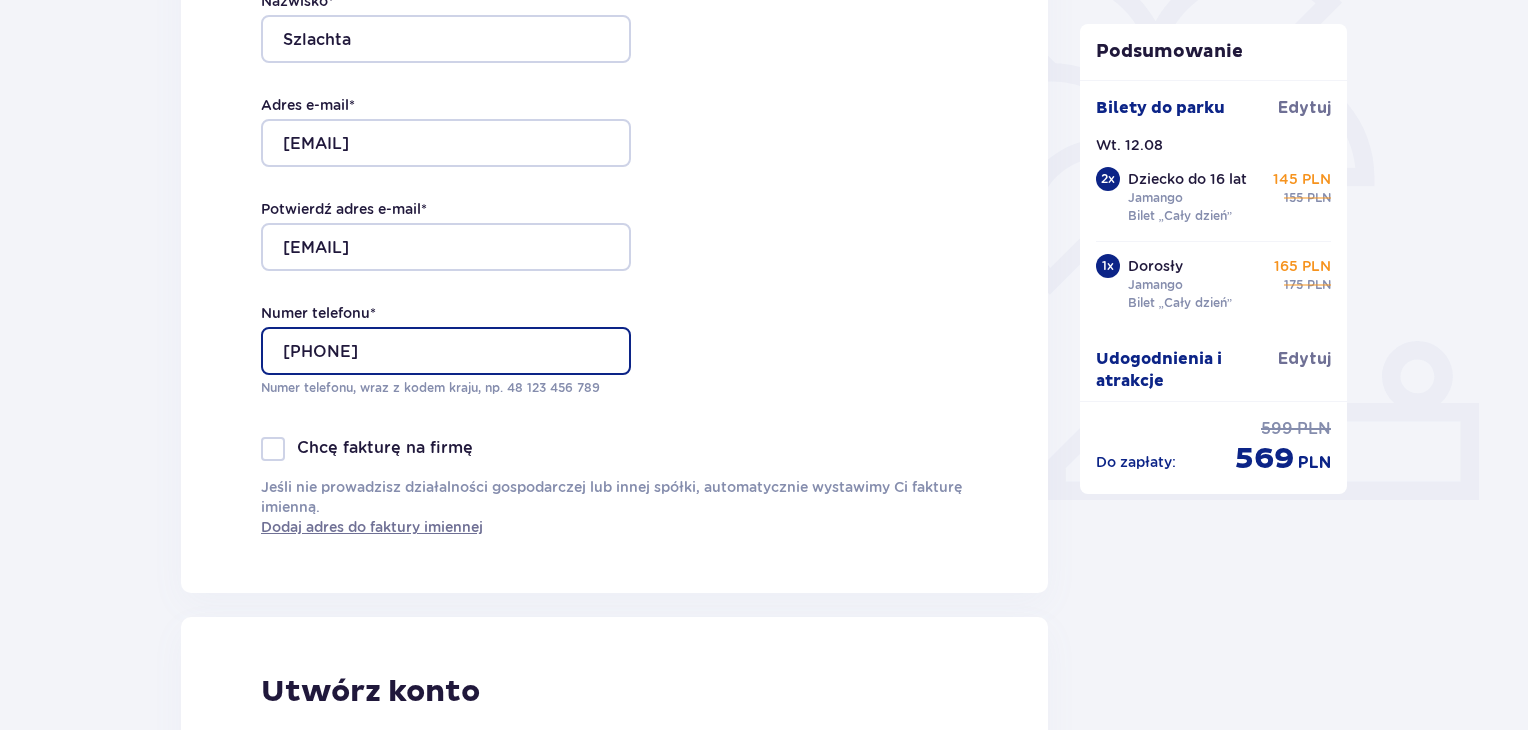 type on "723784116" 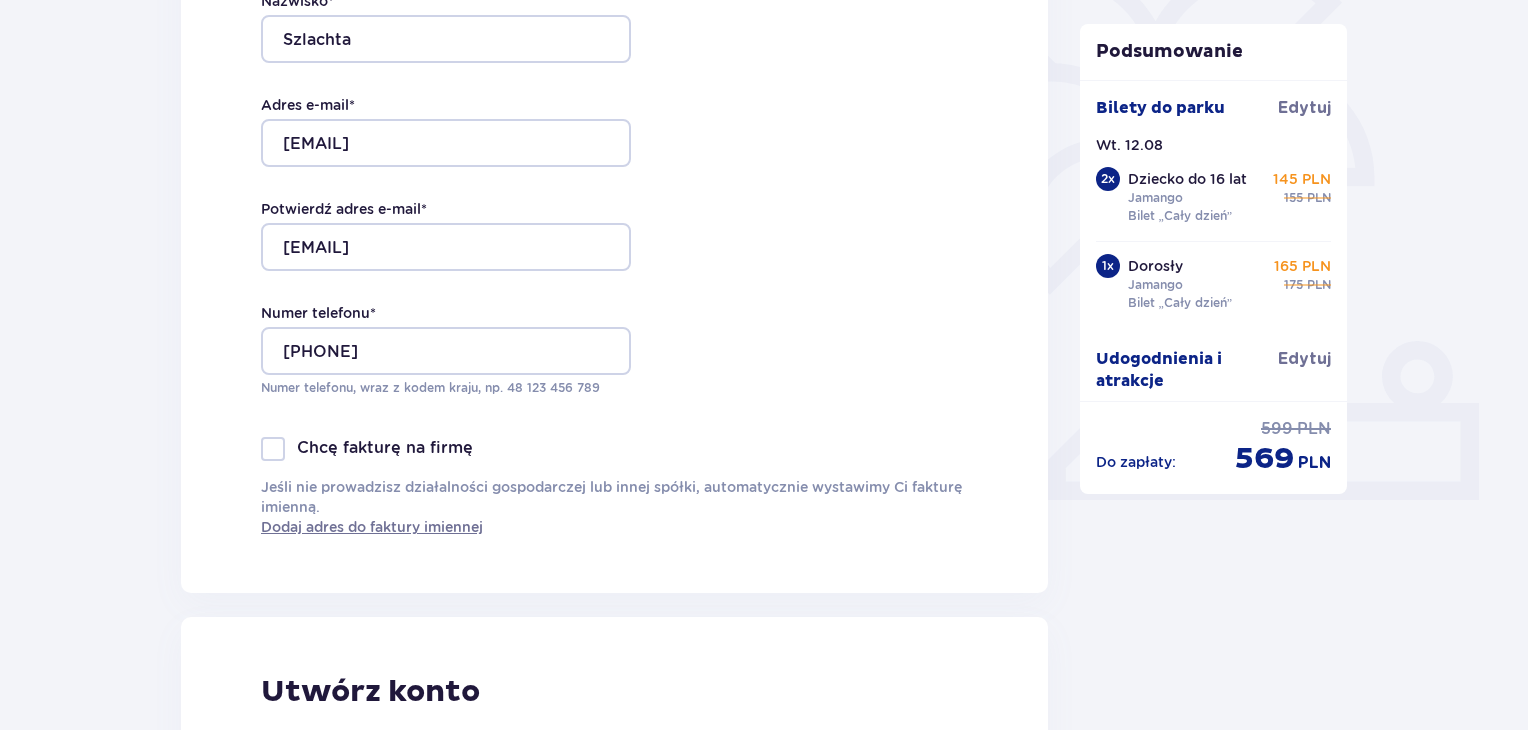 click at bounding box center (273, 449) 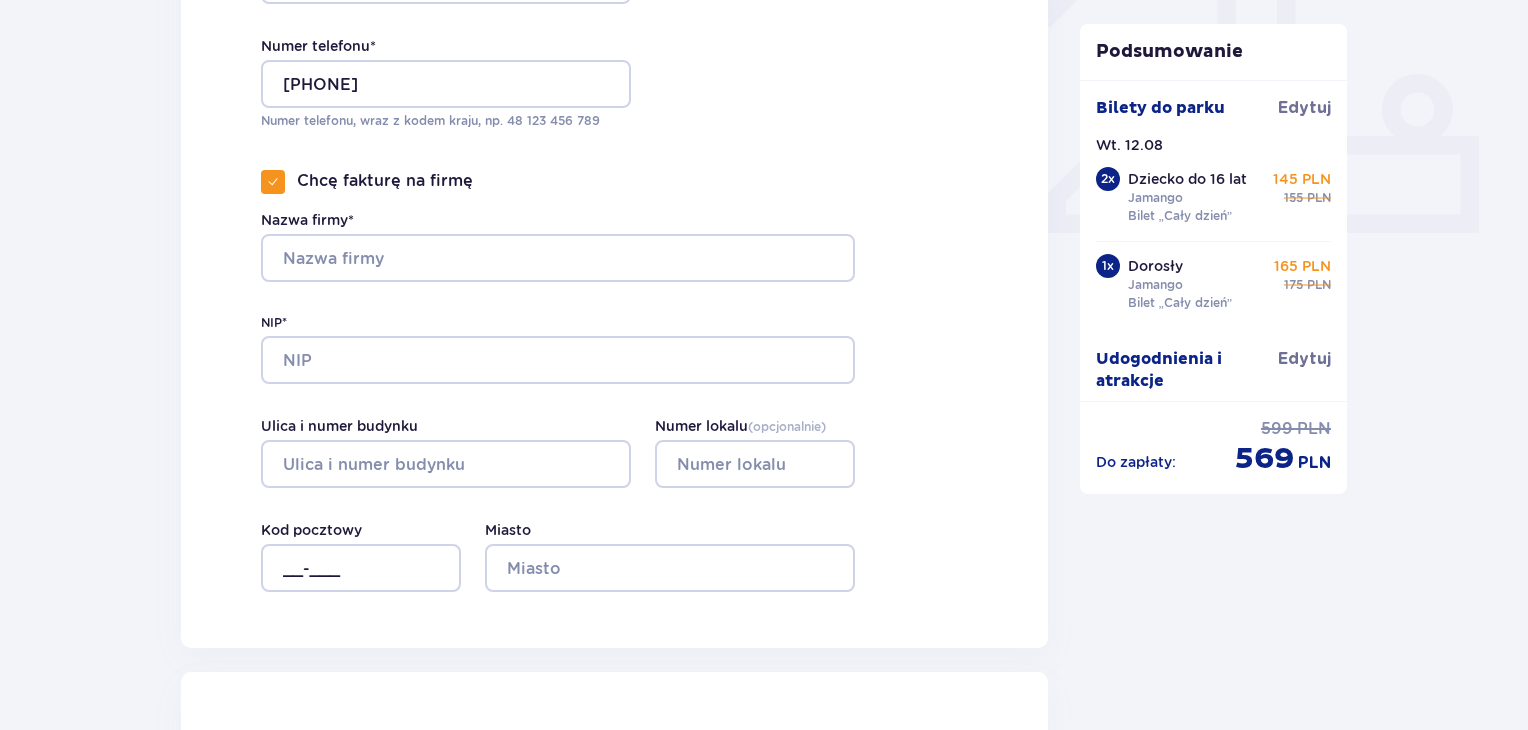 scroll, scrollTop: 666, scrollLeft: 0, axis: vertical 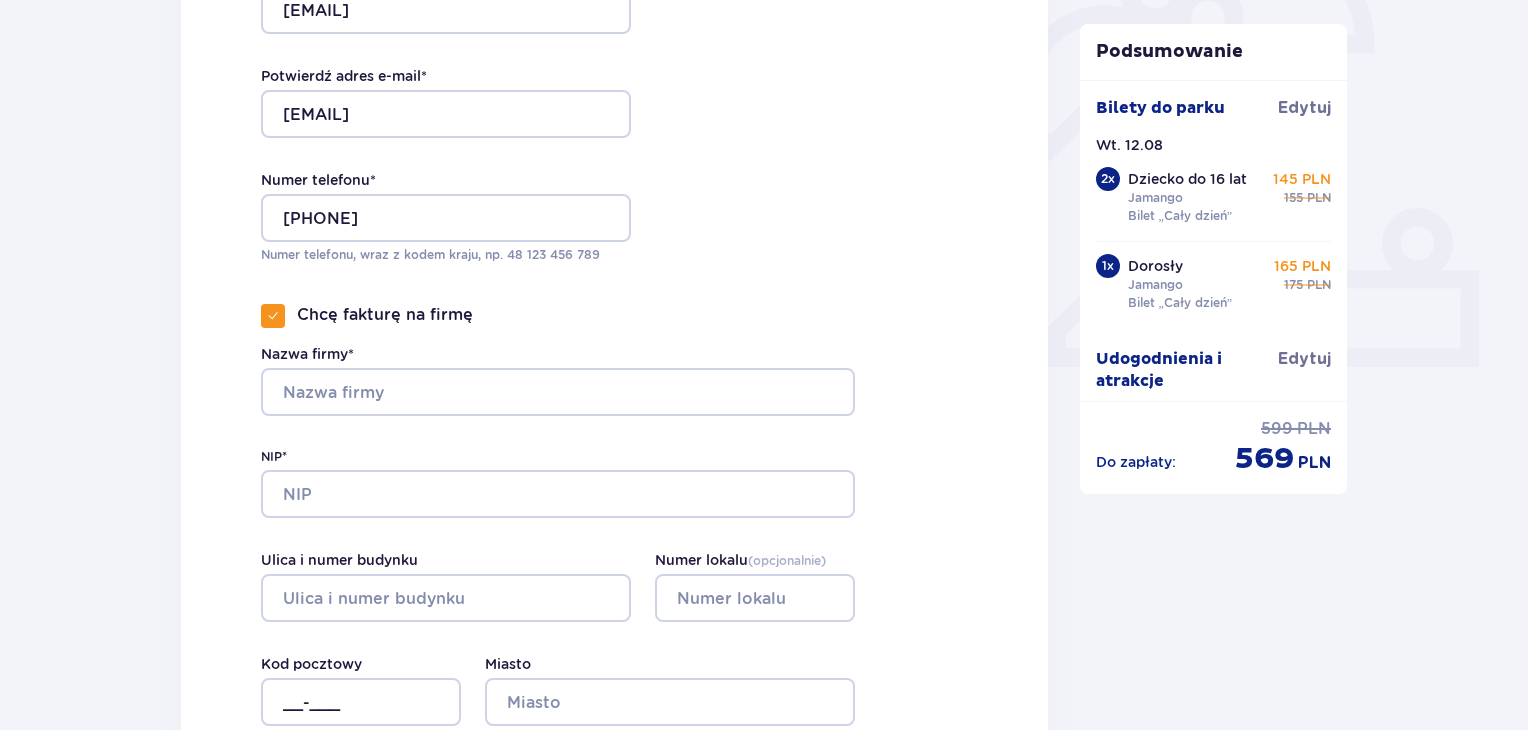 click at bounding box center (273, 316) 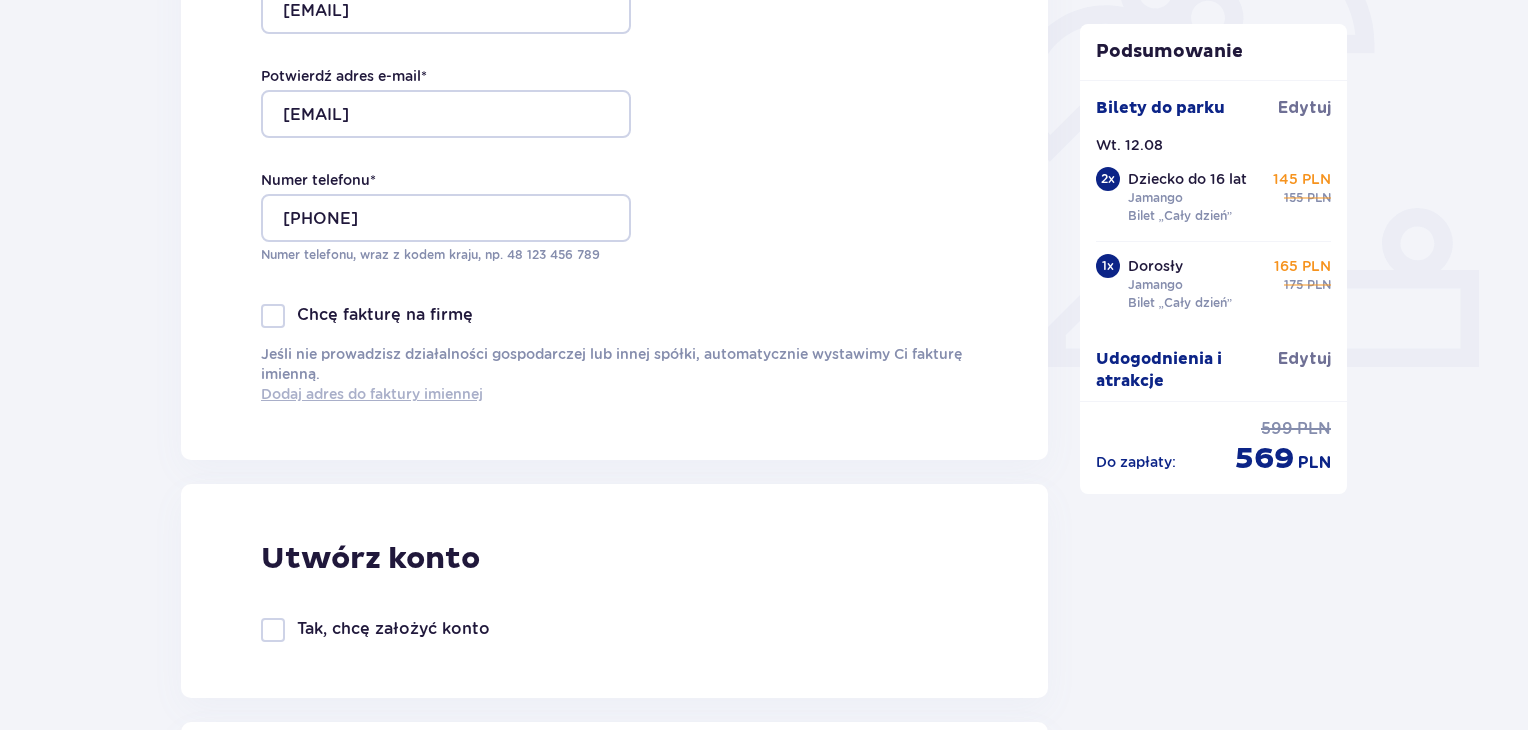 click on "Dodaj adres do faktury imiennej" at bounding box center [372, 394] 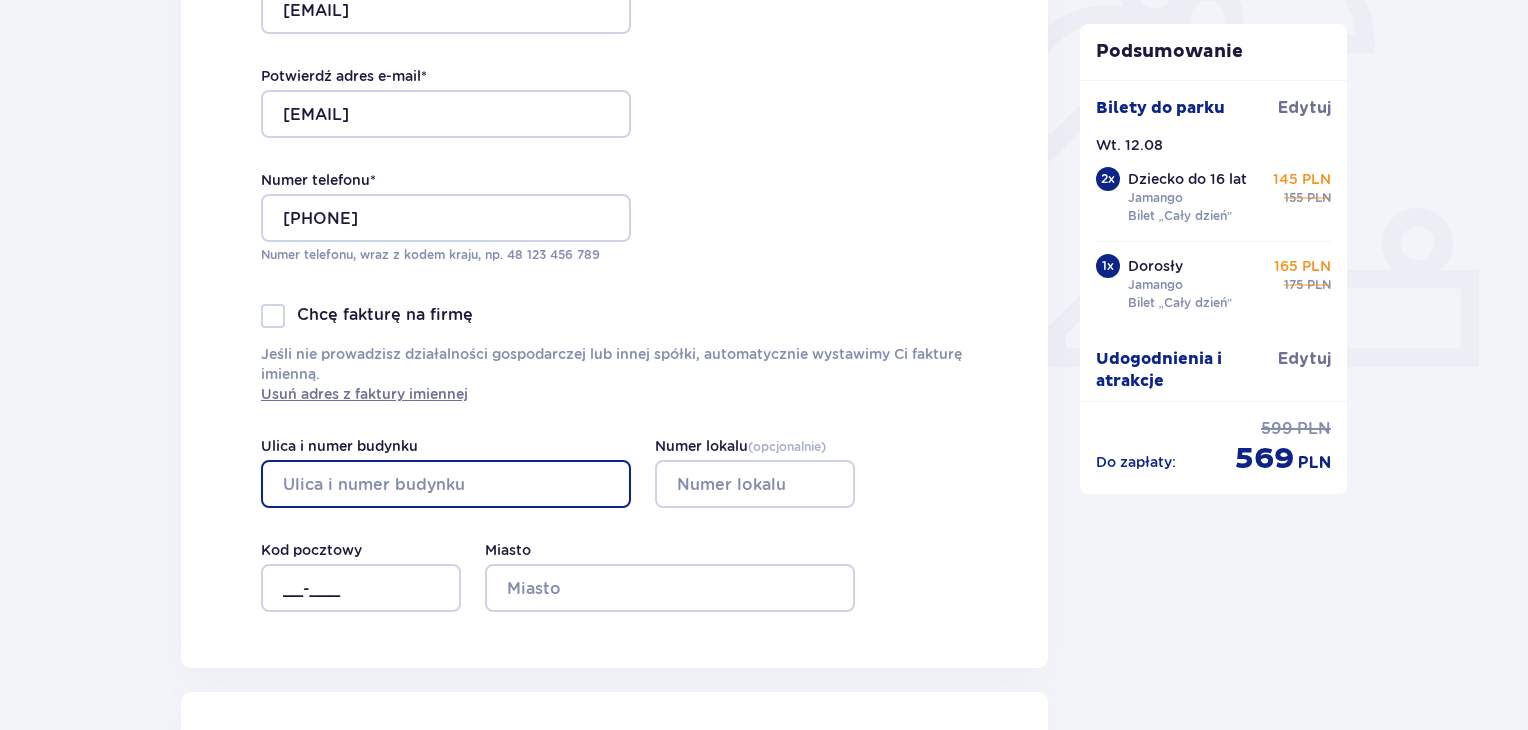 click on "Ulica i numer budynku" at bounding box center (446, 484) 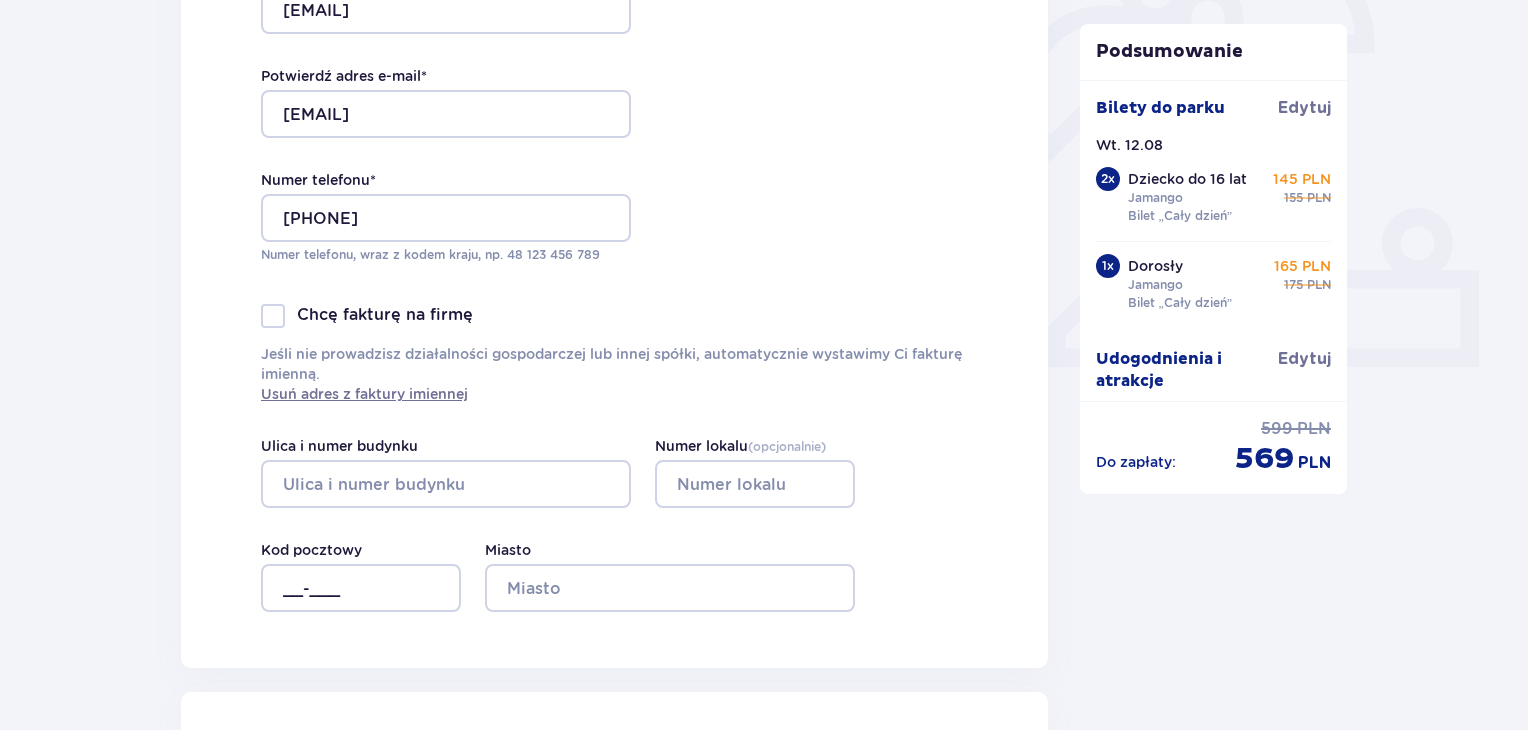 click on "Dane kontaktowe Imię * Magdalena Nazwisko * Szlachta Adres e-mail * magdaszara@wp.pl Potwierdź adres e-mail * magdaszara@wp.pl Numer telefonu * 723784116 Numer telefonu, wraz z kodem kraju, np. 48 ​123 ​456 ​789 Chcę fakturę na firmę Jeśli nie prowadzisz działalności gospodarczej lub innej spółki, automatycznie wystawimy Ci fakturę imienną. Usuń adres z faktury imiennej Ulica i numer budynku Numer lokalu  ( opcjonalnie ) Miasto Kod pocztowy __-___" at bounding box center [614, 144] 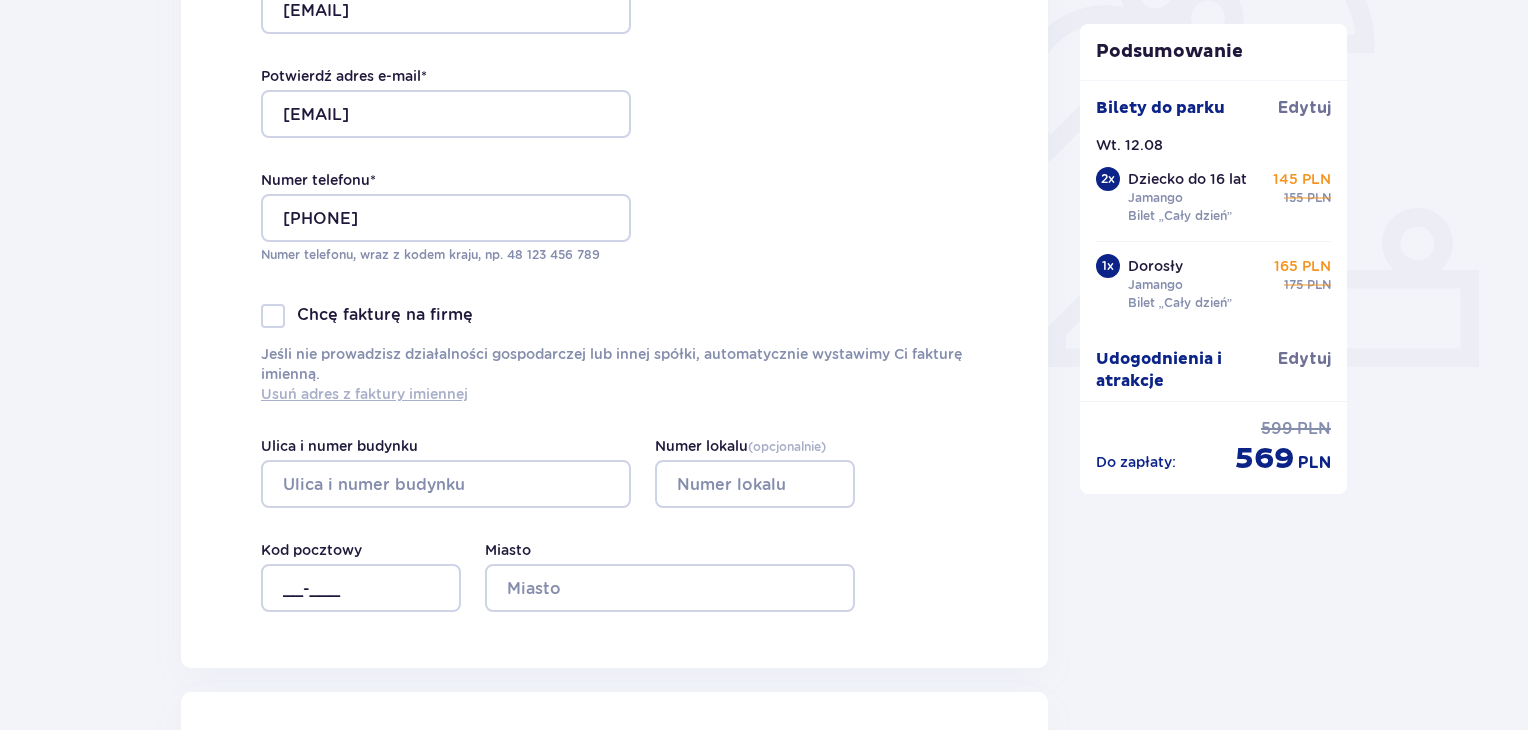 click on "Usuń adres z faktury imiennej" at bounding box center (364, 394) 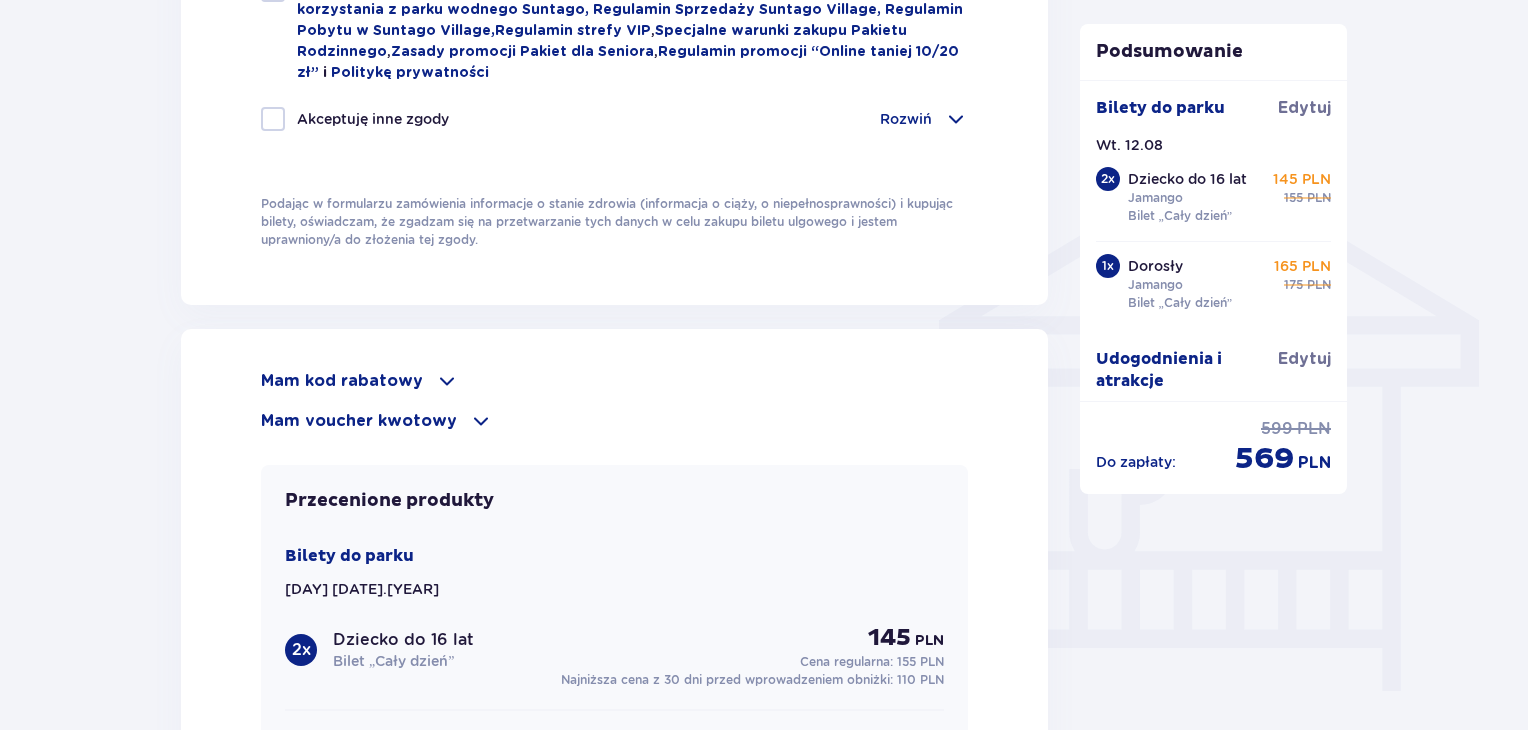 scroll, scrollTop: 1066, scrollLeft: 0, axis: vertical 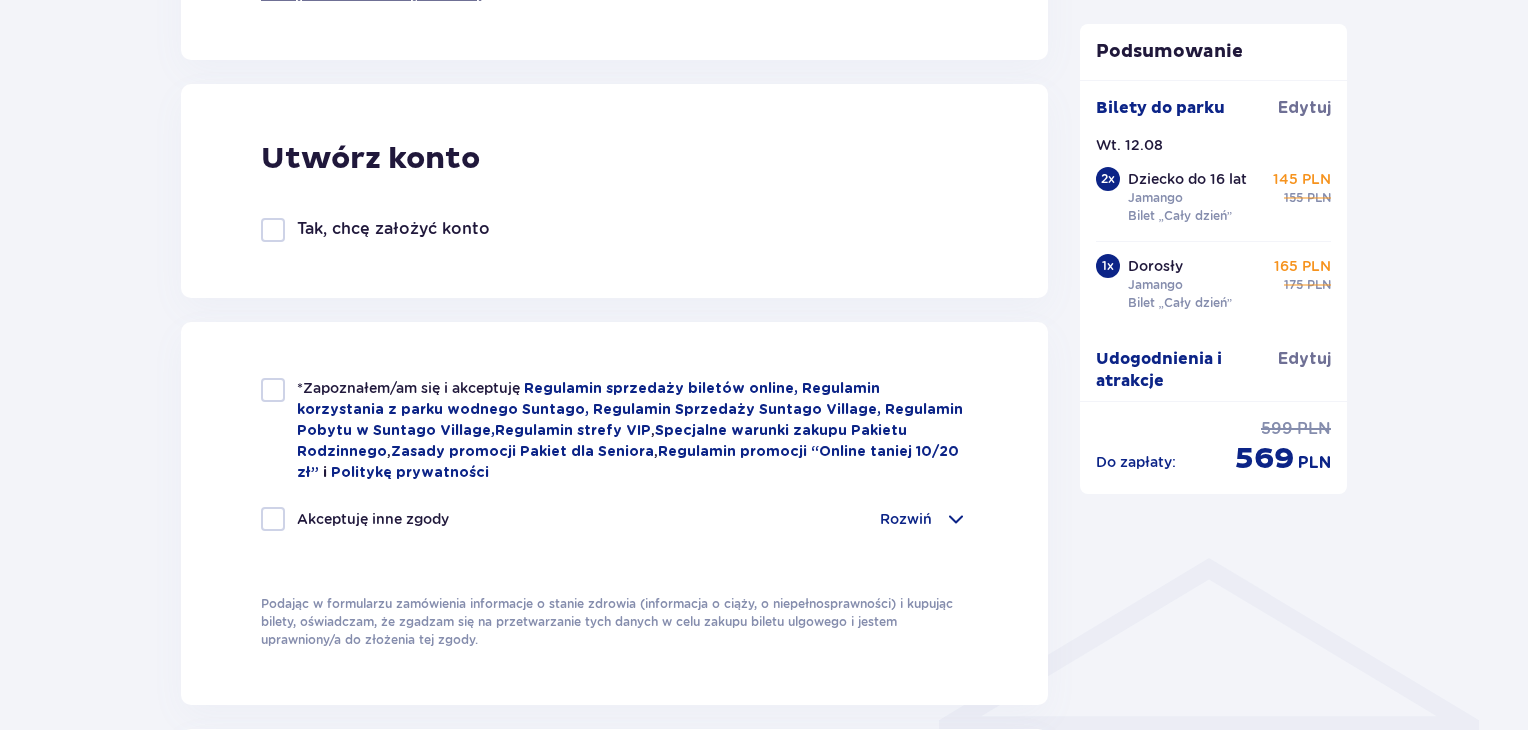 click at bounding box center (273, 230) 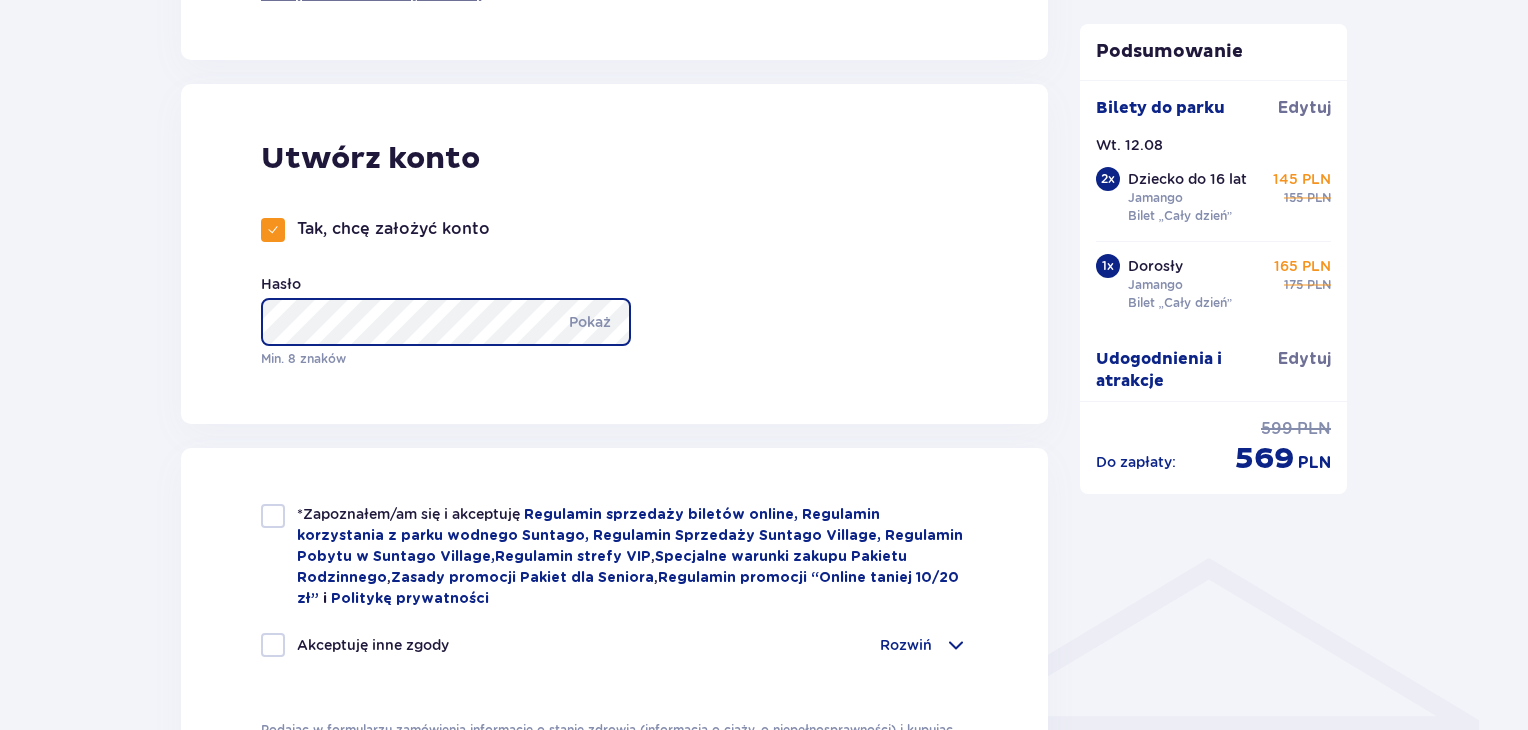 scroll, scrollTop: 1200, scrollLeft: 0, axis: vertical 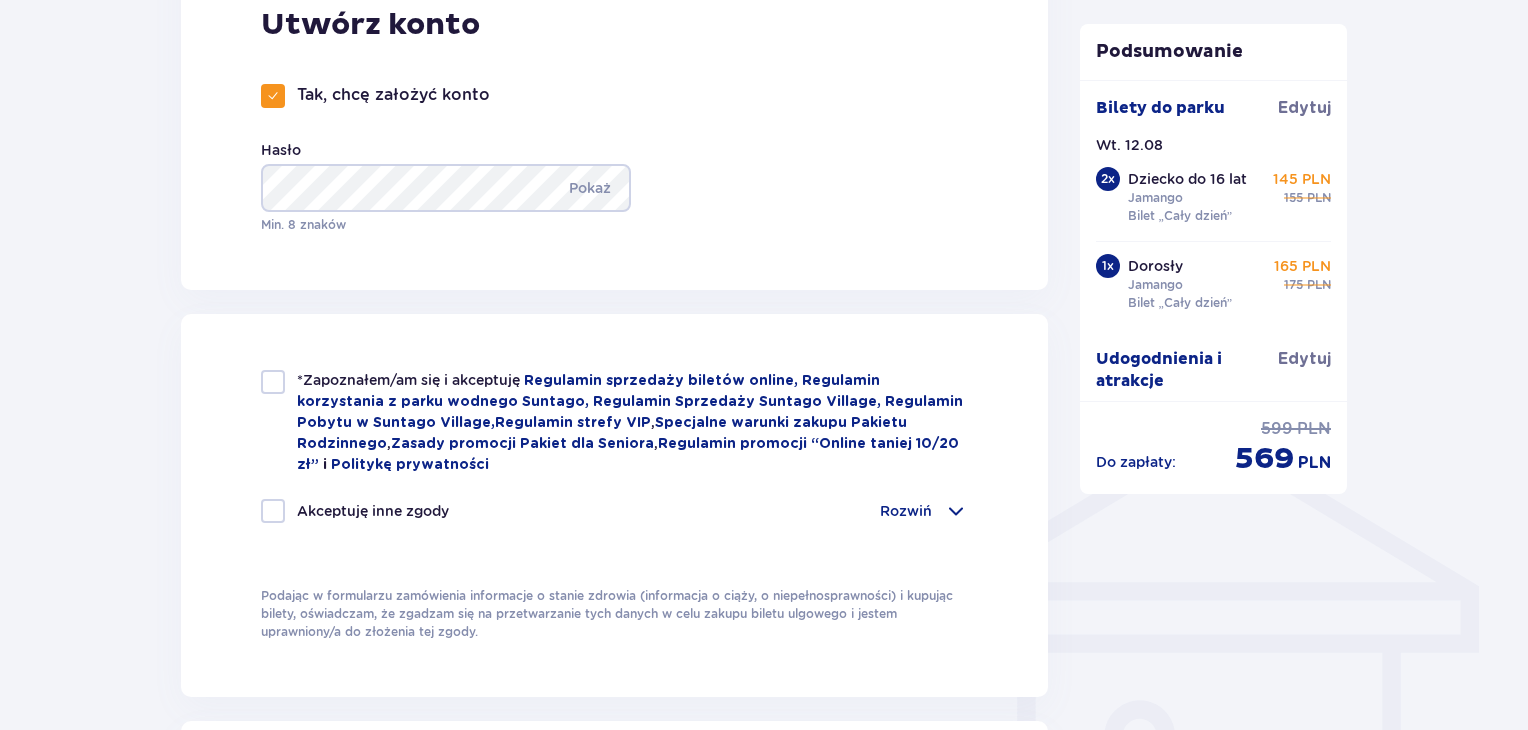 click at bounding box center [273, 382] 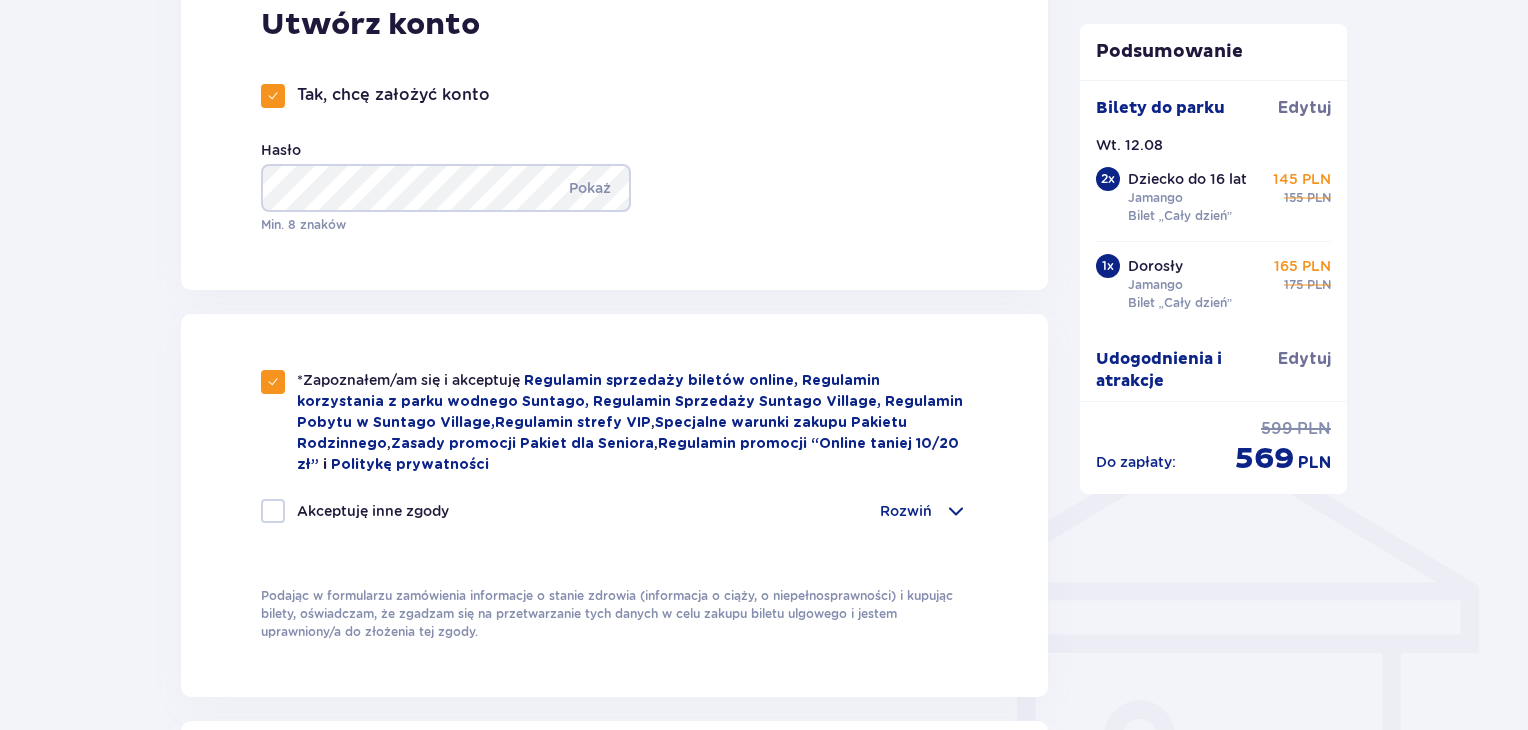 click at bounding box center (956, 511) 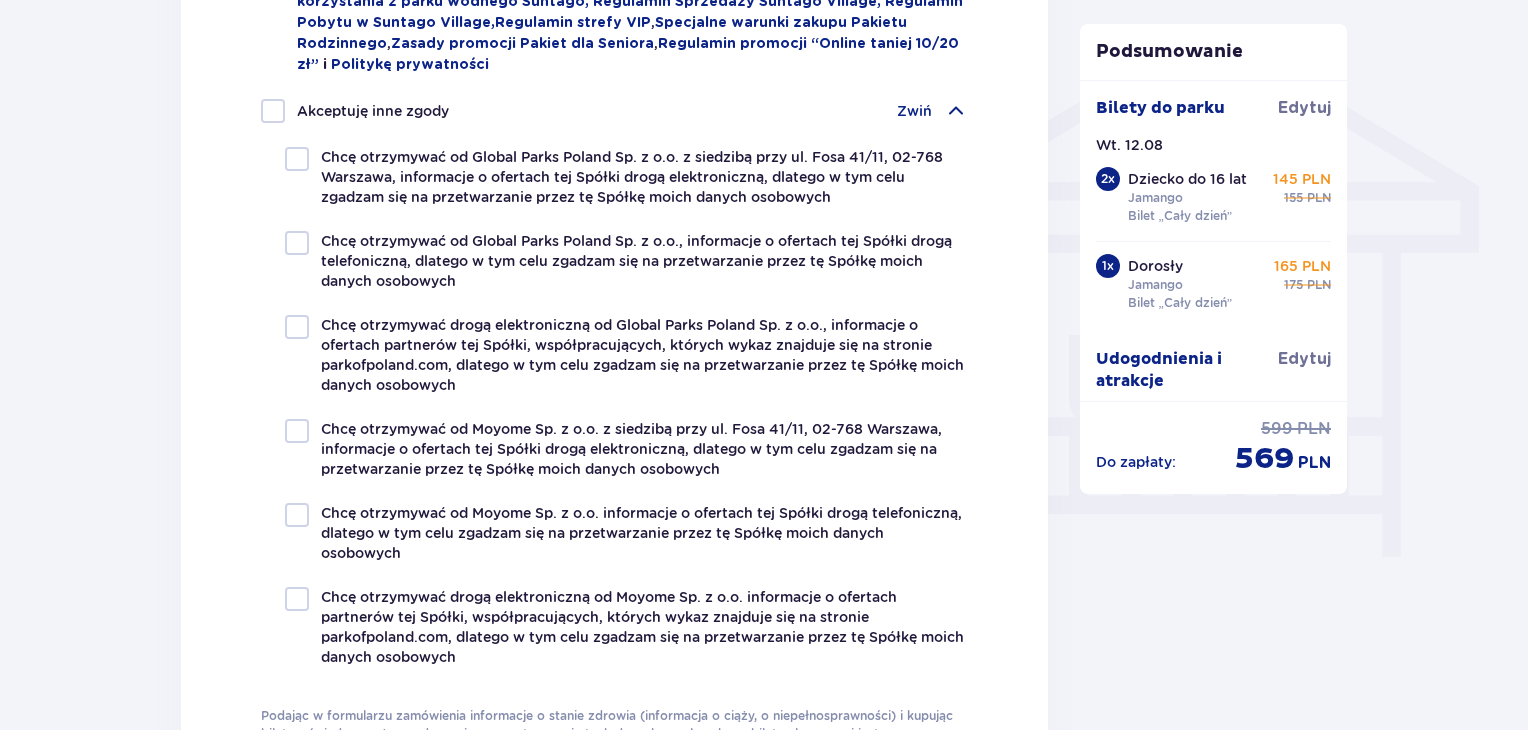scroll, scrollTop: 1333, scrollLeft: 0, axis: vertical 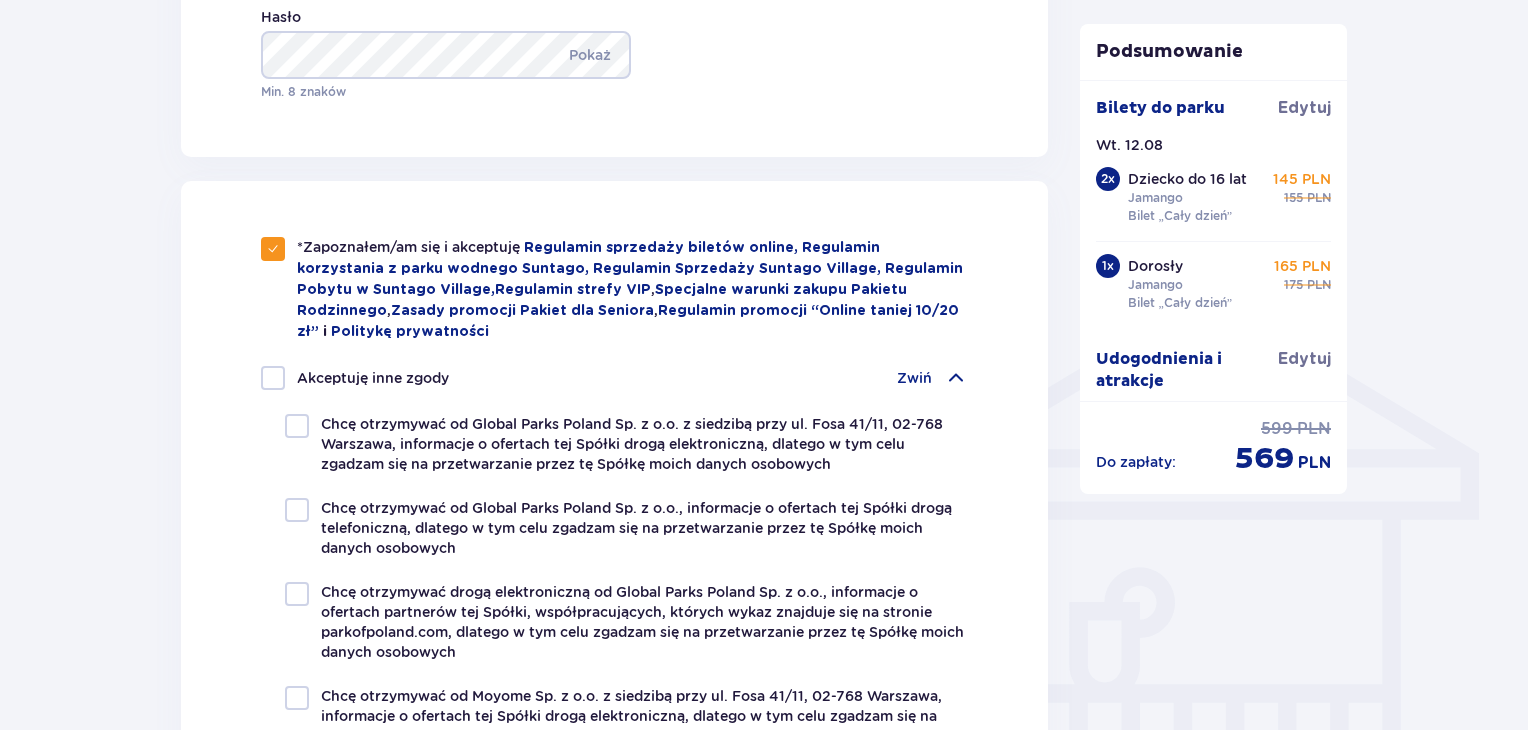 click at bounding box center (956, 378) 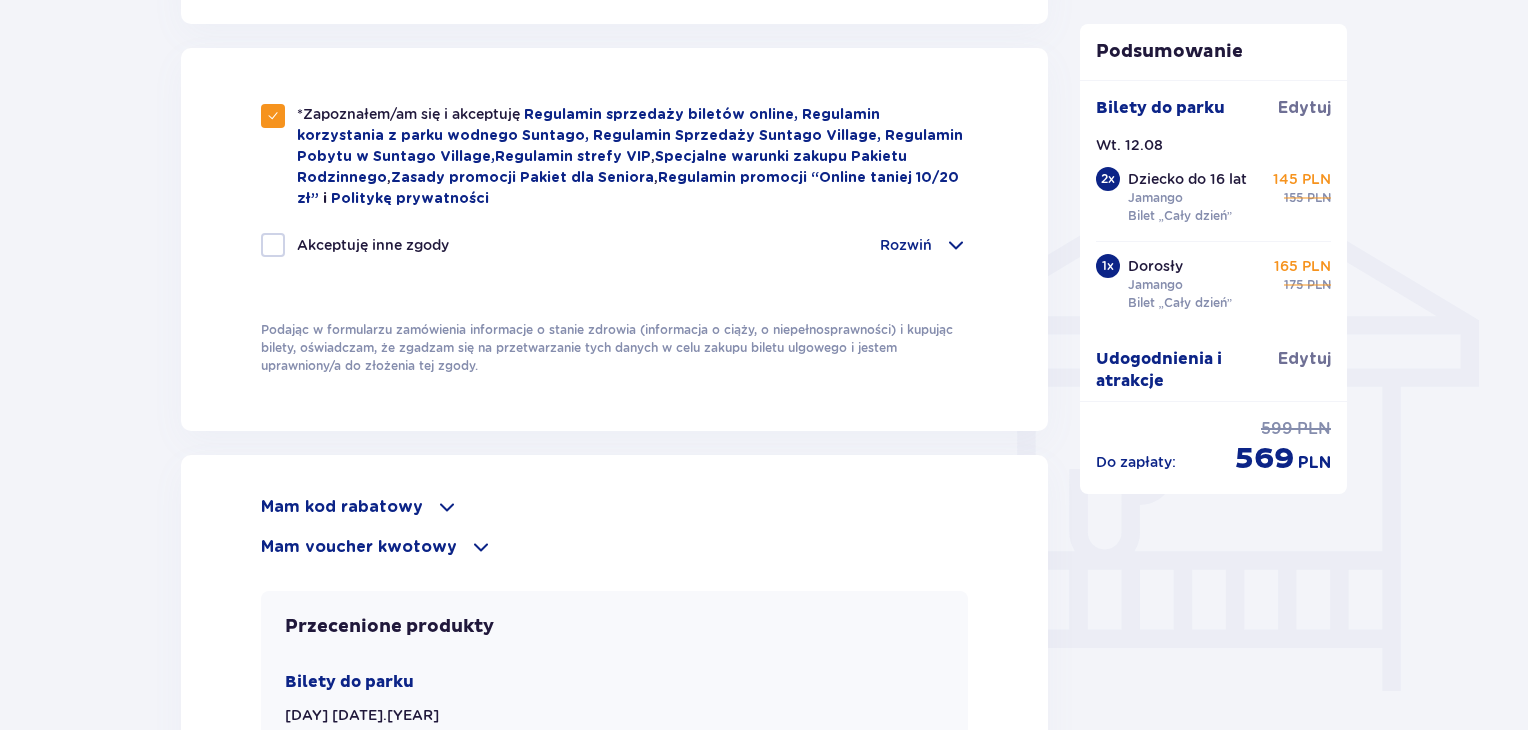 scroll, scrollTop: 1600, scrollLeft: 0, axis: vertical 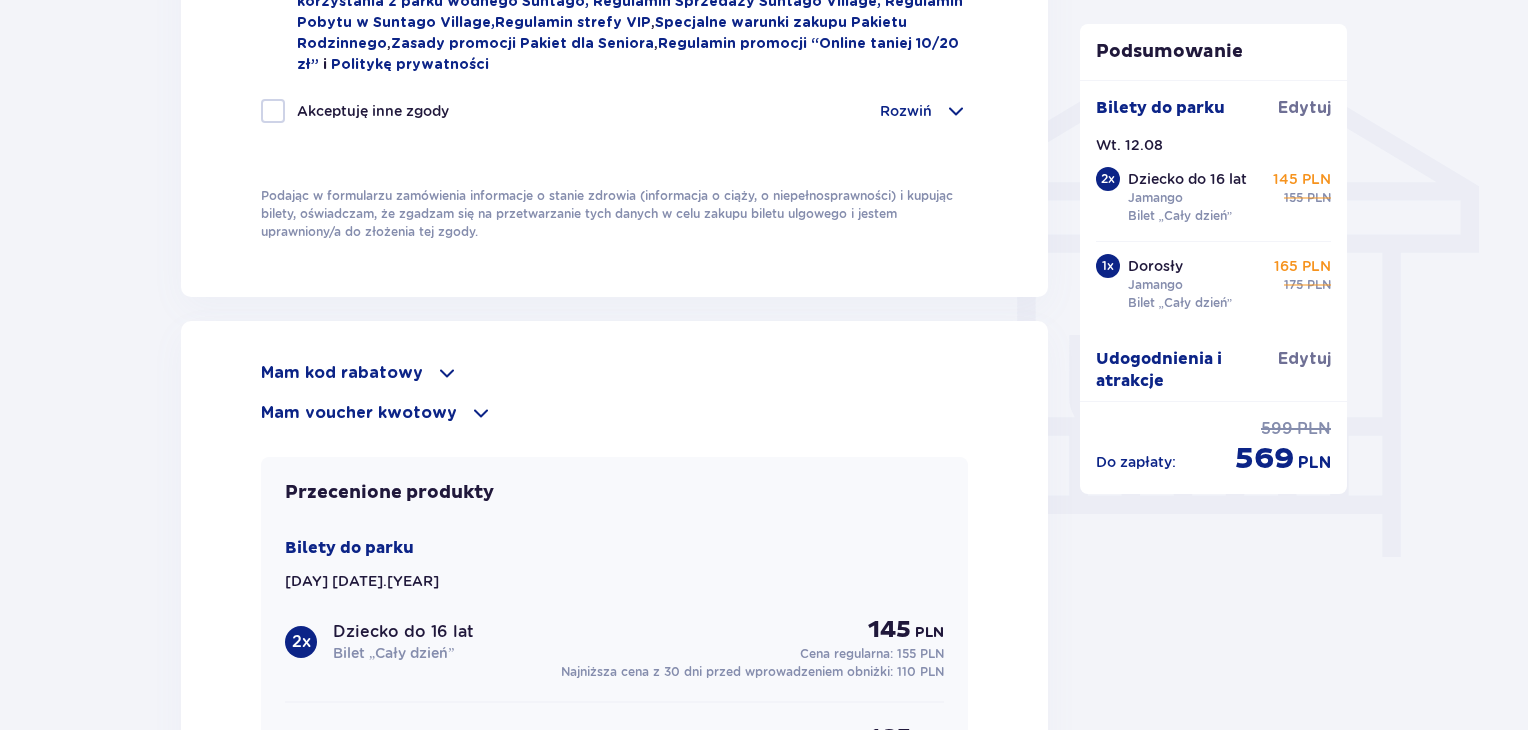 click at bounding box center [447, 373] 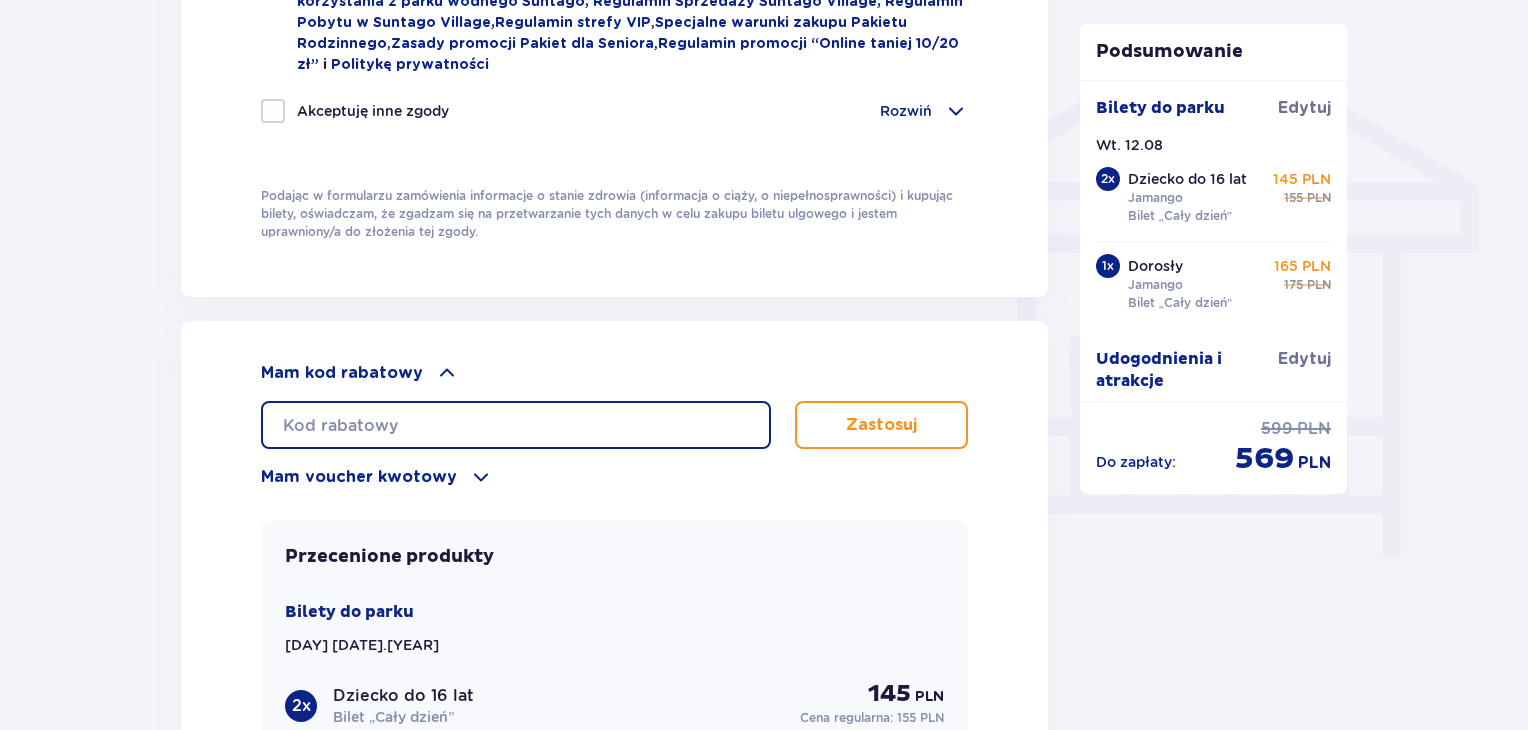 click at bounding box center (516, 425) 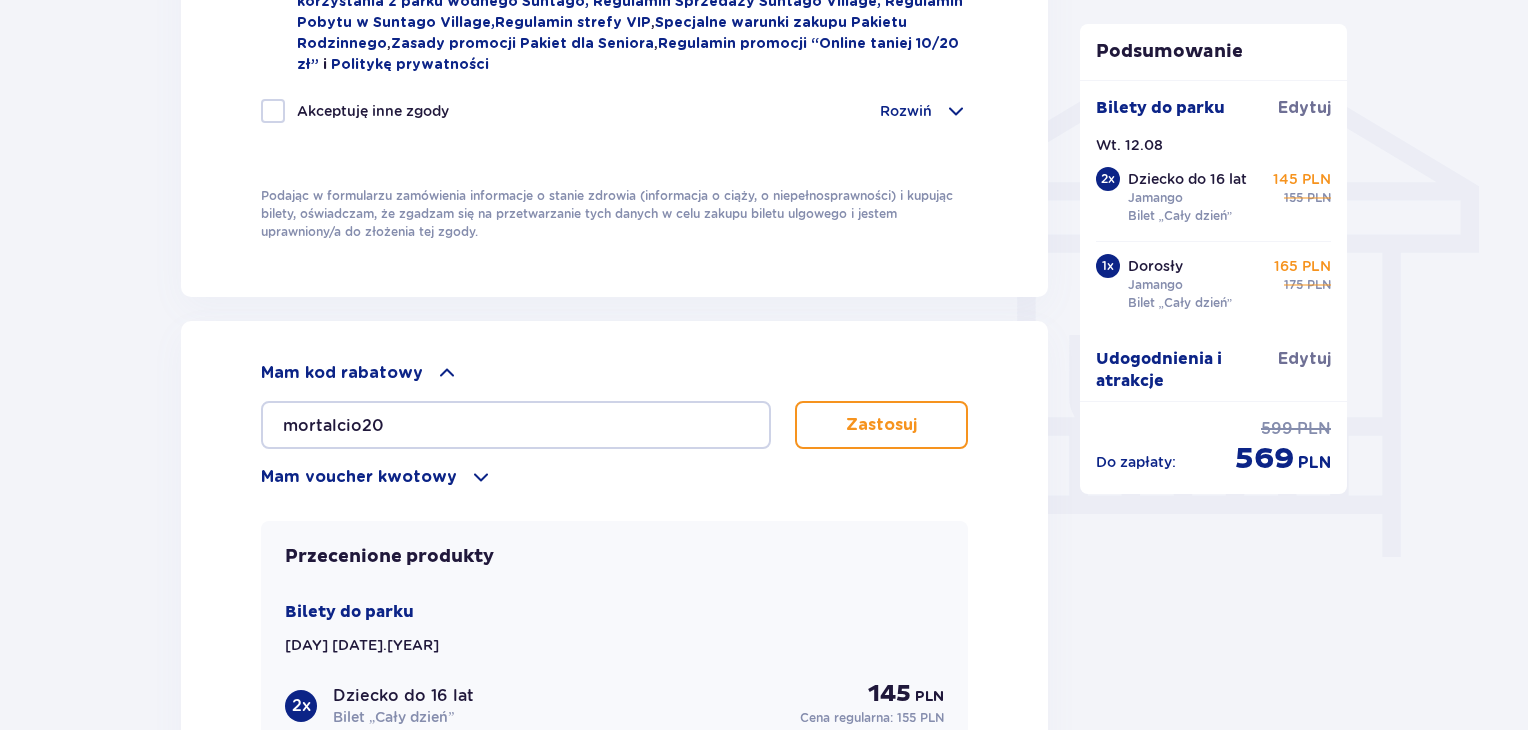 click on "Zastosuj" at bounding box center (881, 425) 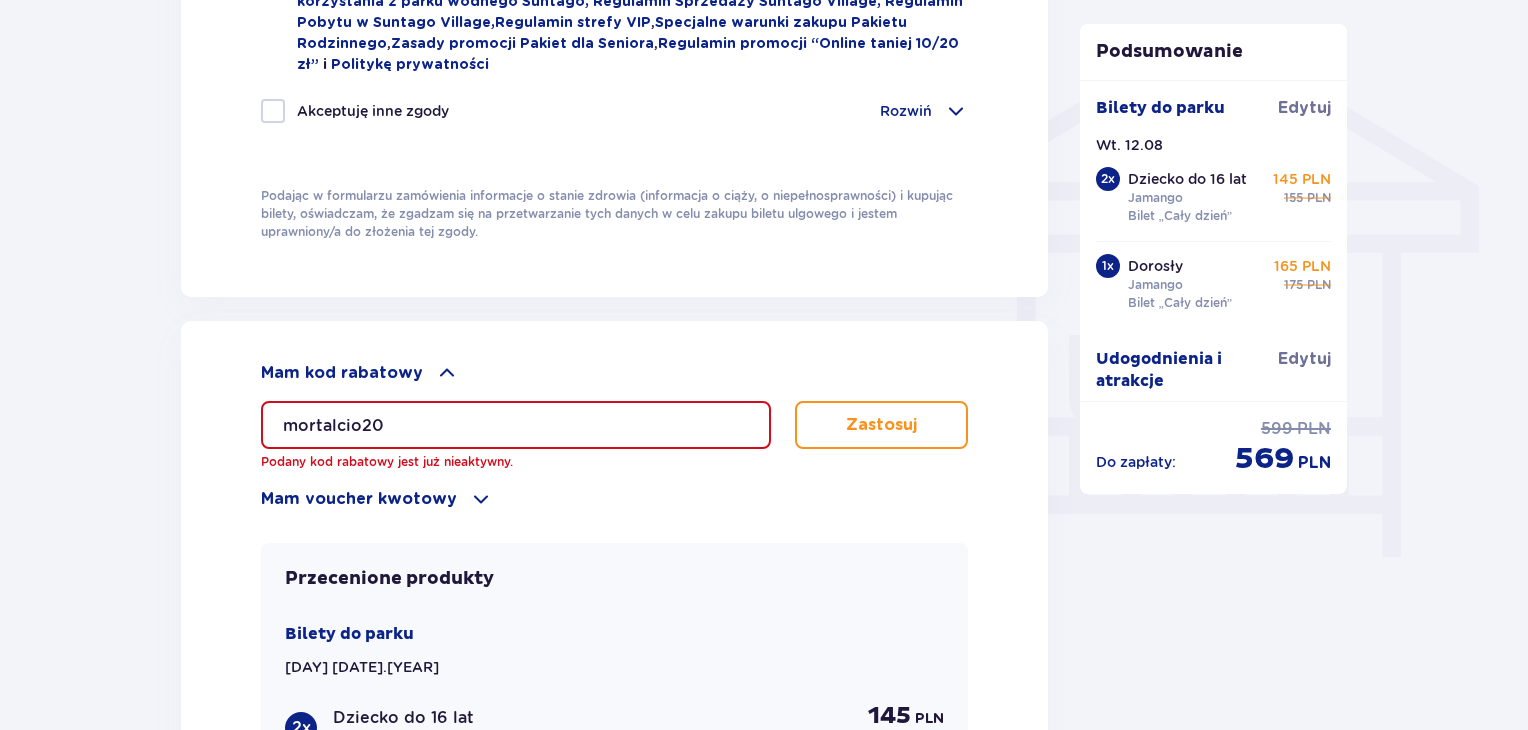 click on "mortalcio20" at bounding box center [516, 425] 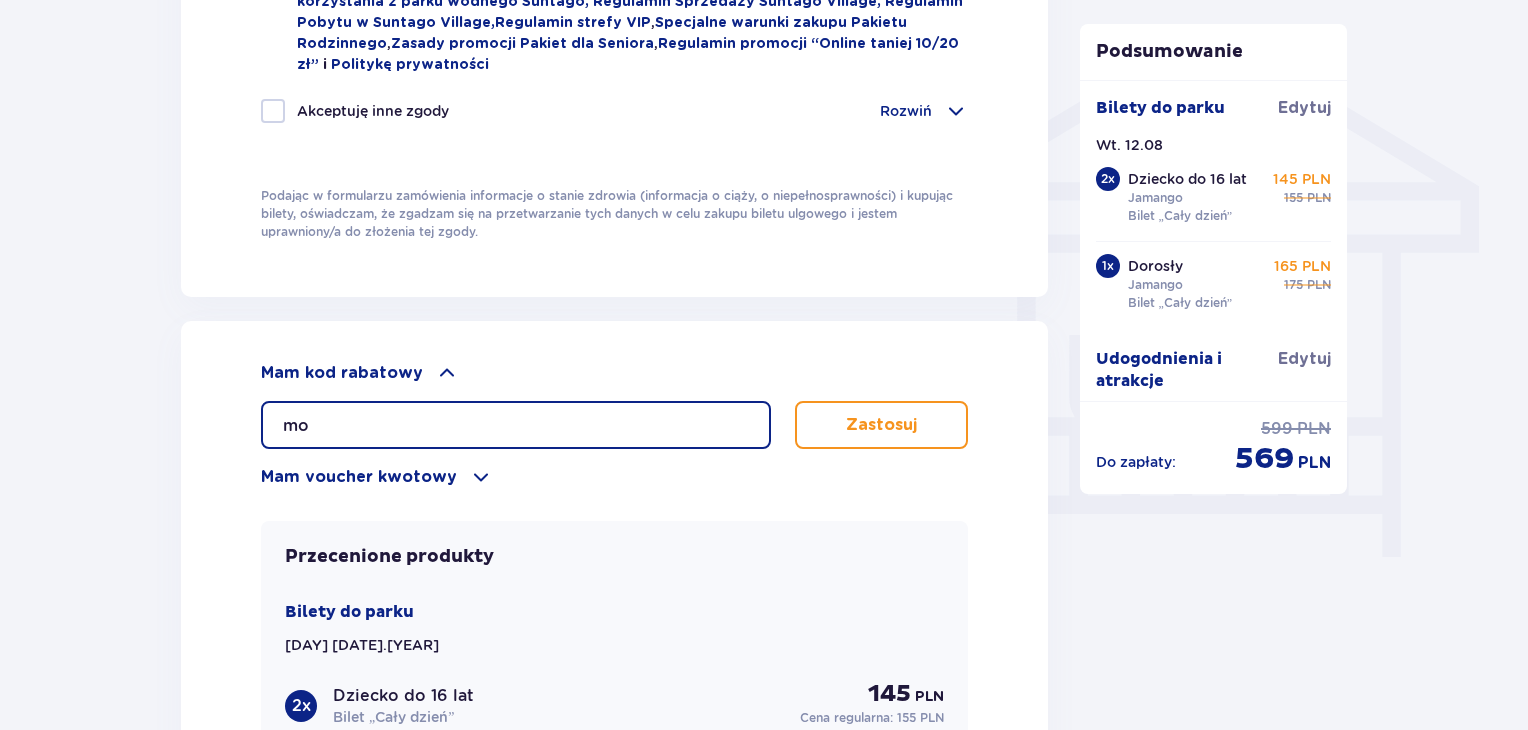 type on "m" 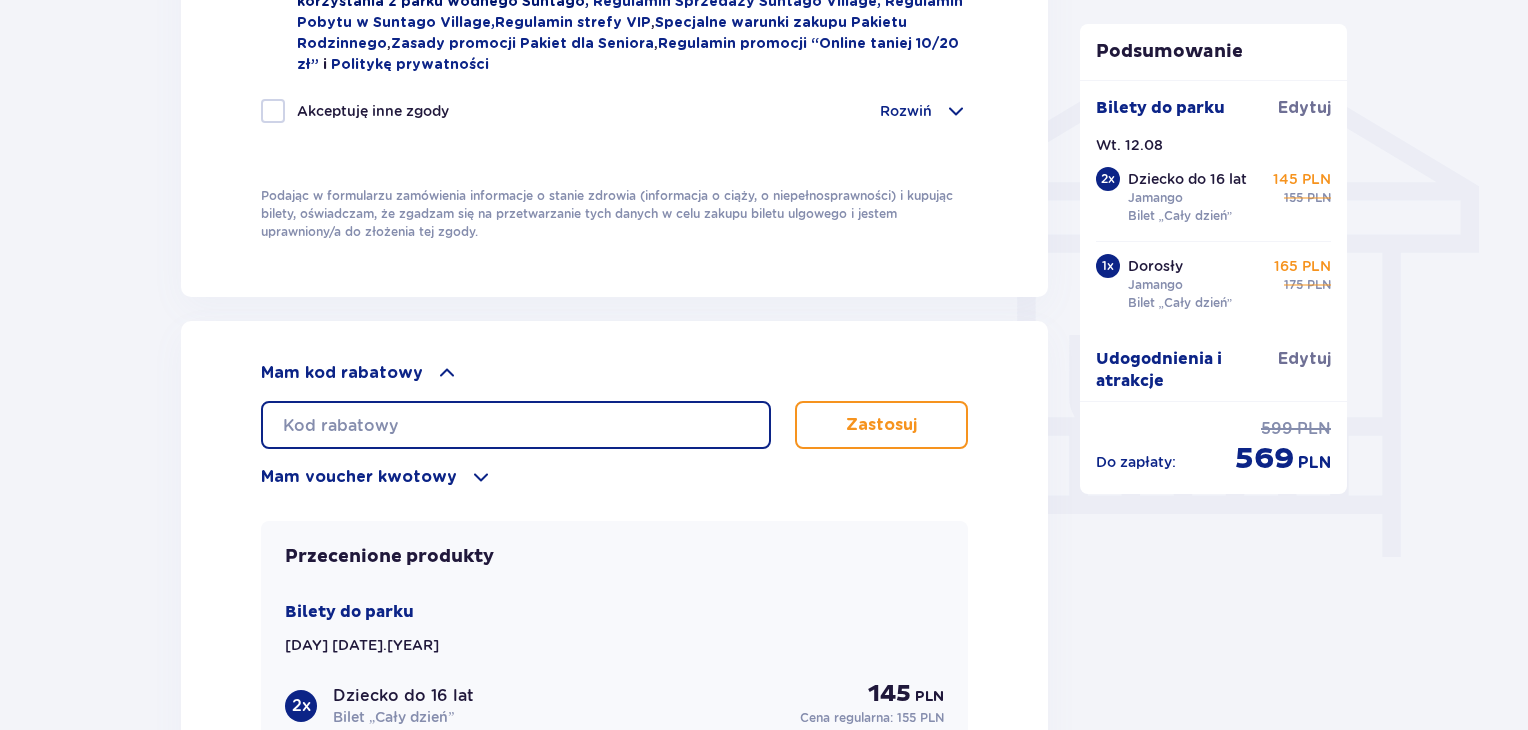 type 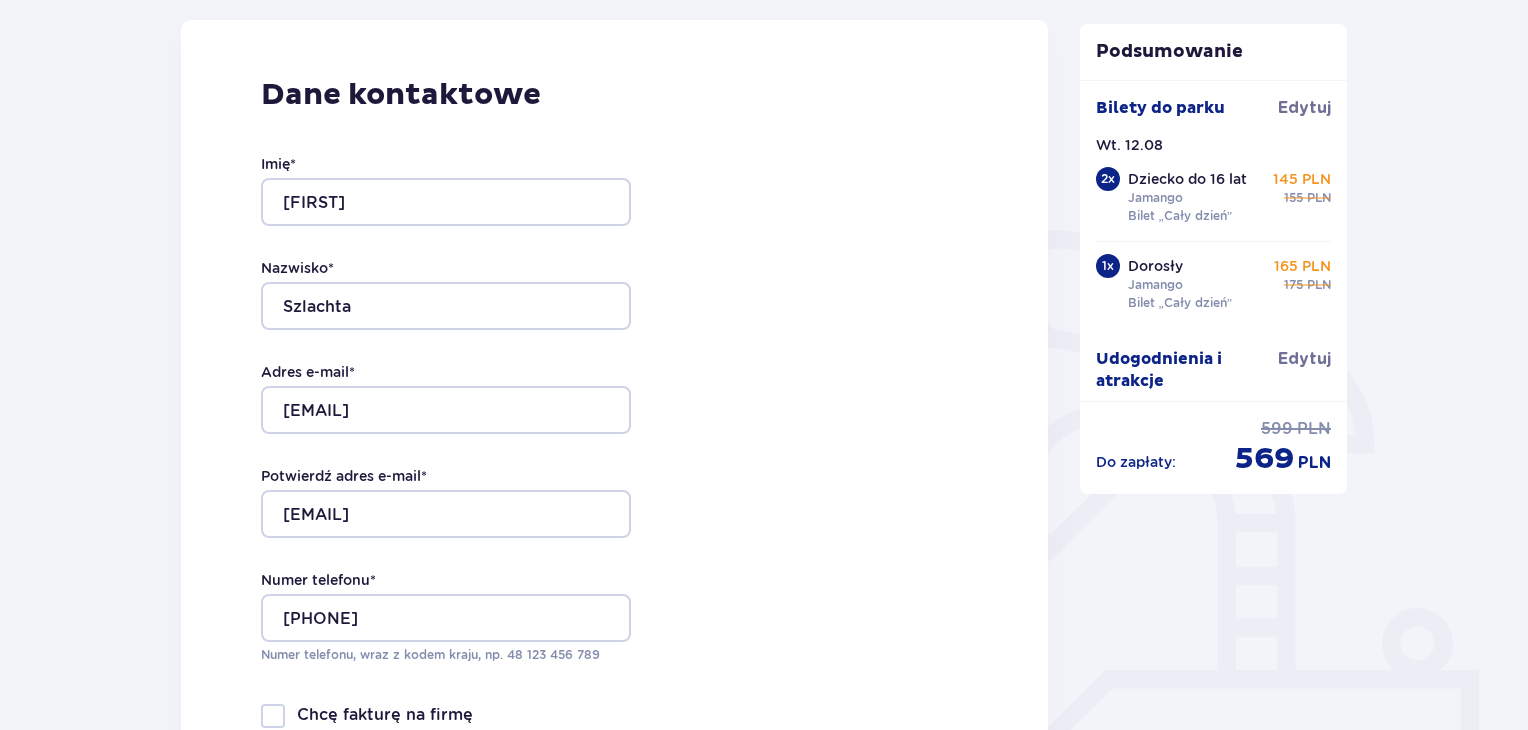 scroll, scrollTop: 0, scrollLeft: 0, axis: both 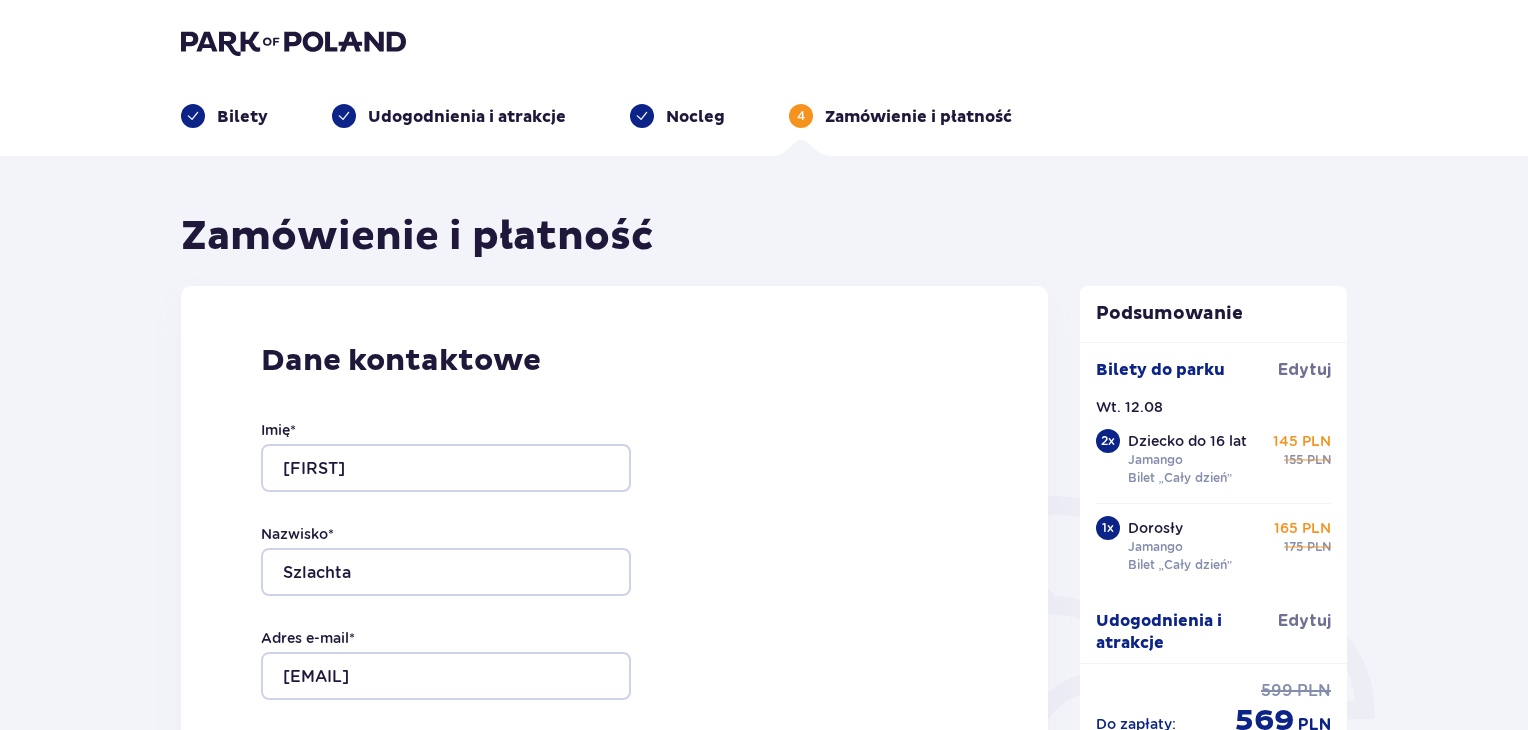click on "Udogodnienia i atrakcje" at bounding box center (467, 117) 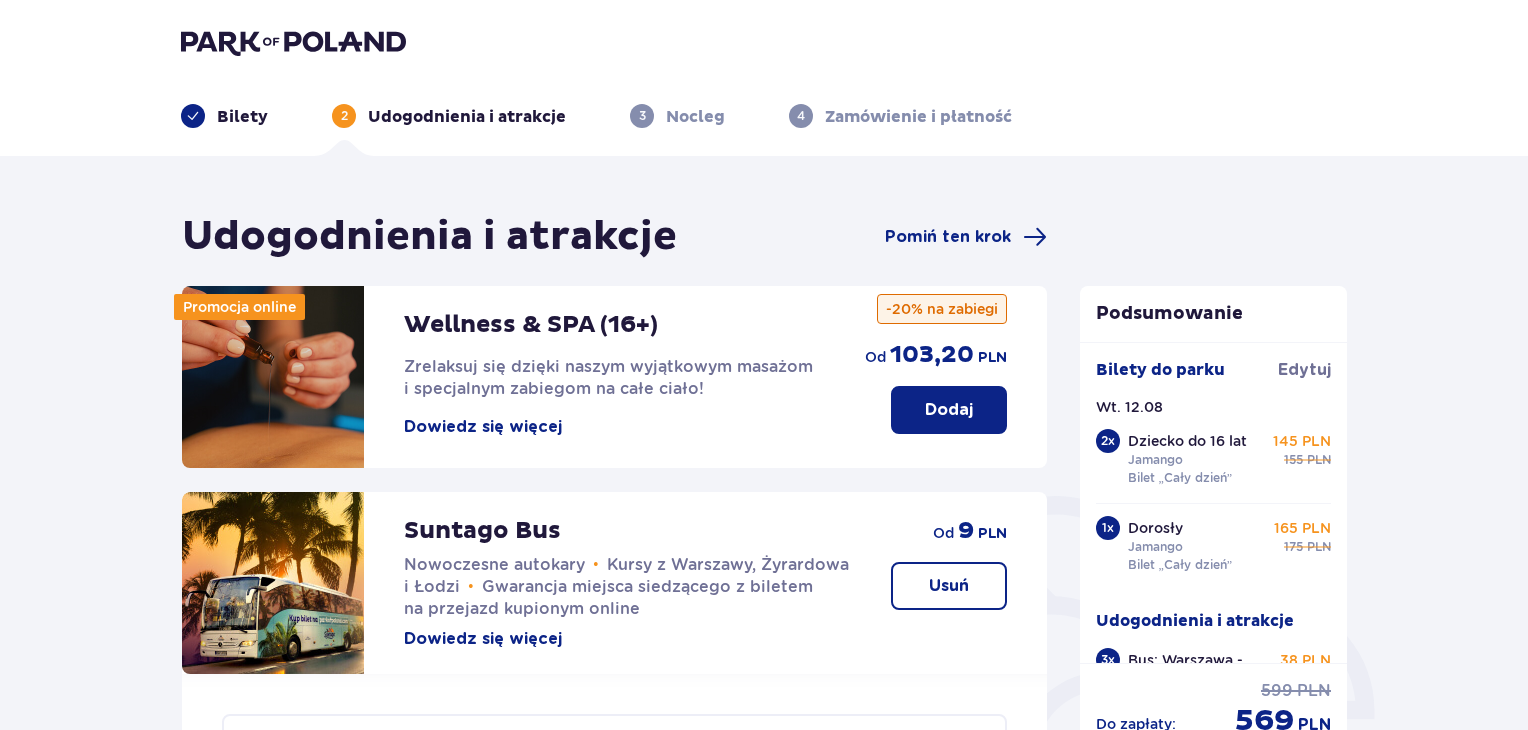 click on "4" at bounding box center [801, 116] 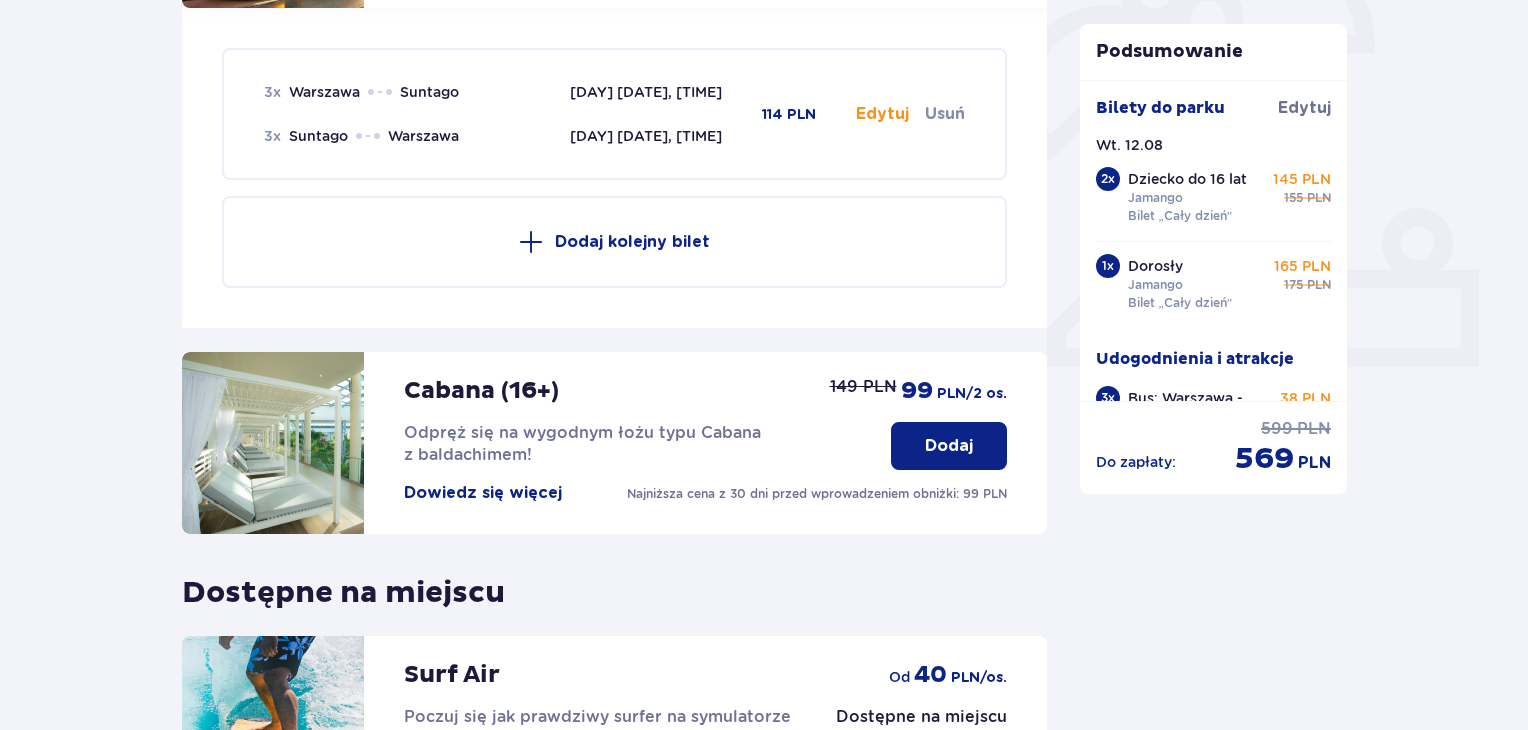 scroll, scrollTop: 944, scrollLeft: 0, axis: vertical 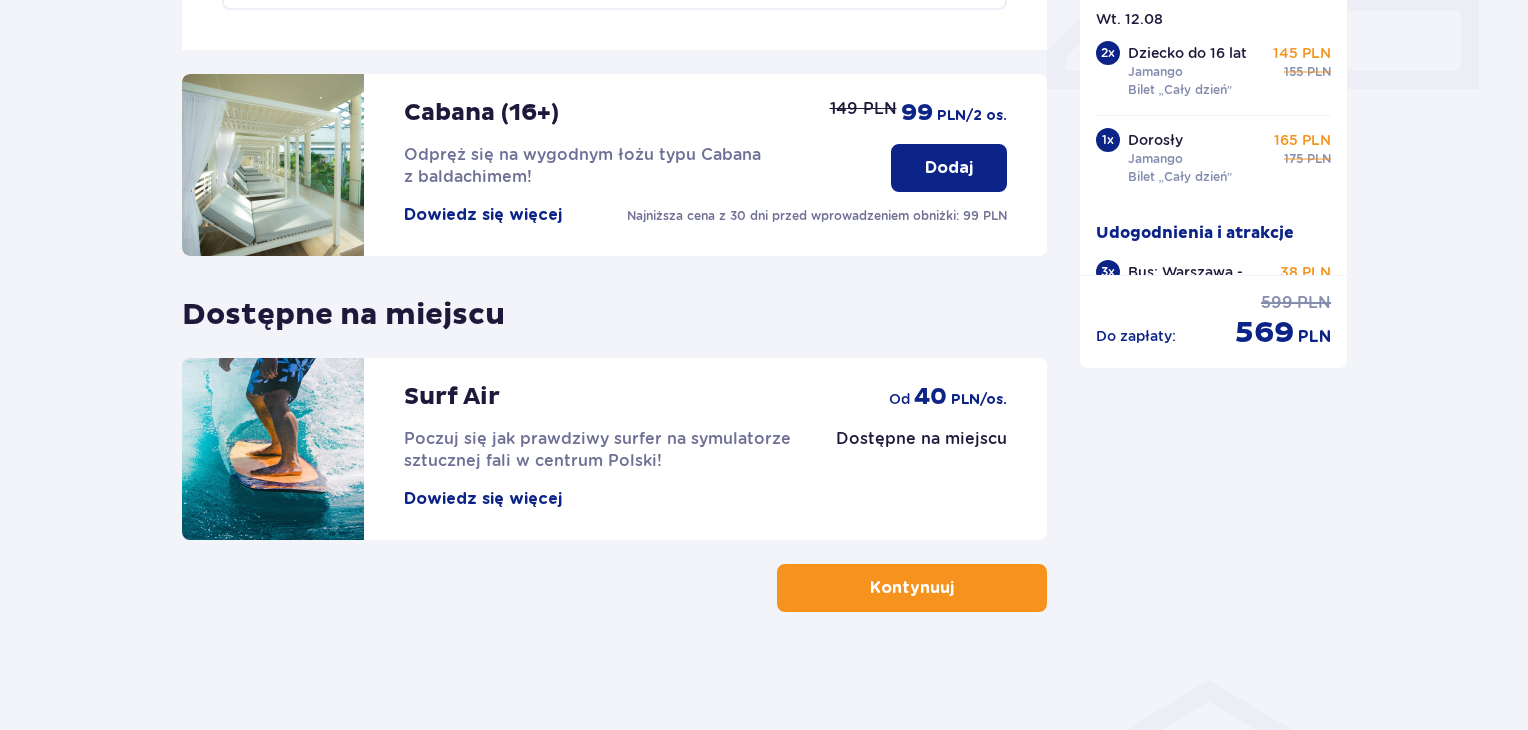 click on "Kontynuuj" at bounding box center [912, 588] 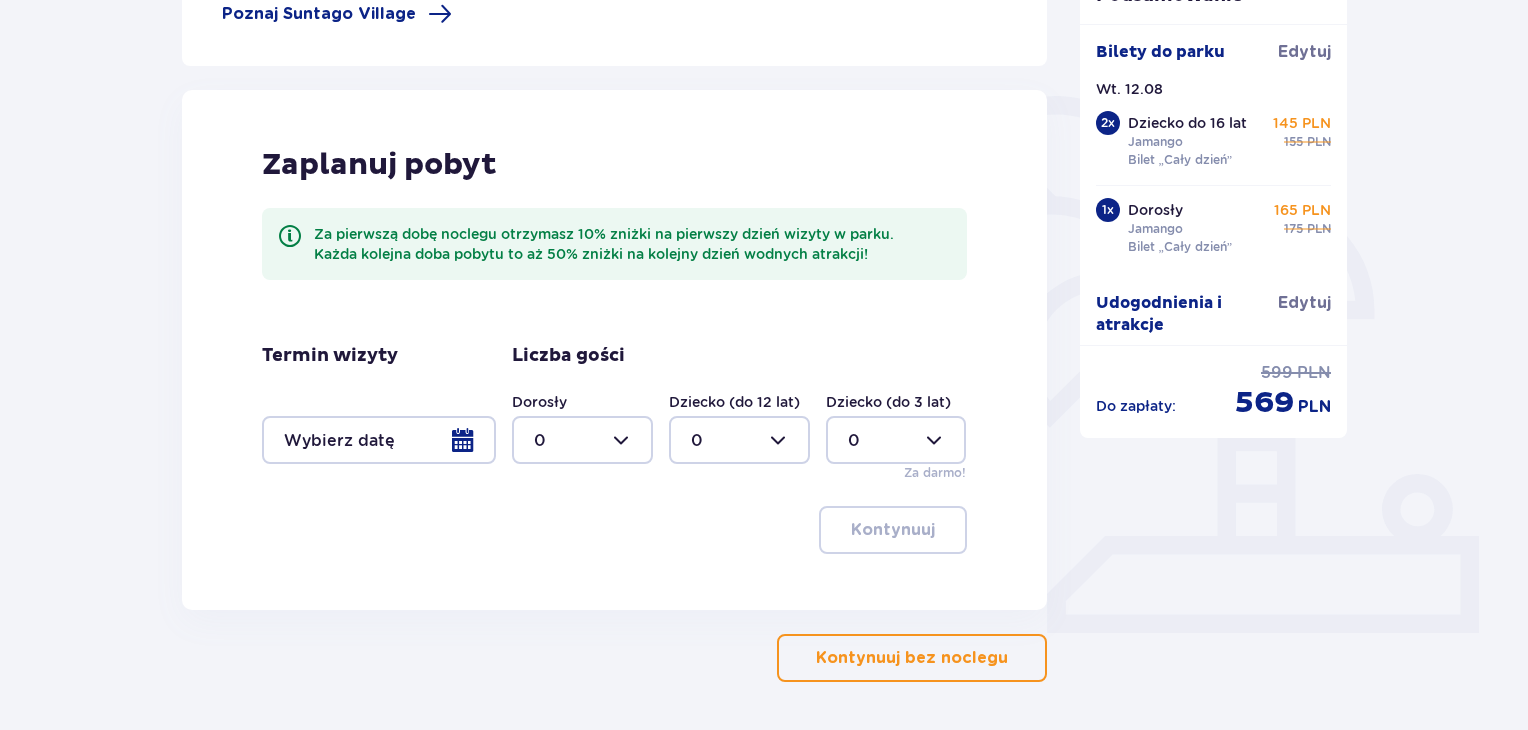 scroll, scrollTop: 472, scrollLeft: 0, axis: vertical 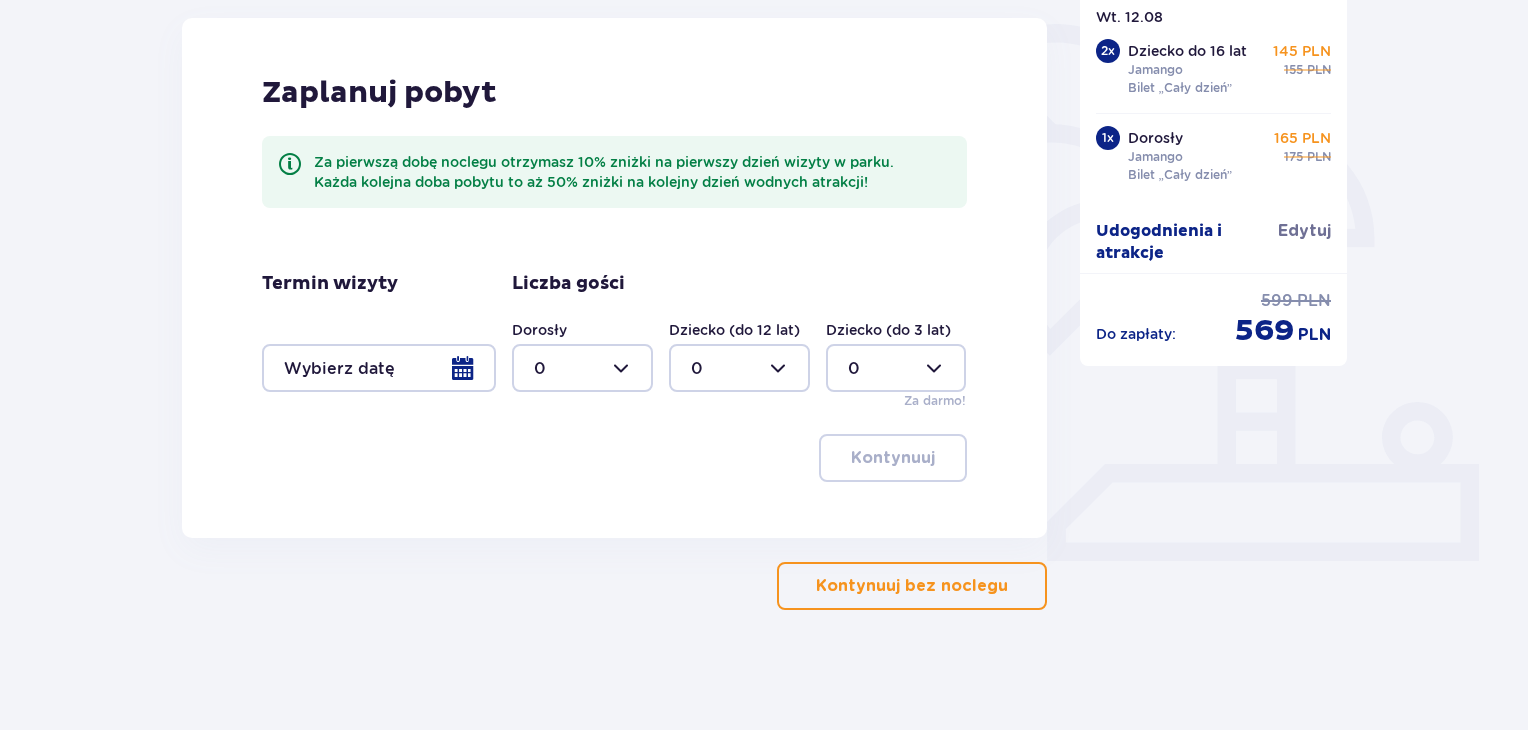click on "Kontynuuj bez noclegu" at bounding box center (912, 586) 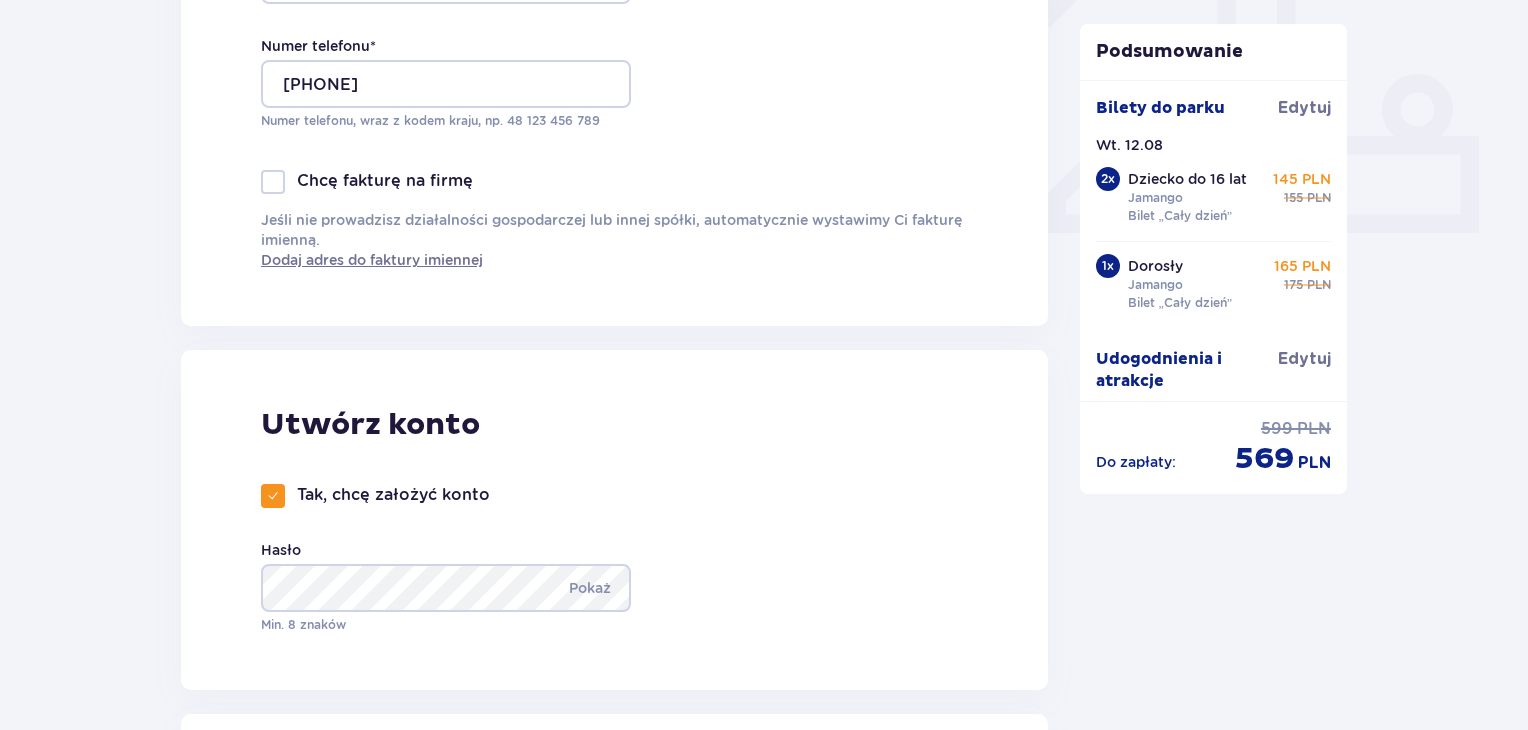 scroll, scrollTop: 933, scrollLeft: 0, axis: vertical 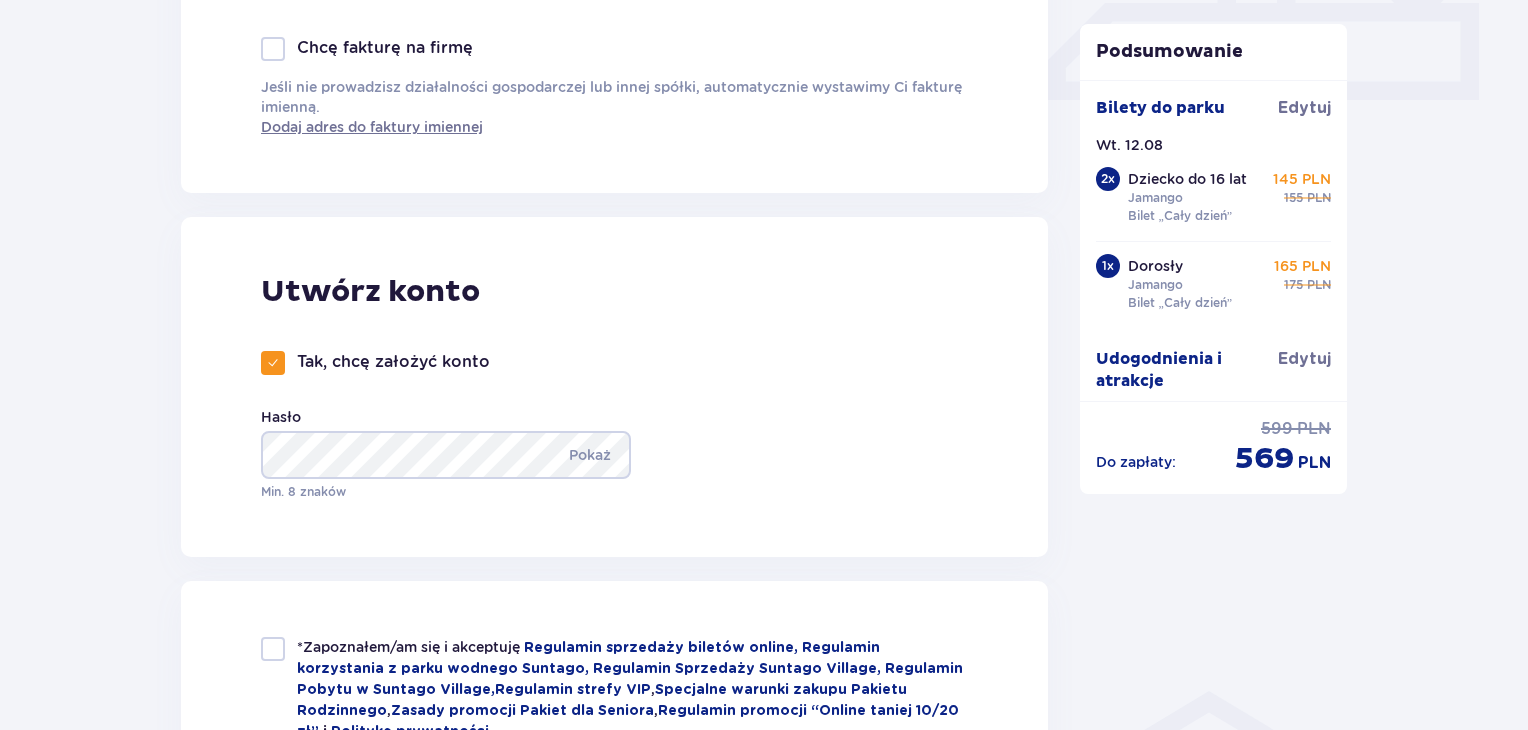 click on "Udogodnienia i atrakcje" at bounding box center [1187, 370] 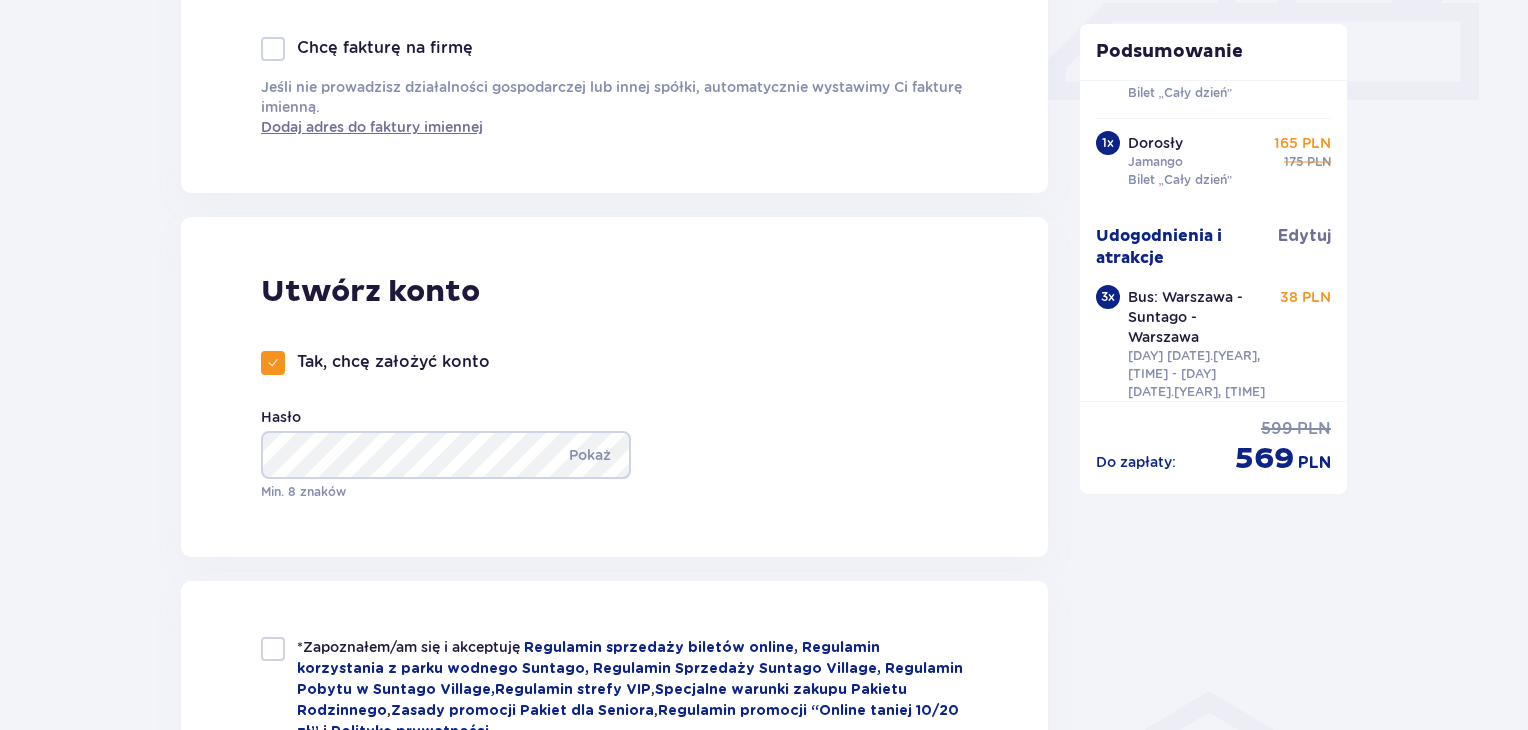 scroll, scrollTop: 124, scrollLeft: 0, axis: vertical 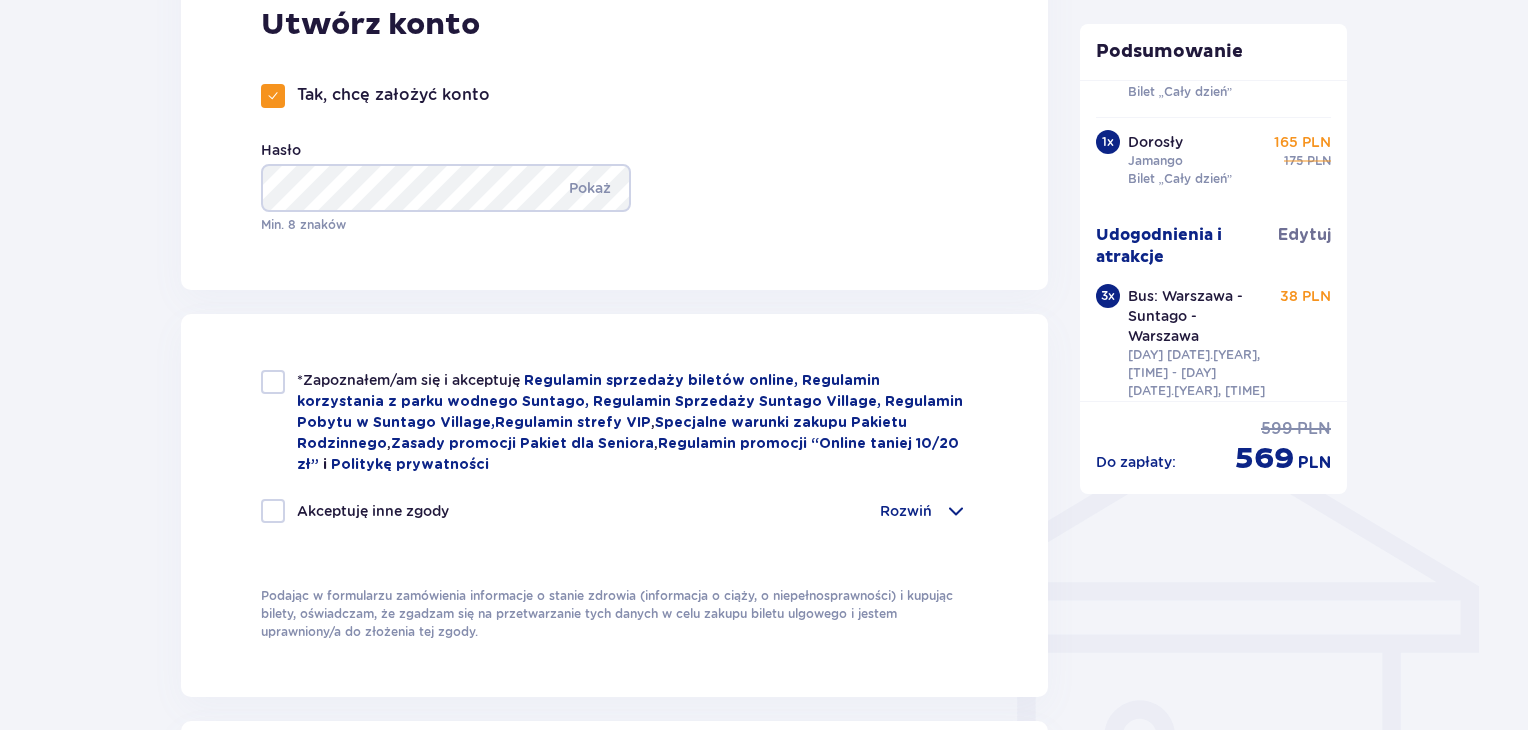 click at bounding box center [273, 382] 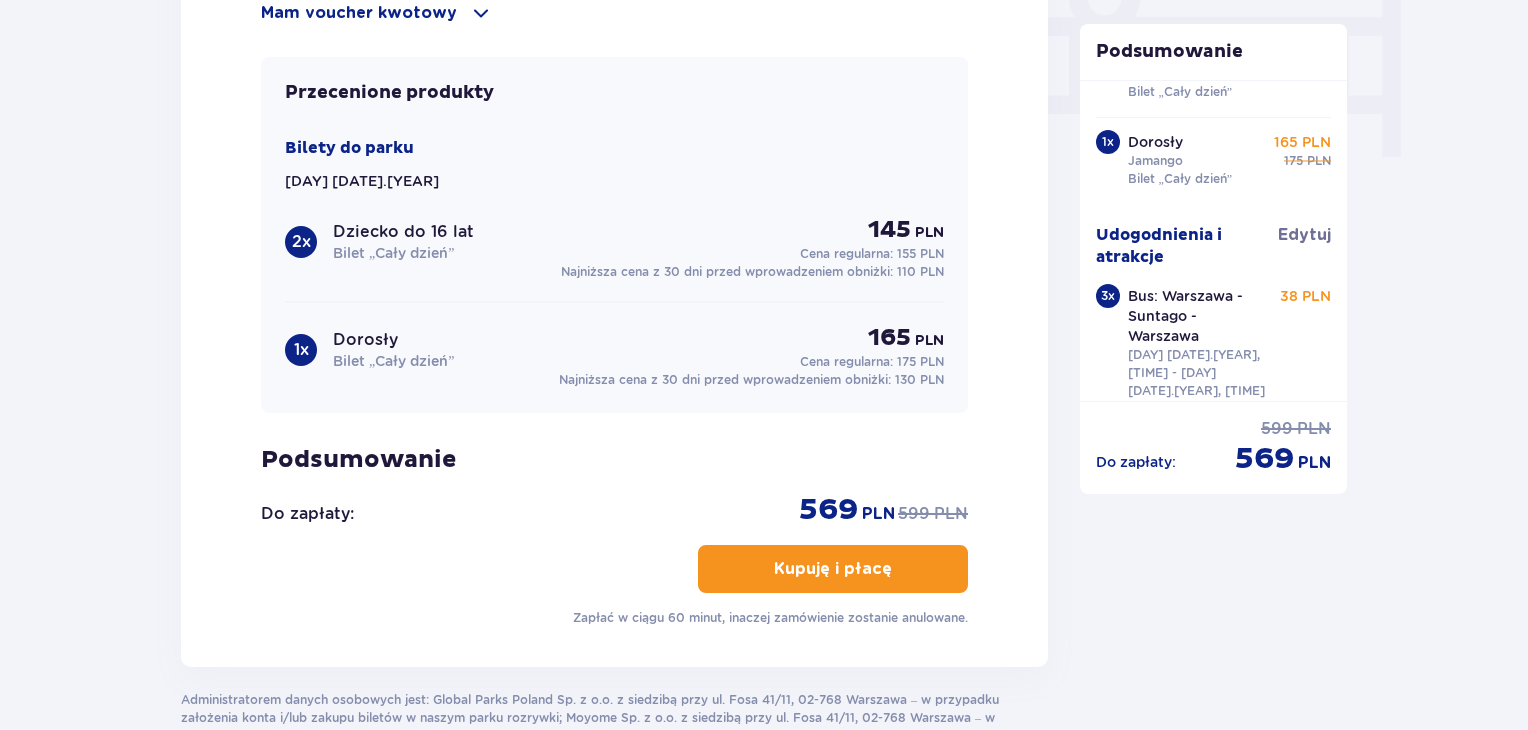 scroll, scrollTop: 1733, scrollLeft: 0, axis: vertical 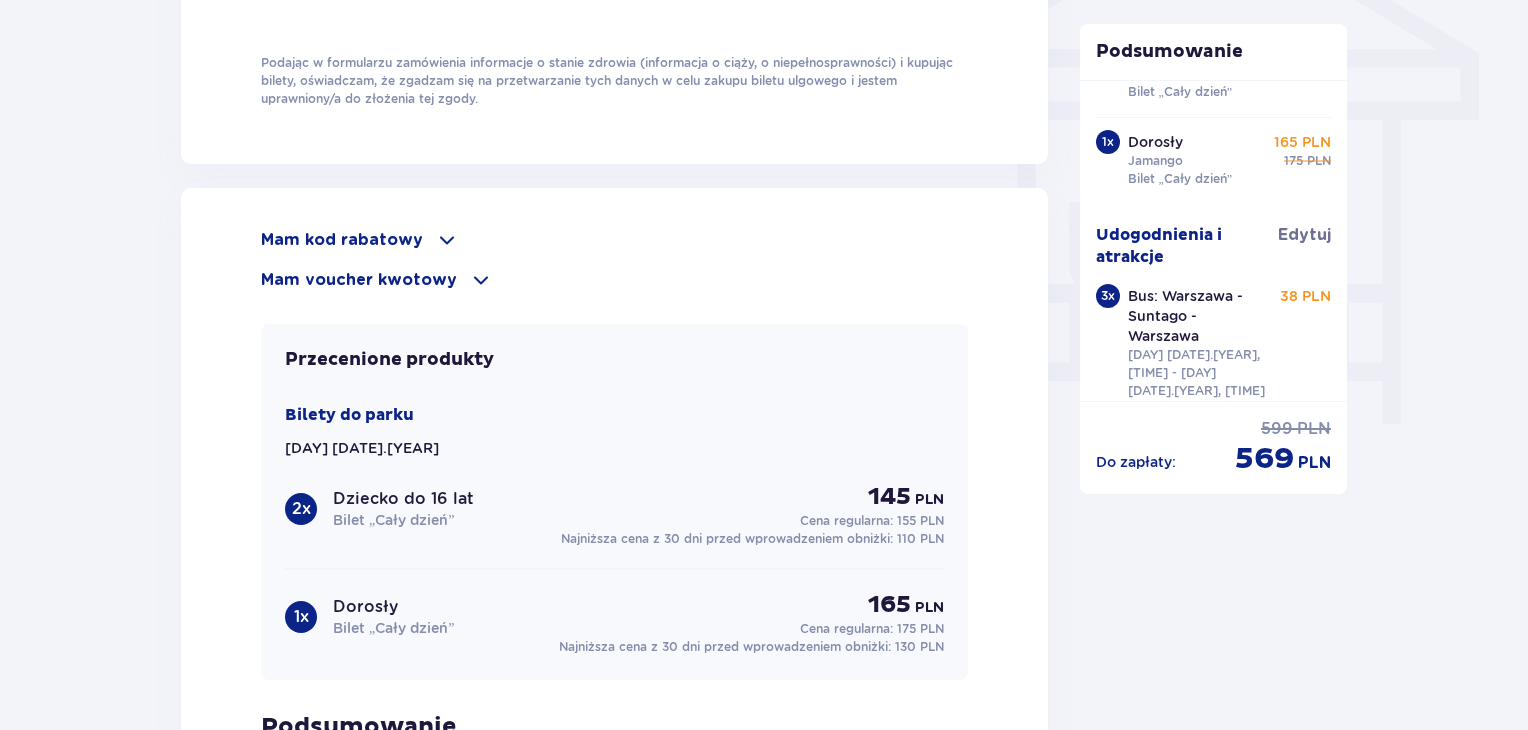 click at bounding box center (447, 240) 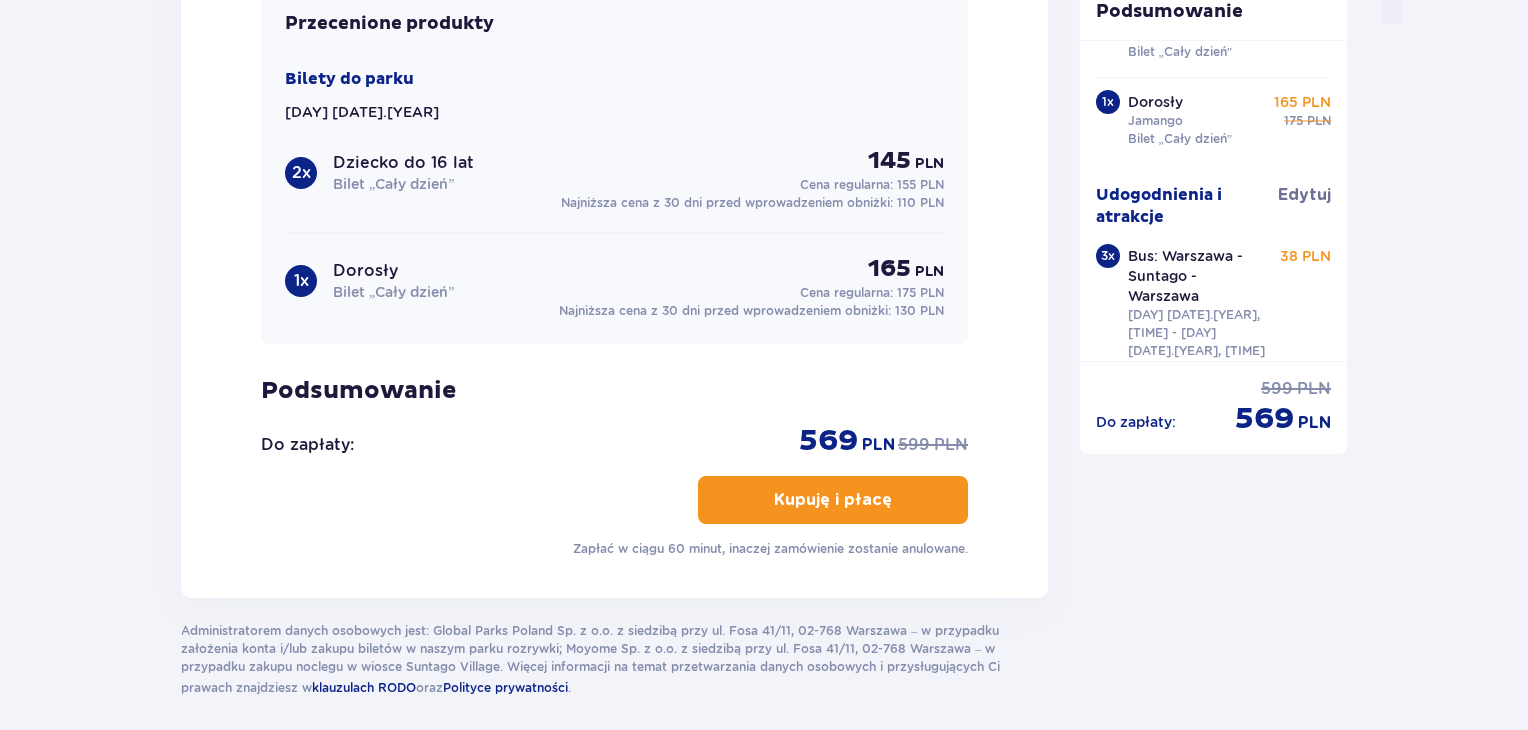 scroll, scrollTop: 2216, scrollLeft: 0, axis: vertical 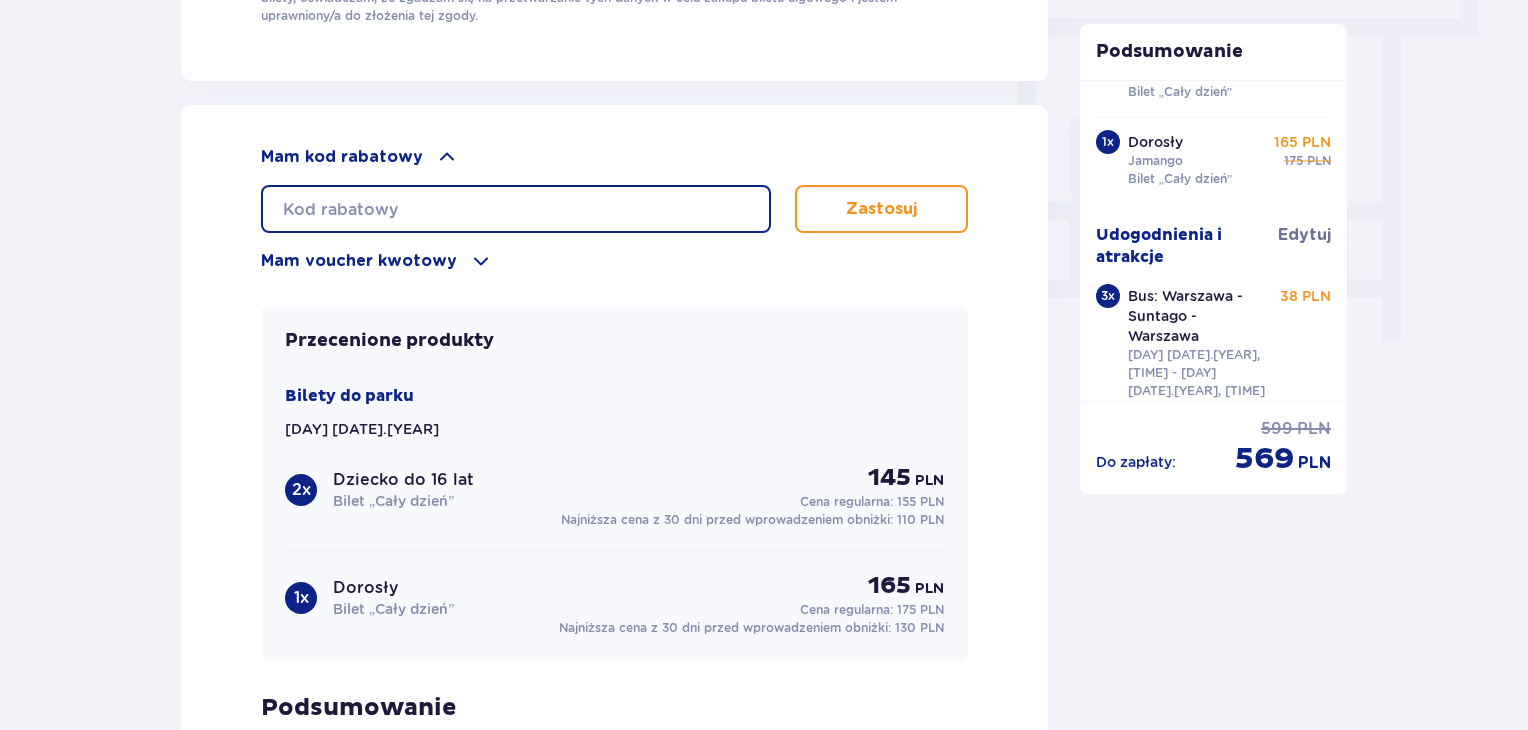 click at bounding box center (516, 209) 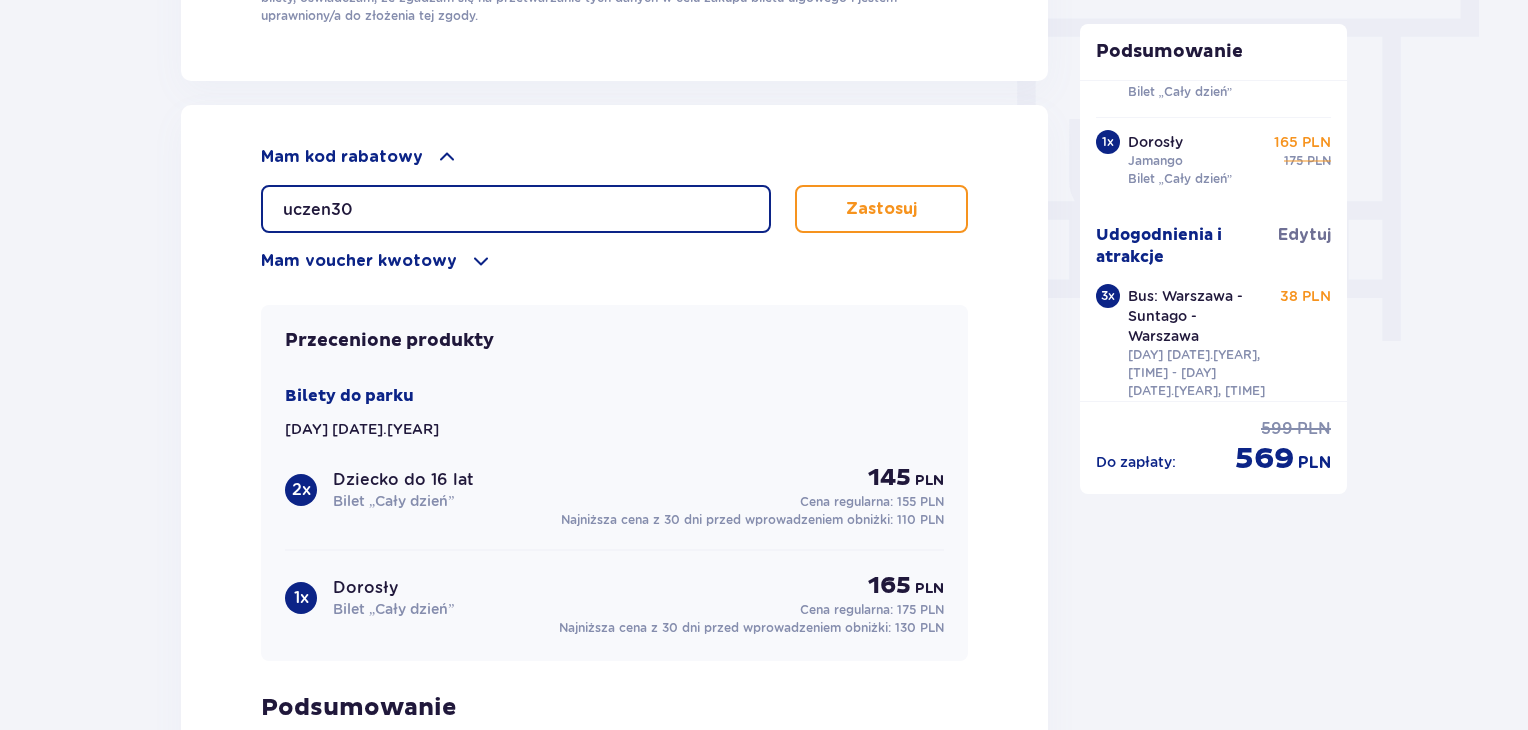 type on "uczen30" 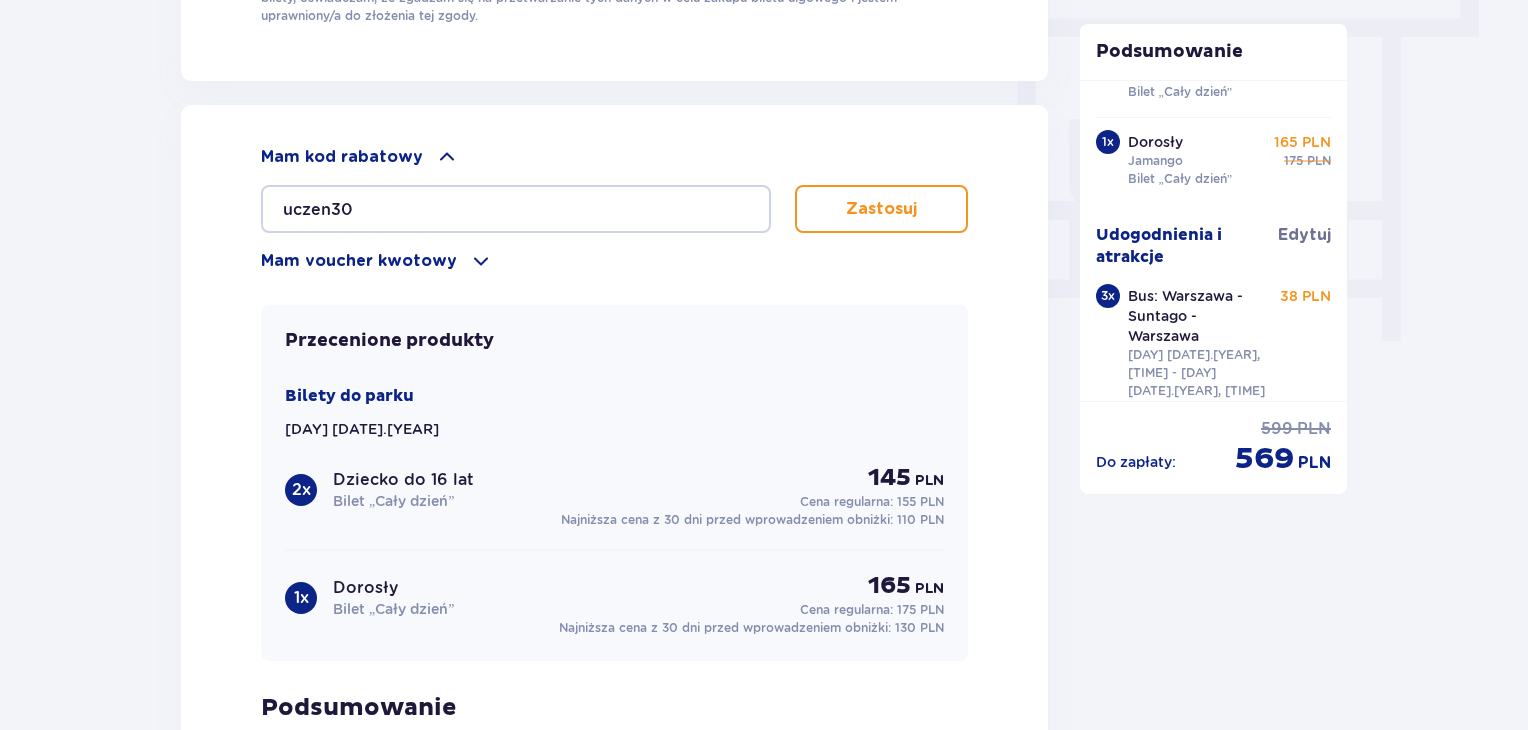 click on "Zastosuj" at bounding box center [881, 209] 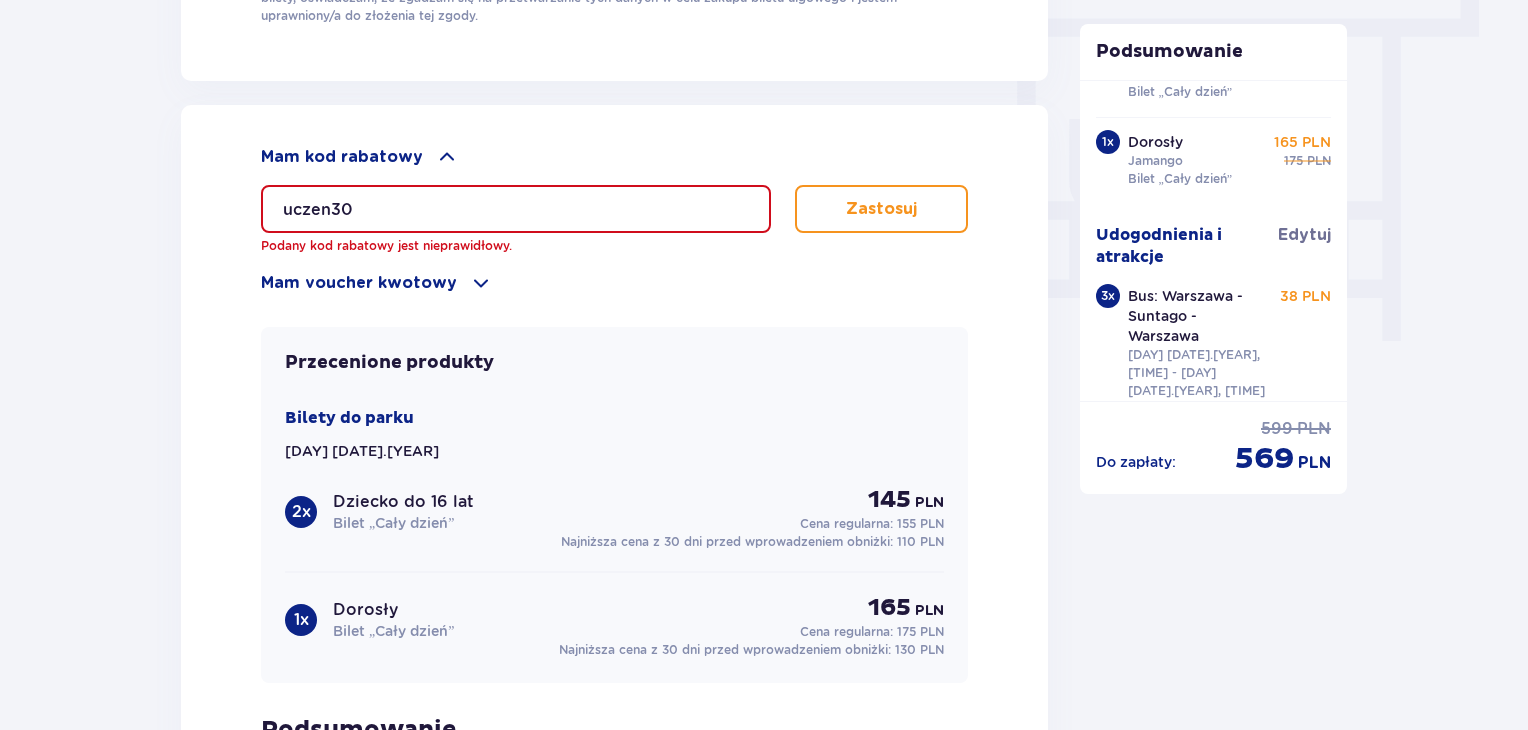 drag, startPoint x: 613, startPoint y: 199, endPoint x: 108, endPoint y: 298, distance: 514.6125 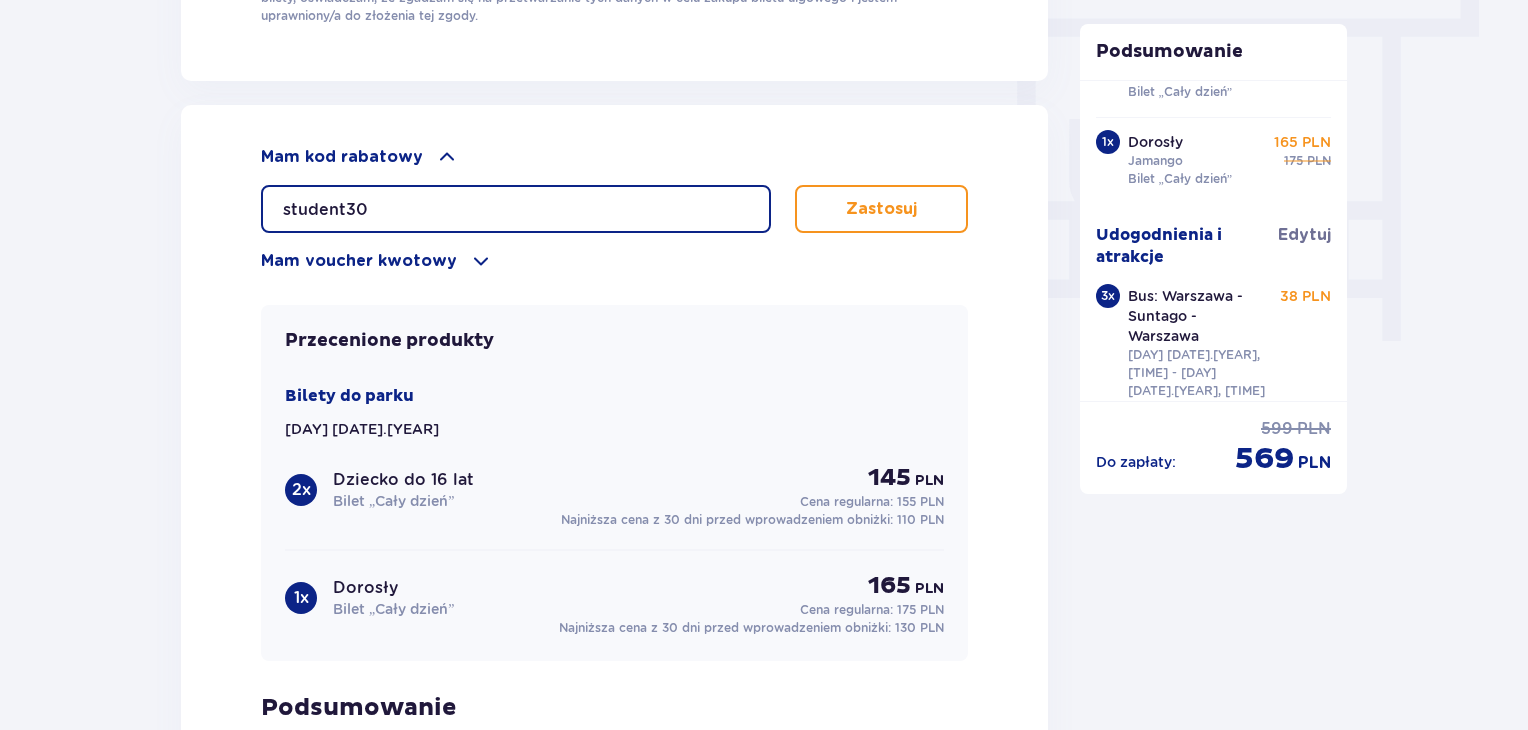 type on "student30" 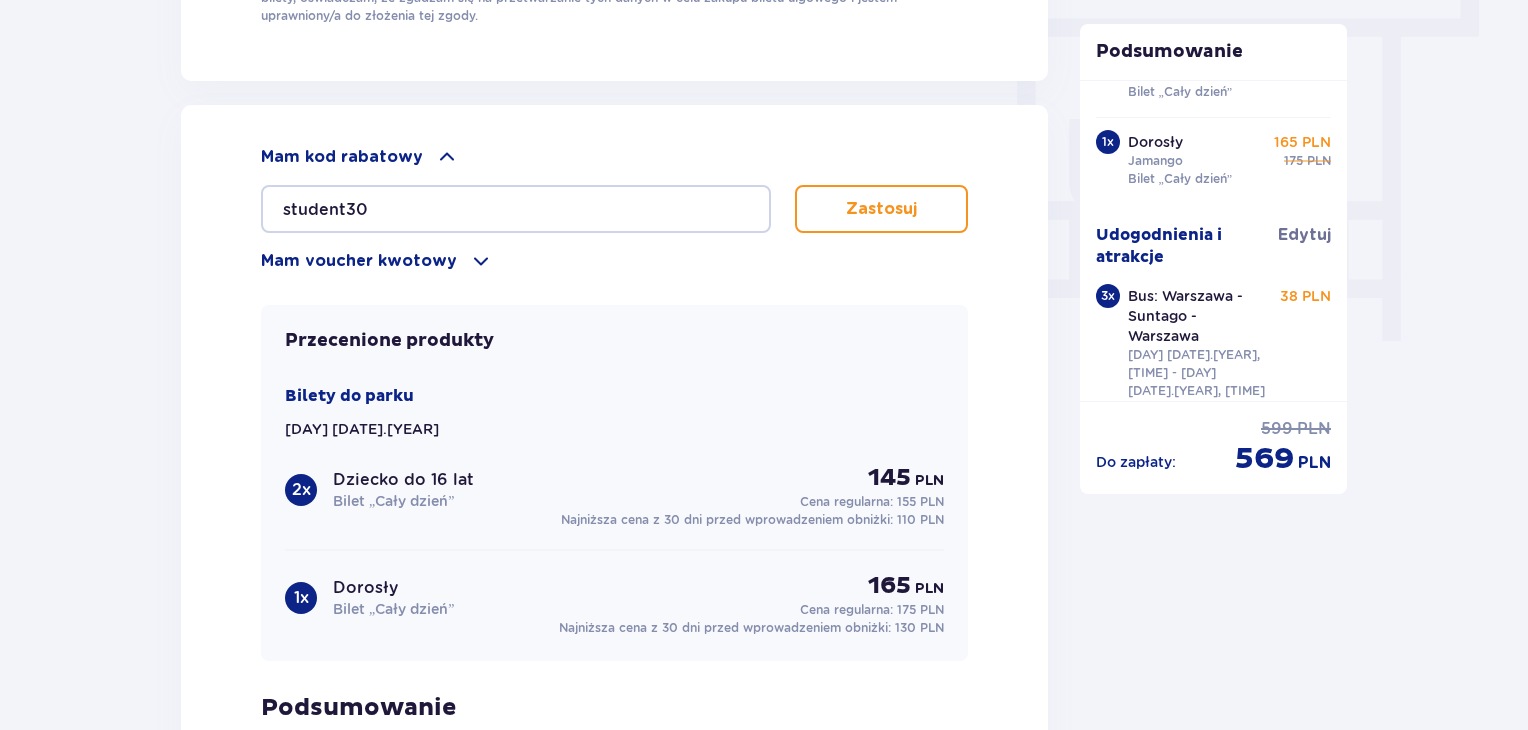 click on "Zastosuj" at bounding box center [881, 209] 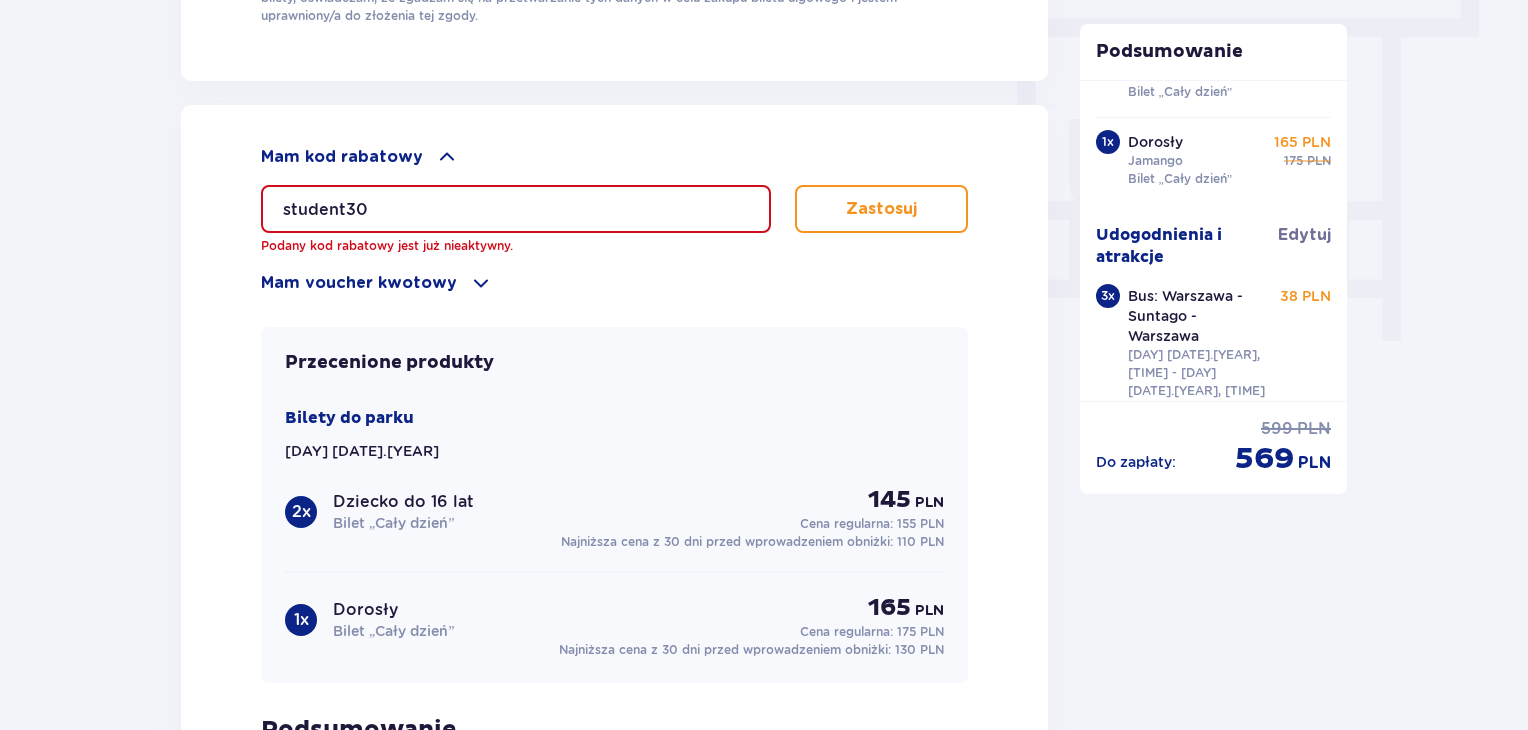 drag, startPoint x: 695, startPoint y: 199, endPoint x: 110, endPoint y: 150, distance: 587.0485 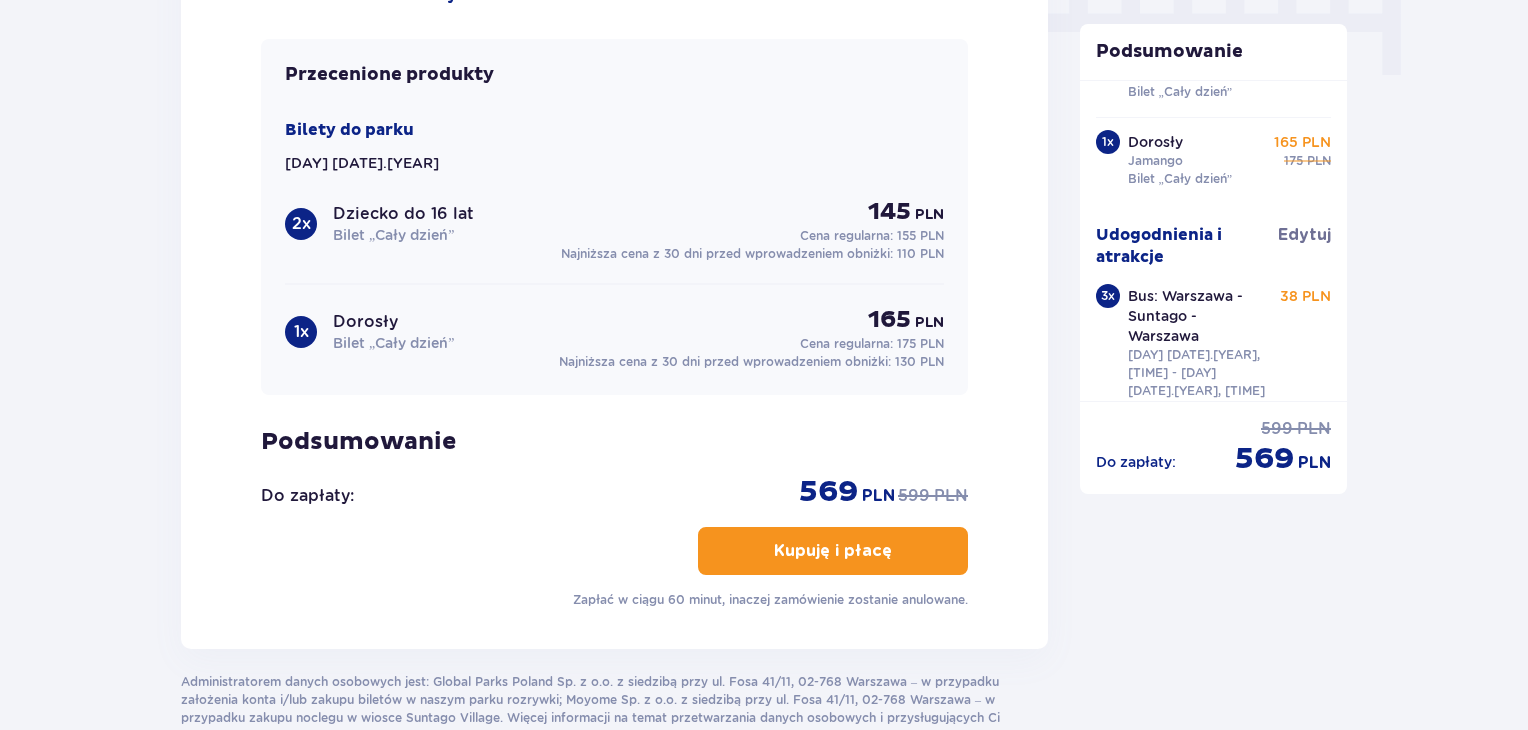scroll, scrollTop: 2216, scrollLeft: 0, axis: vertical 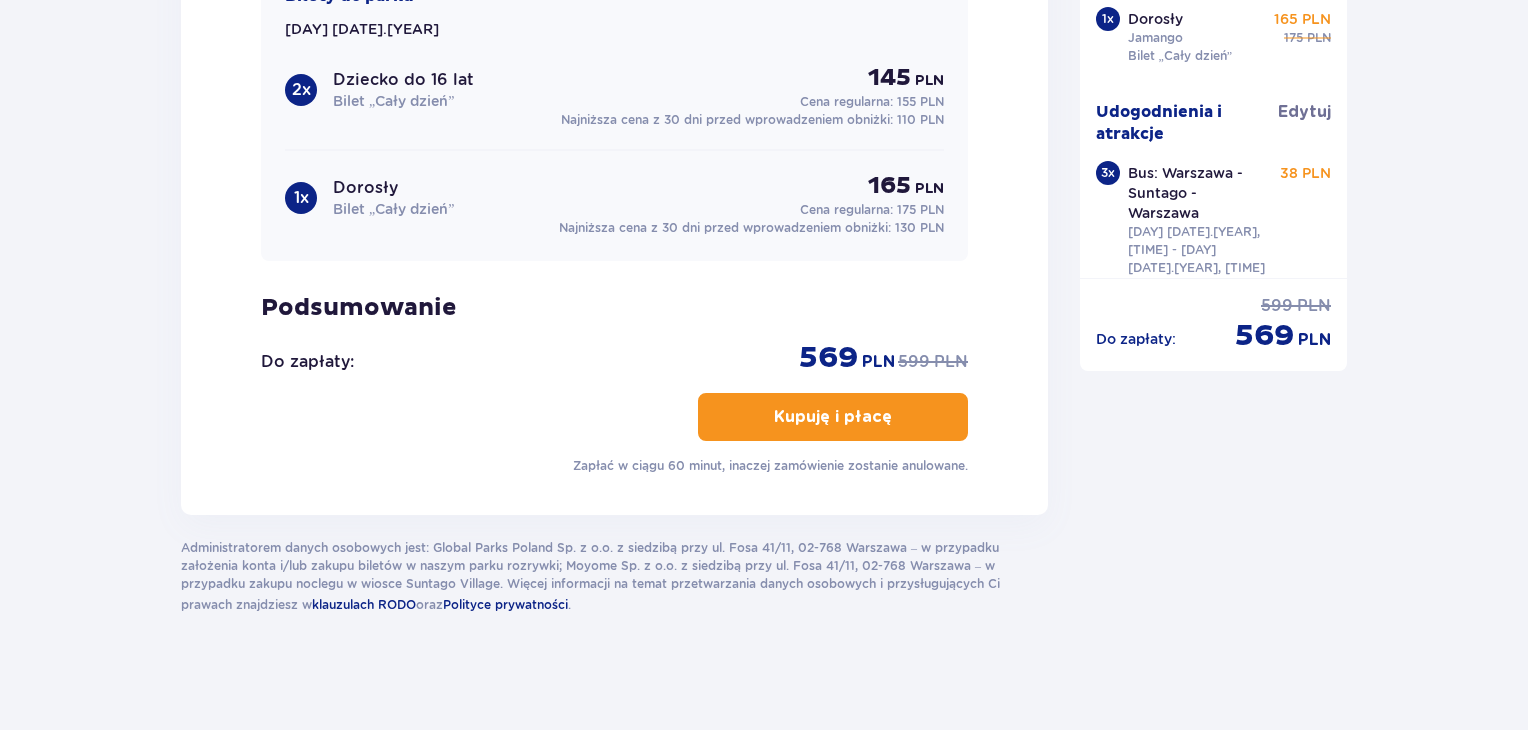 type 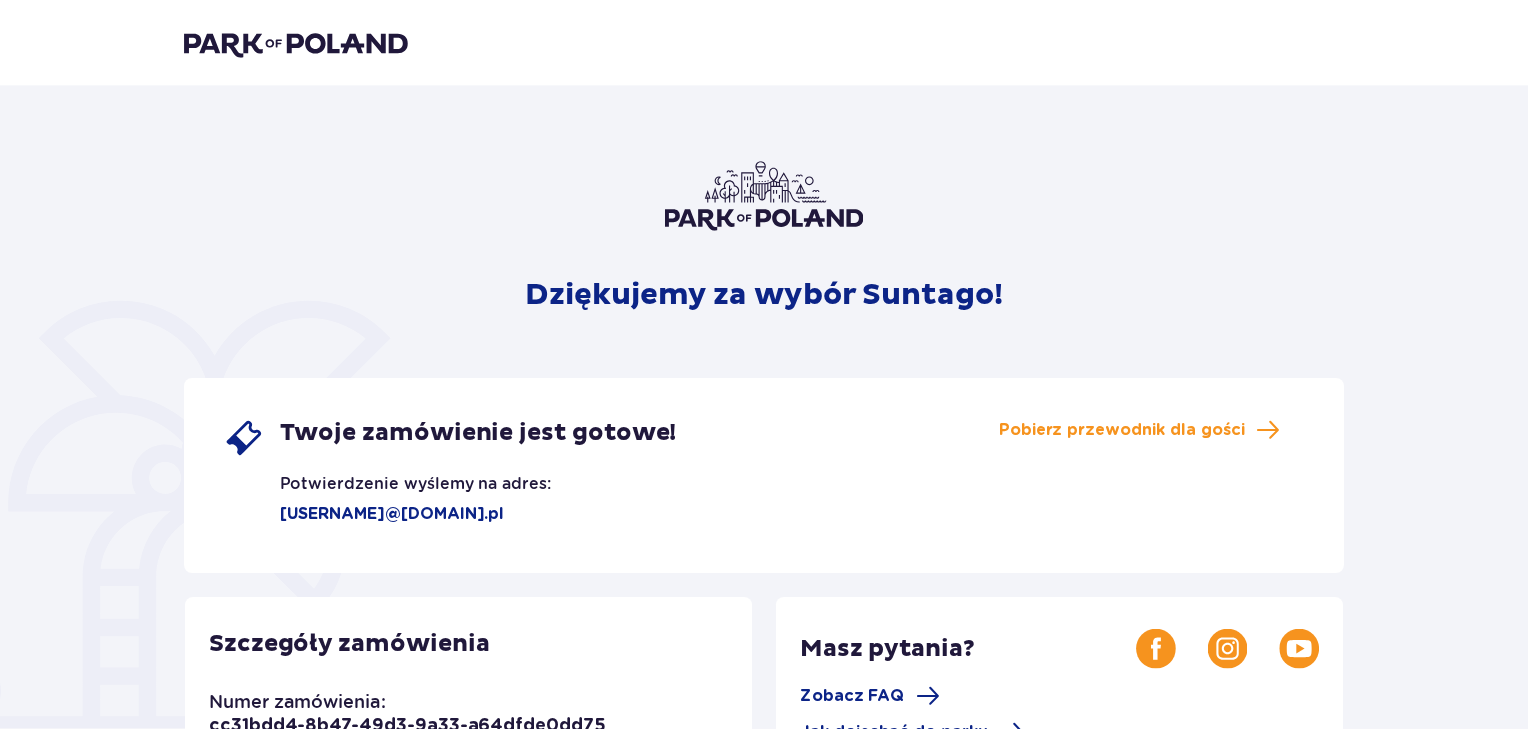 scroll, scrollTop: 0, scrollLeft: 0, axis: both 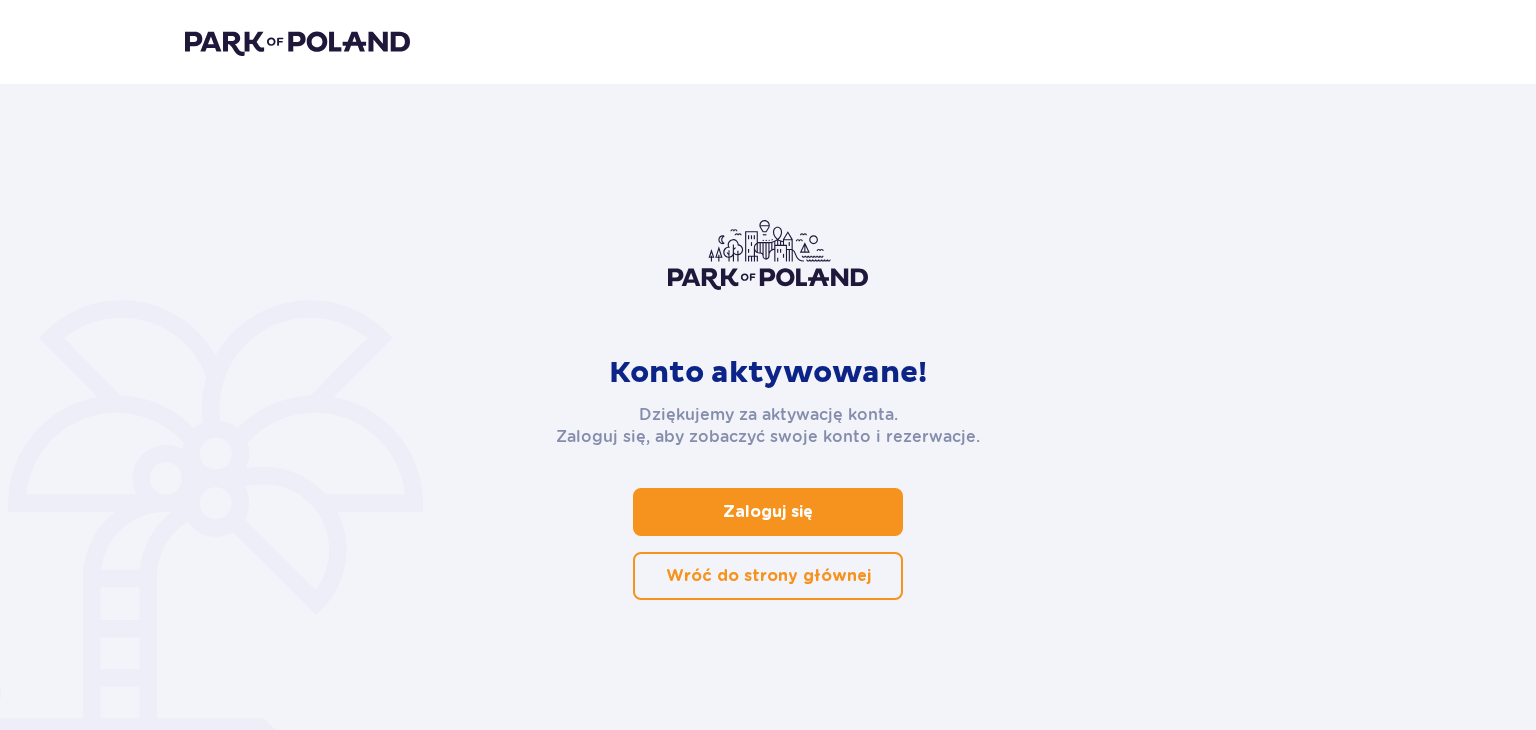 click on "Zaloguj się" at bounding box center (768, 512) 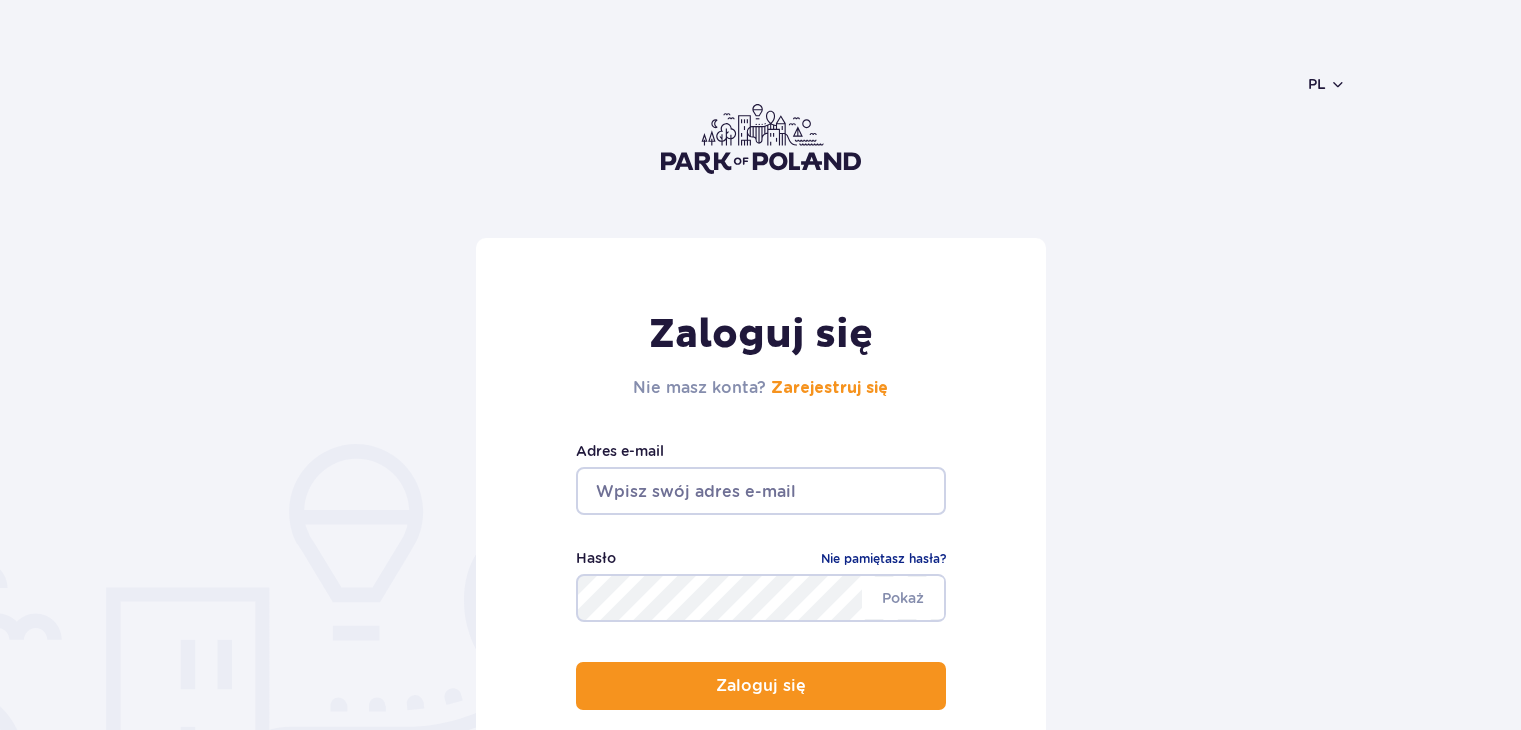 scroll, scrollTop: 0, scrollLeft: 0, axis: both 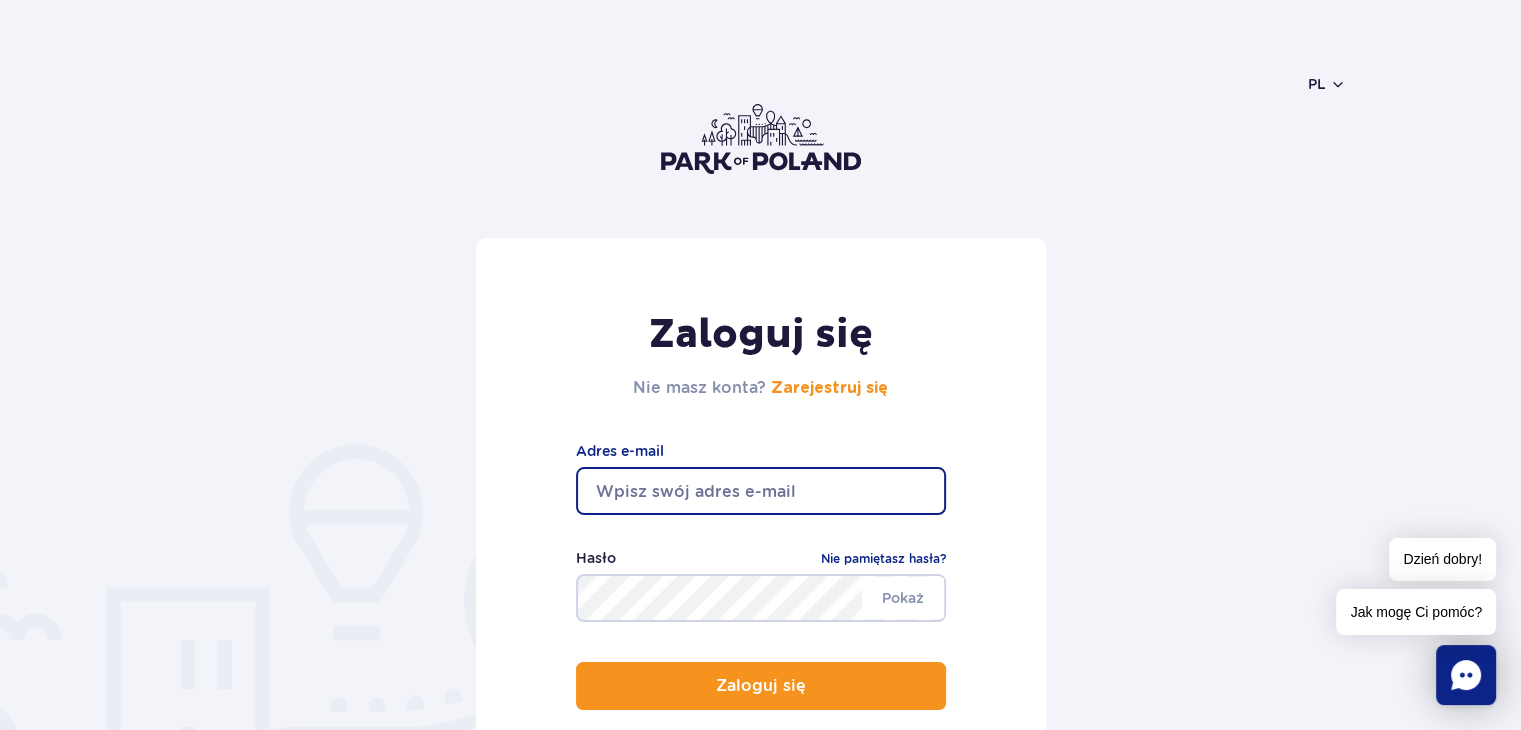 click at bounding box center [761, 491] 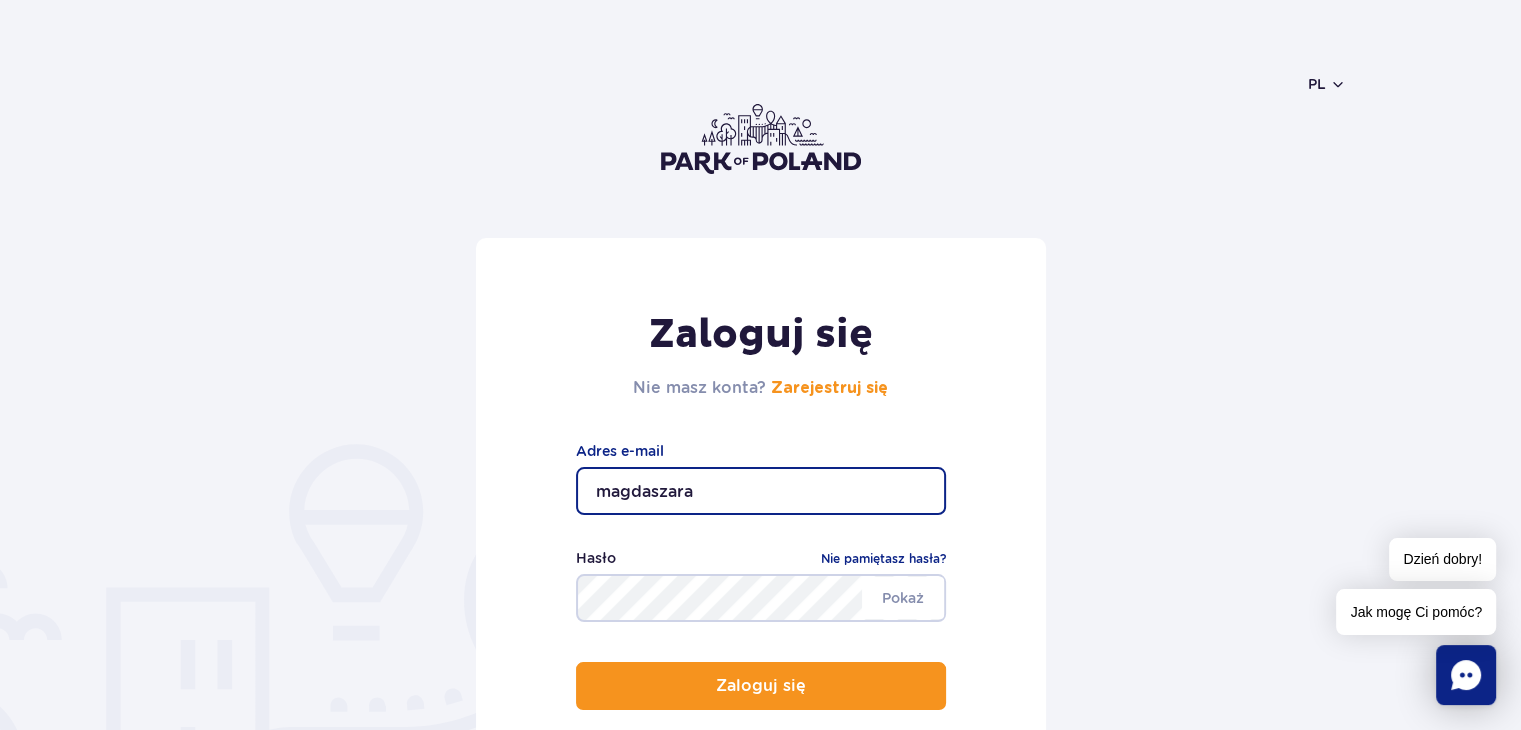 type on "magdaszara@wp.pl" 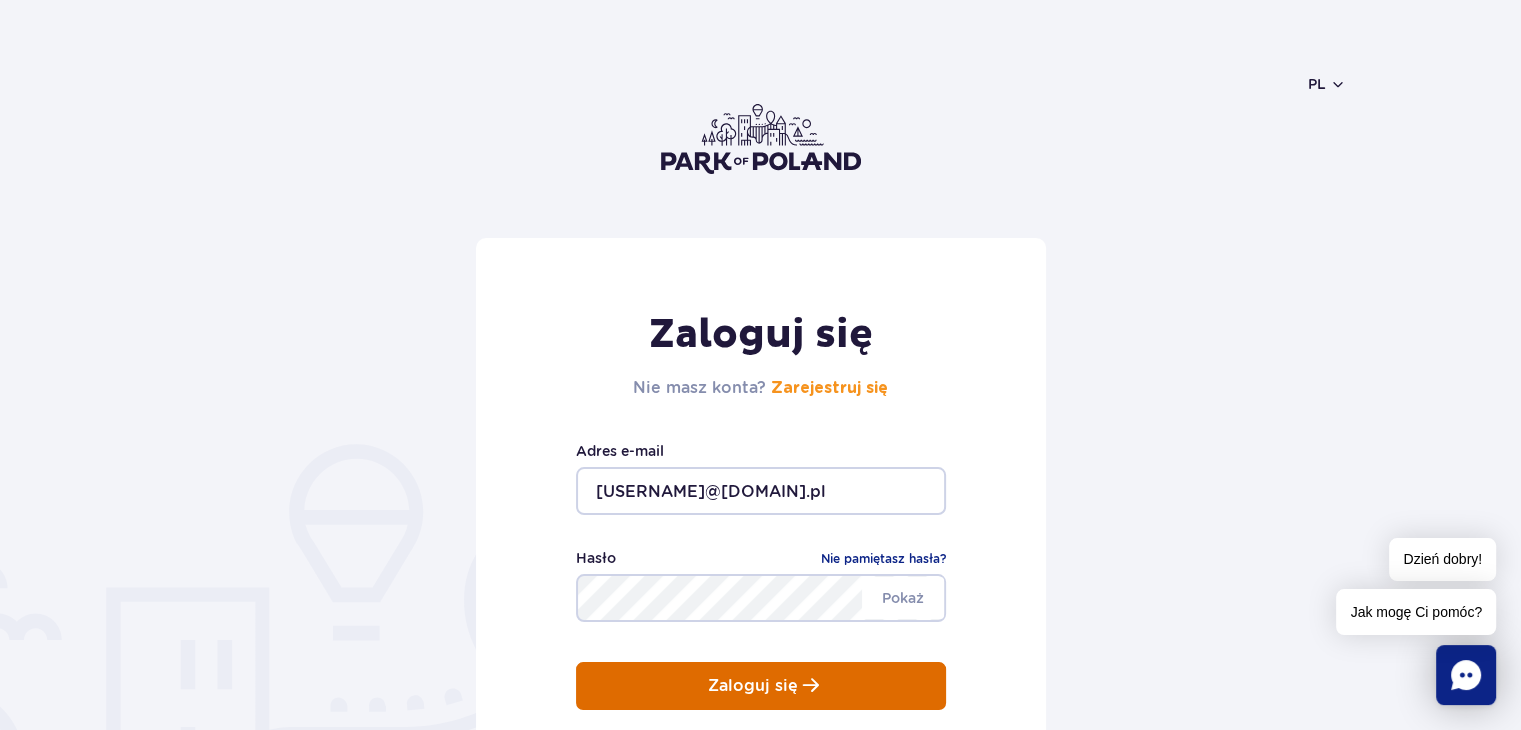 click on "Zaloguj się" at bounding box center (753, 686) 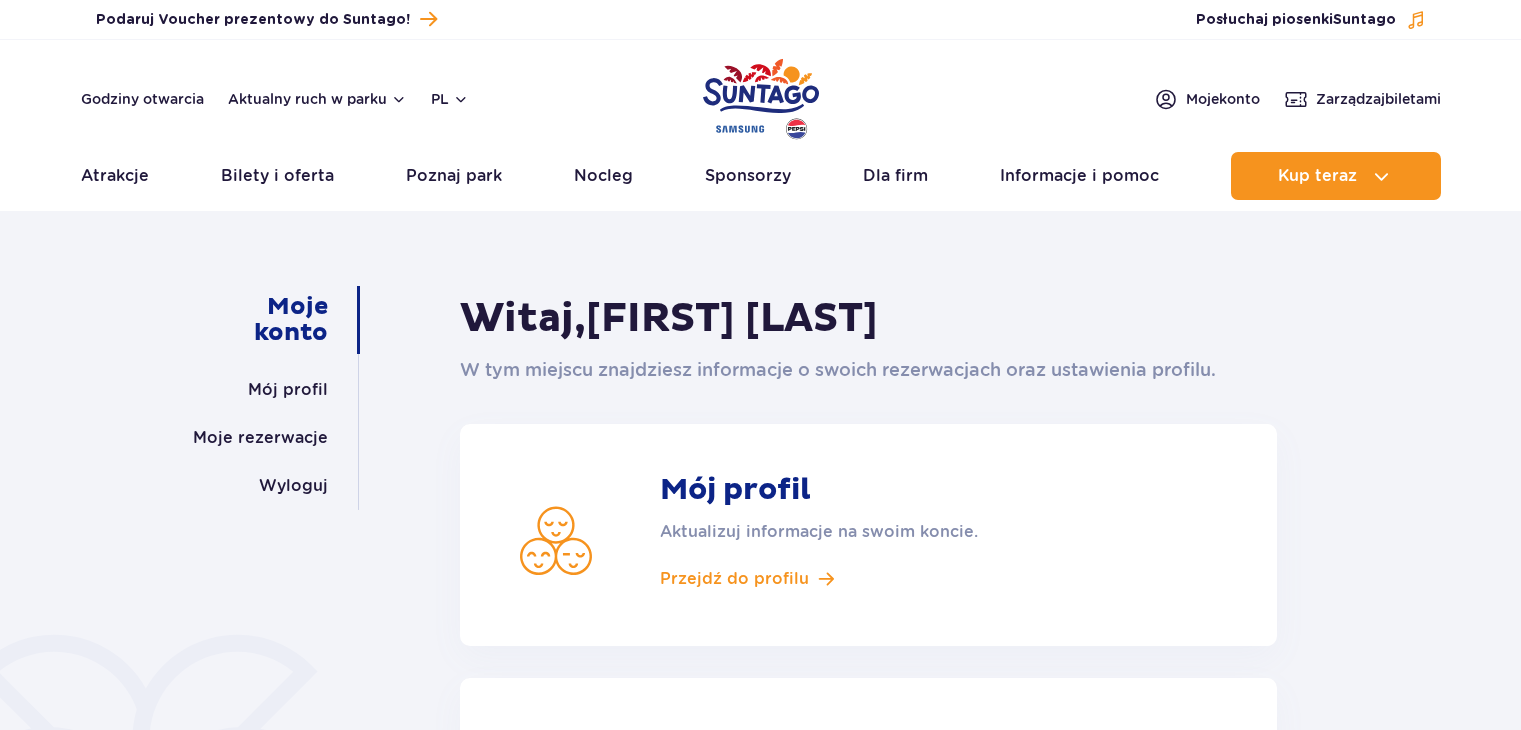 scroll, scrollTop: 0, scrollLeft: 0, axis: both 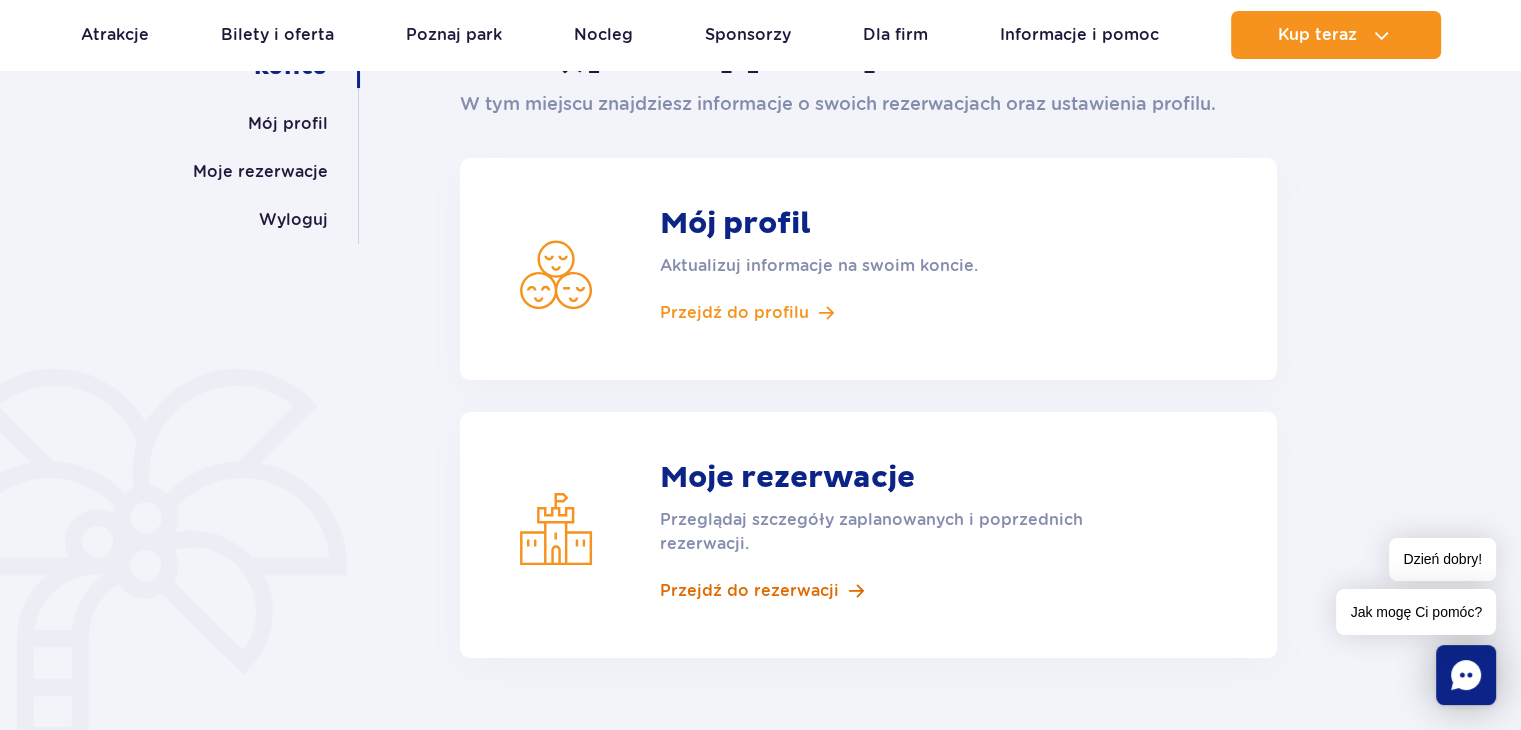 click on "Przejdź do rezerwacji" at bounding box center [749, 591] 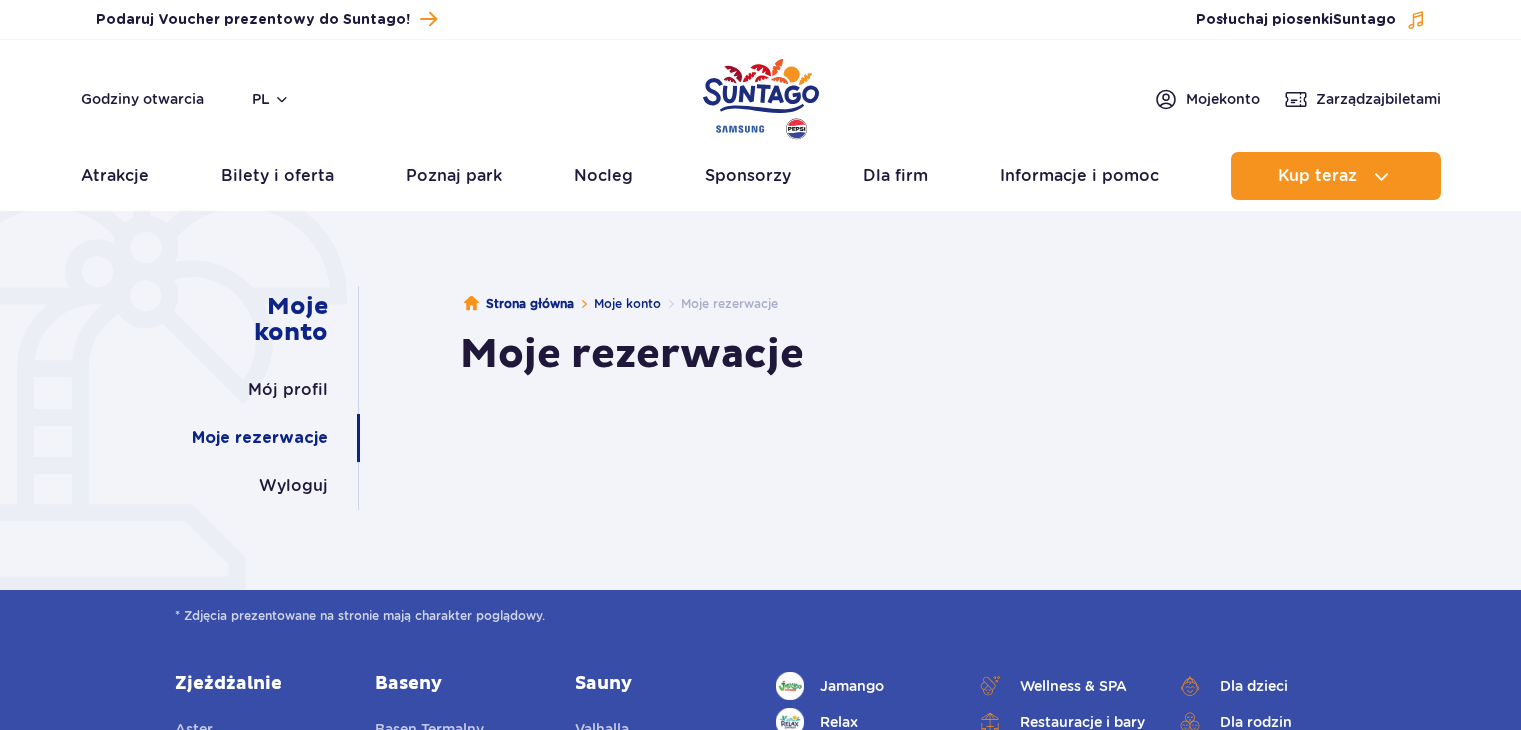 scroll, scrollTop: 0, scrollLeft: 0, axis: both 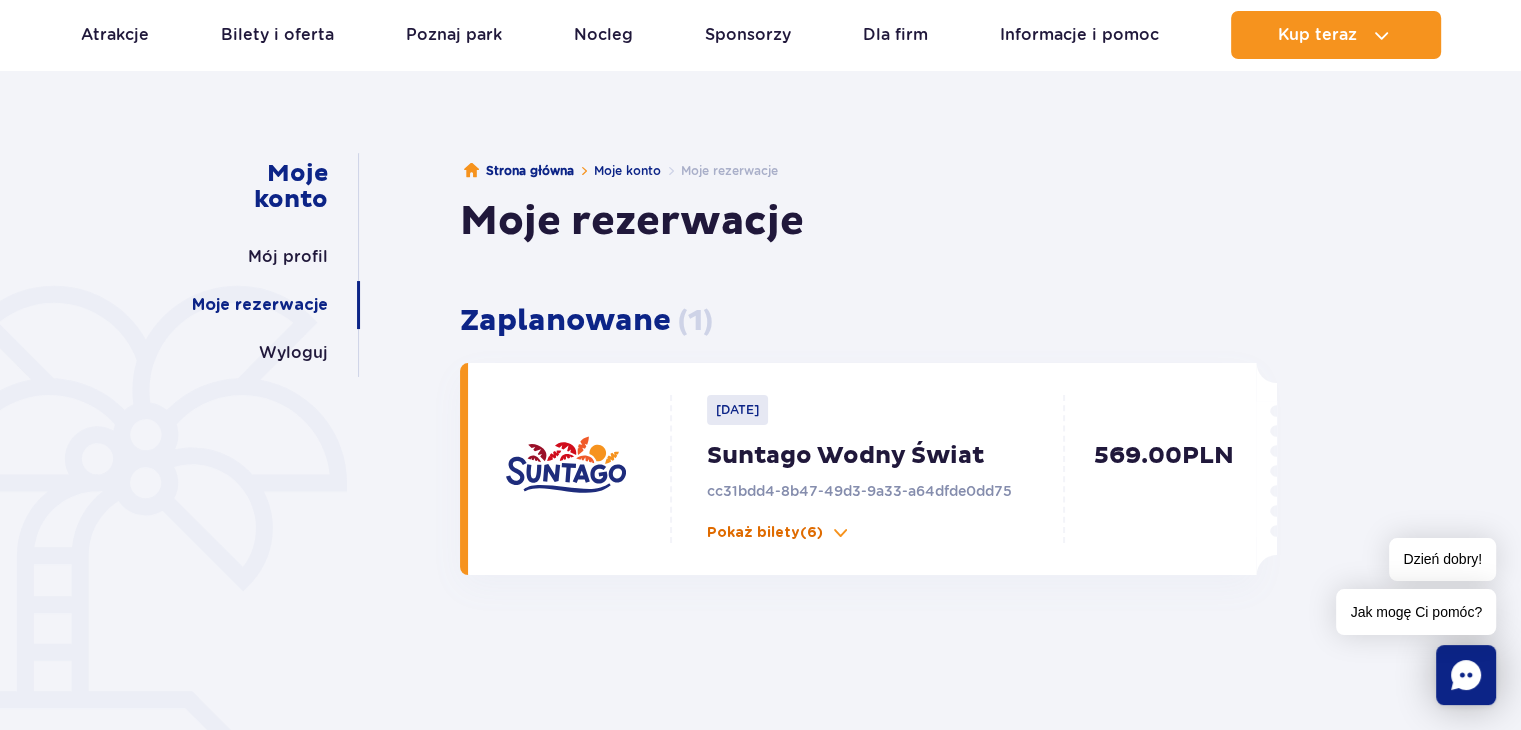click on "Pokaż bilety  (6)" at bounding box center (765, 533) 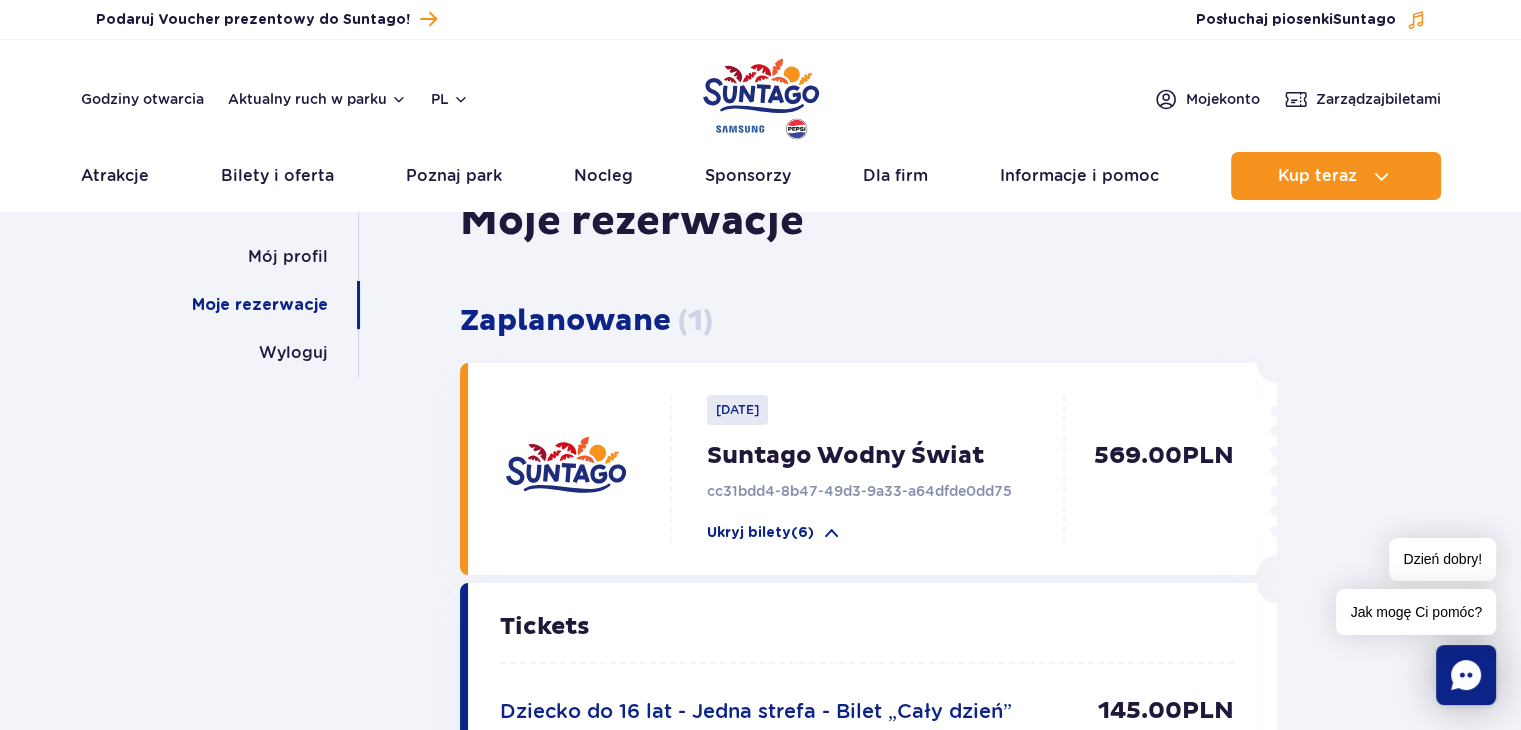 scroll, scrollTop: 0, scrollLeft: 0, axis: both 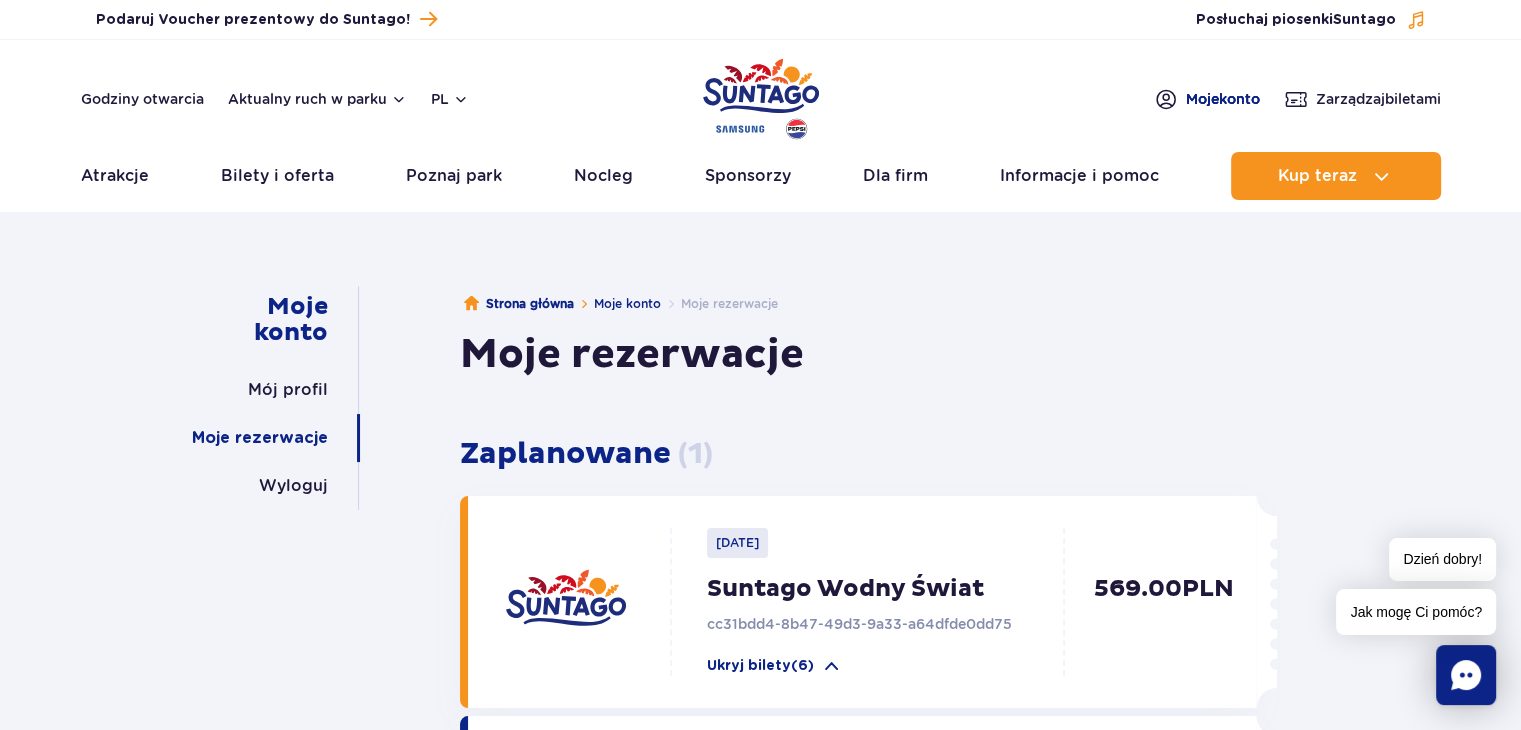 click on "Moje  konto" at bounding box center (1223, 99) 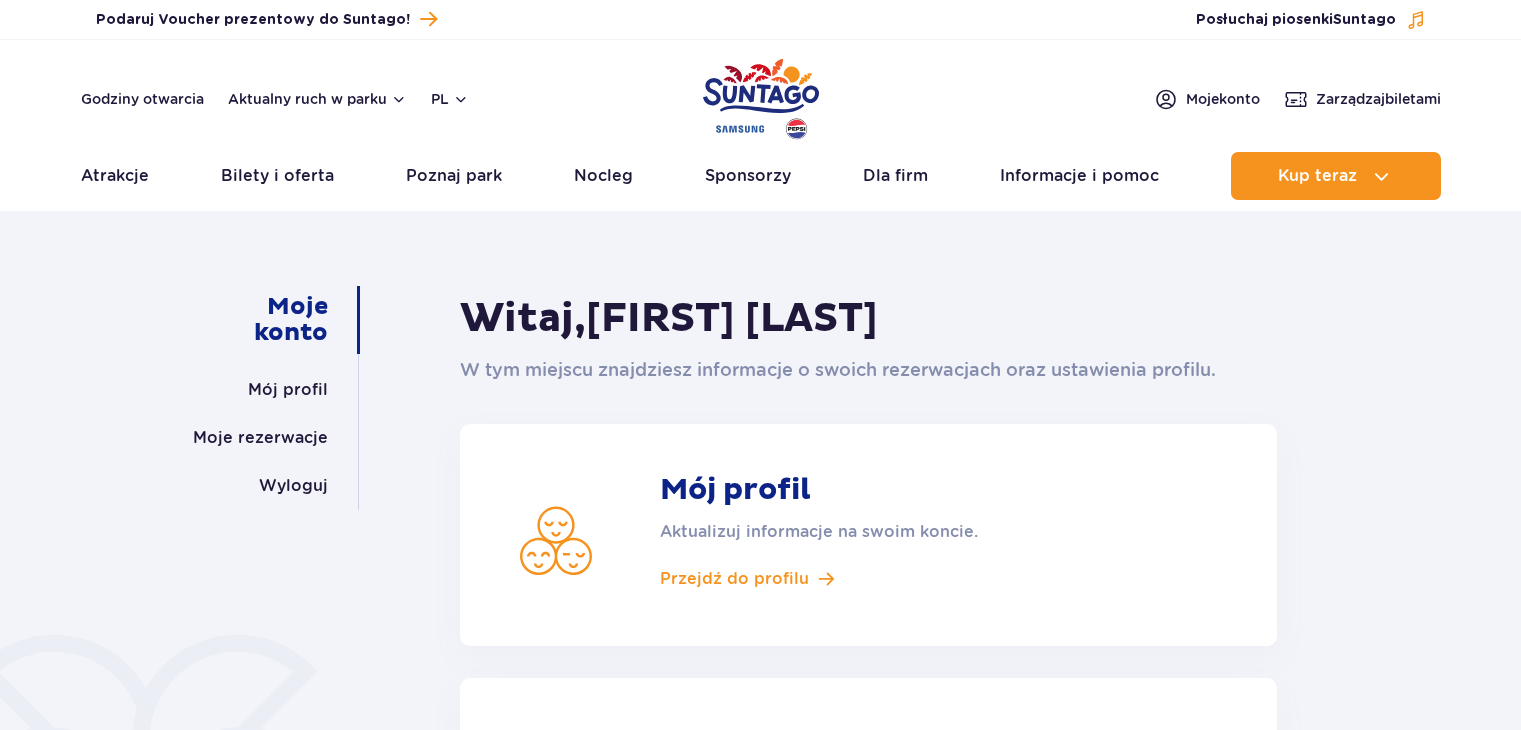 scroll, scrollTop: 0, scrollLeft: 0, axis: both 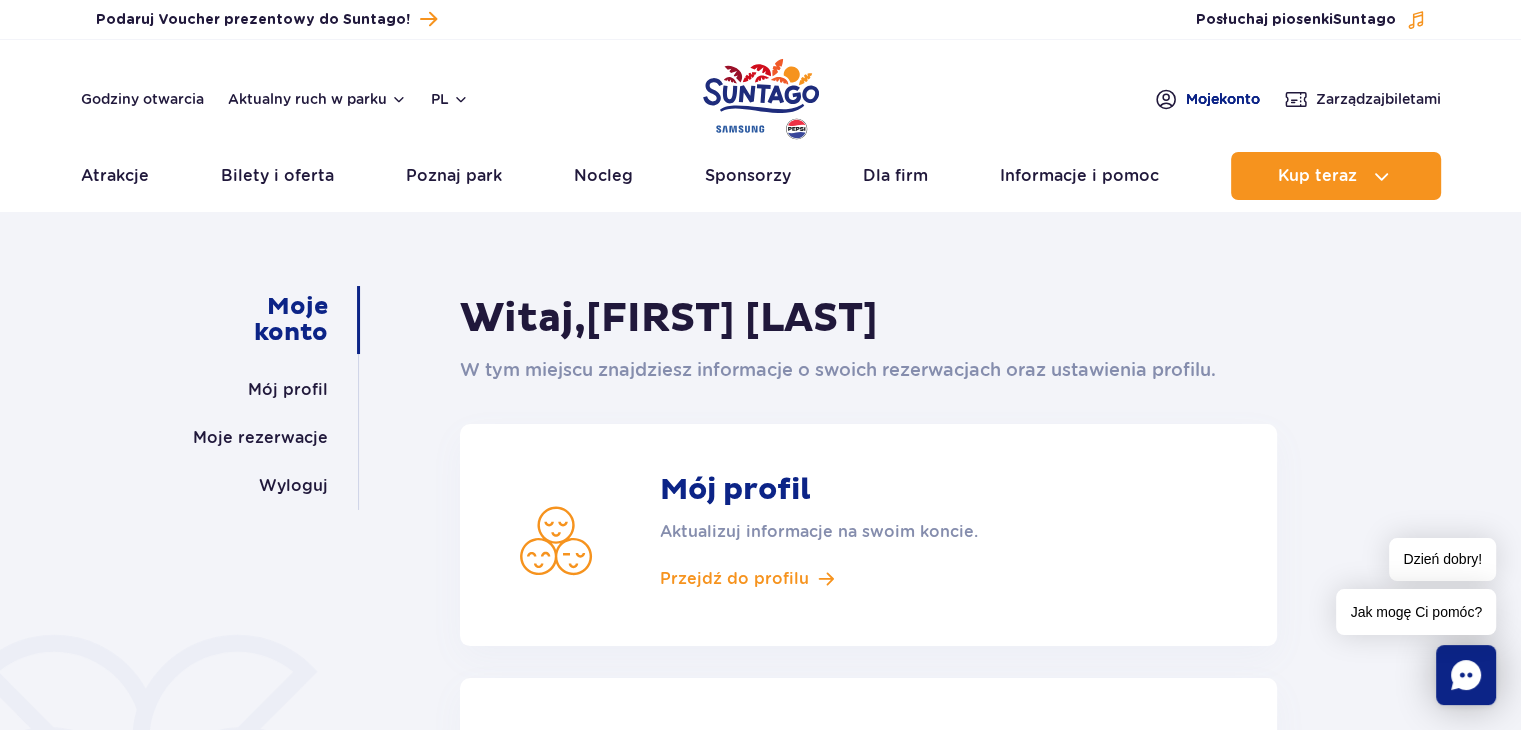 click at bounding box center (1166, 99) 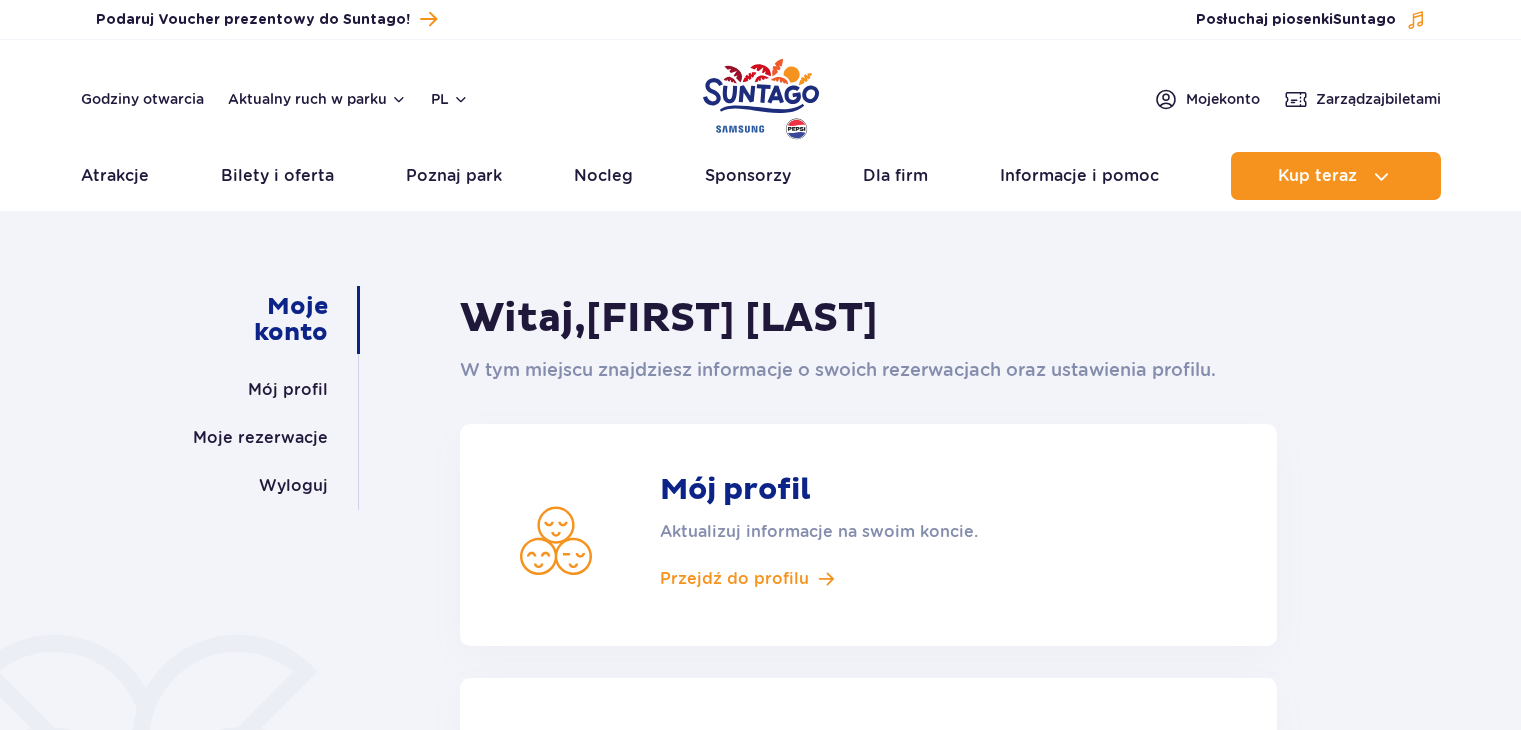 scroll, scrollTop: 0, scrollLeft: 0, axis: both 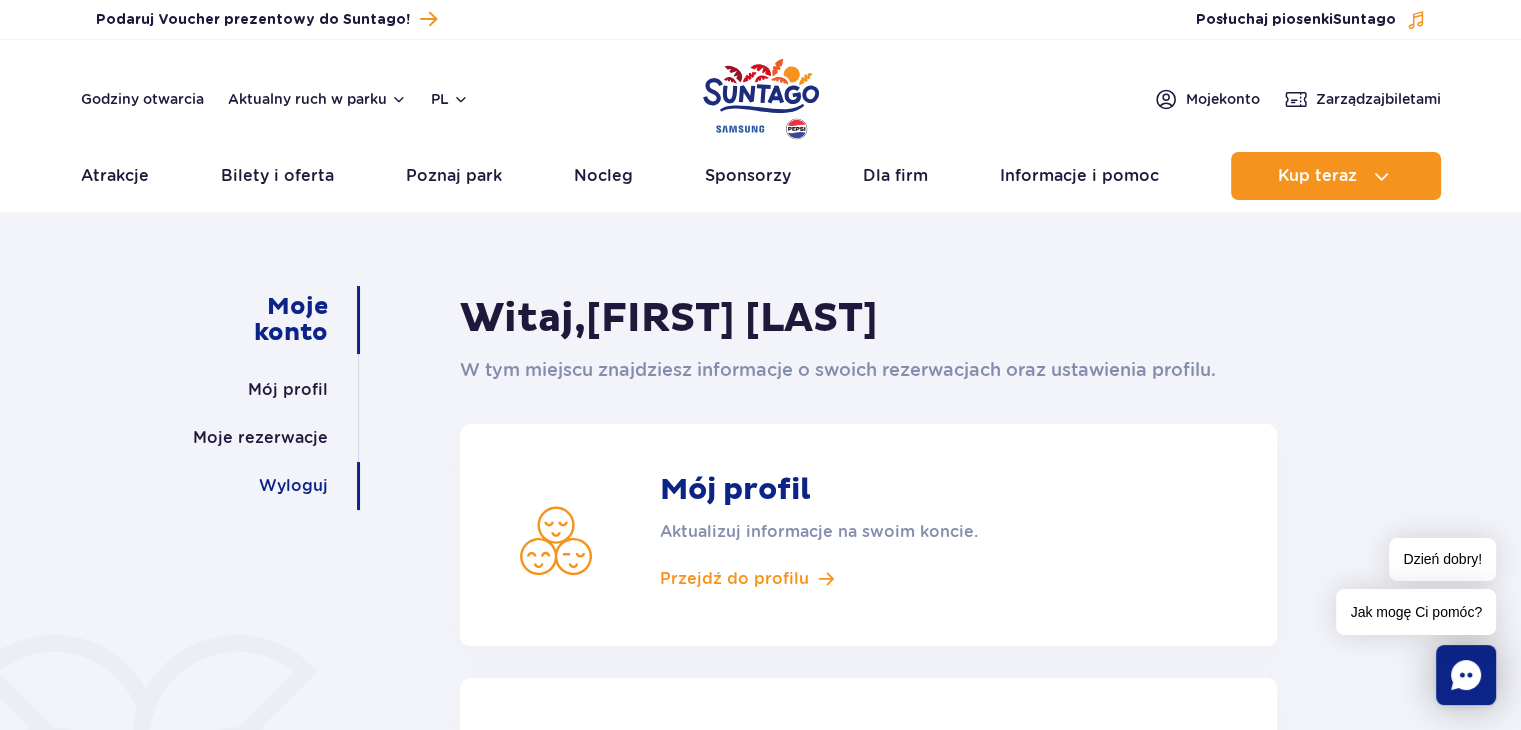click on "Wyloguj" at bounding box center [293, 486] 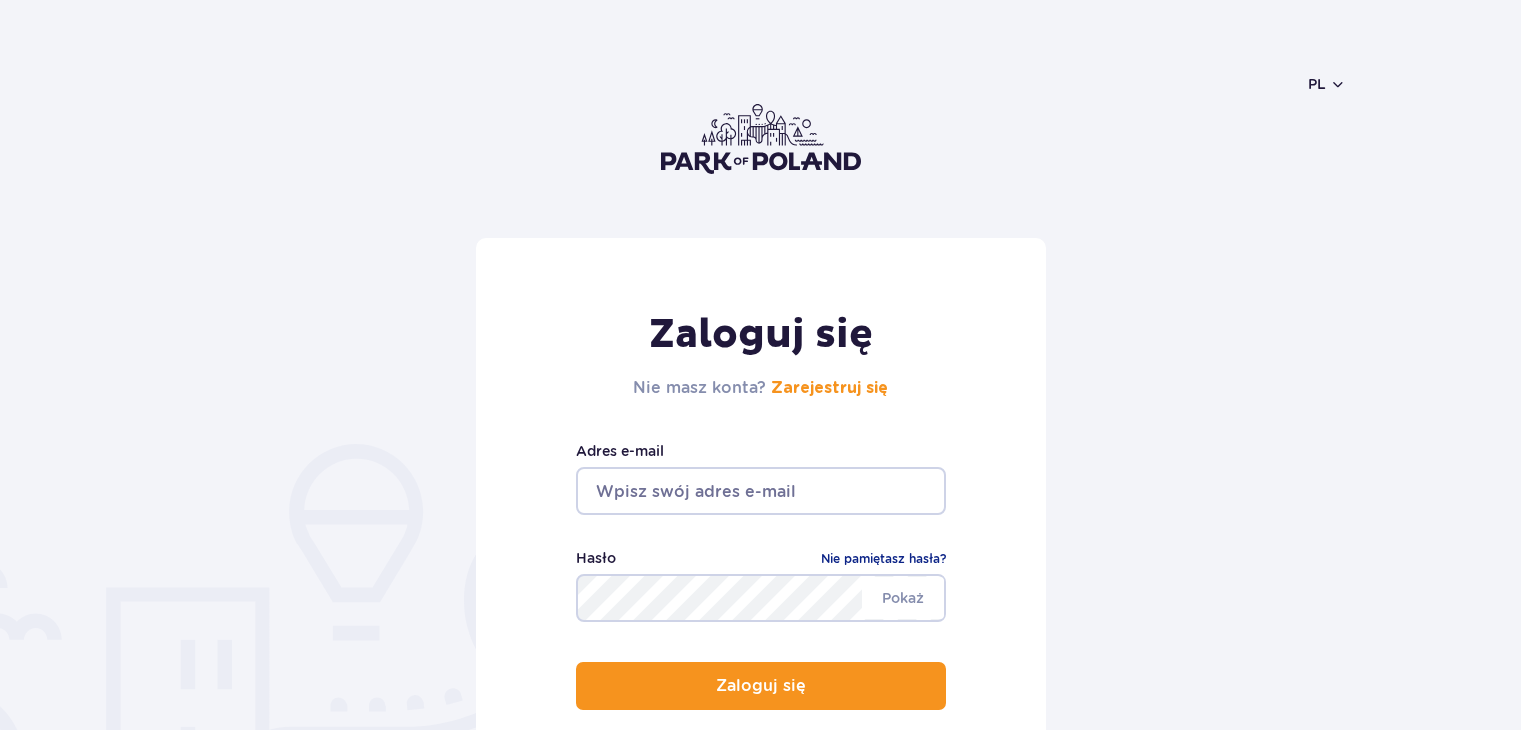 scroll, scrollTop: 0, scrollLeft: 0, axis: both 